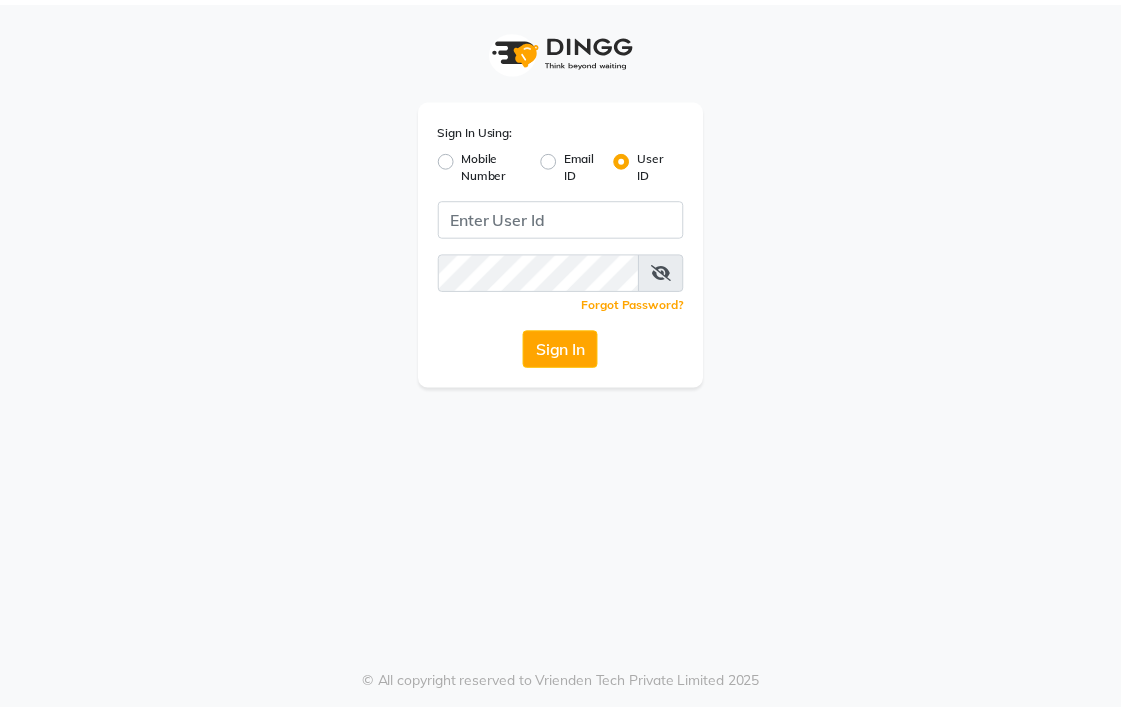 scroll, scrollTop: 0, scrollLeft: 0, axis: both 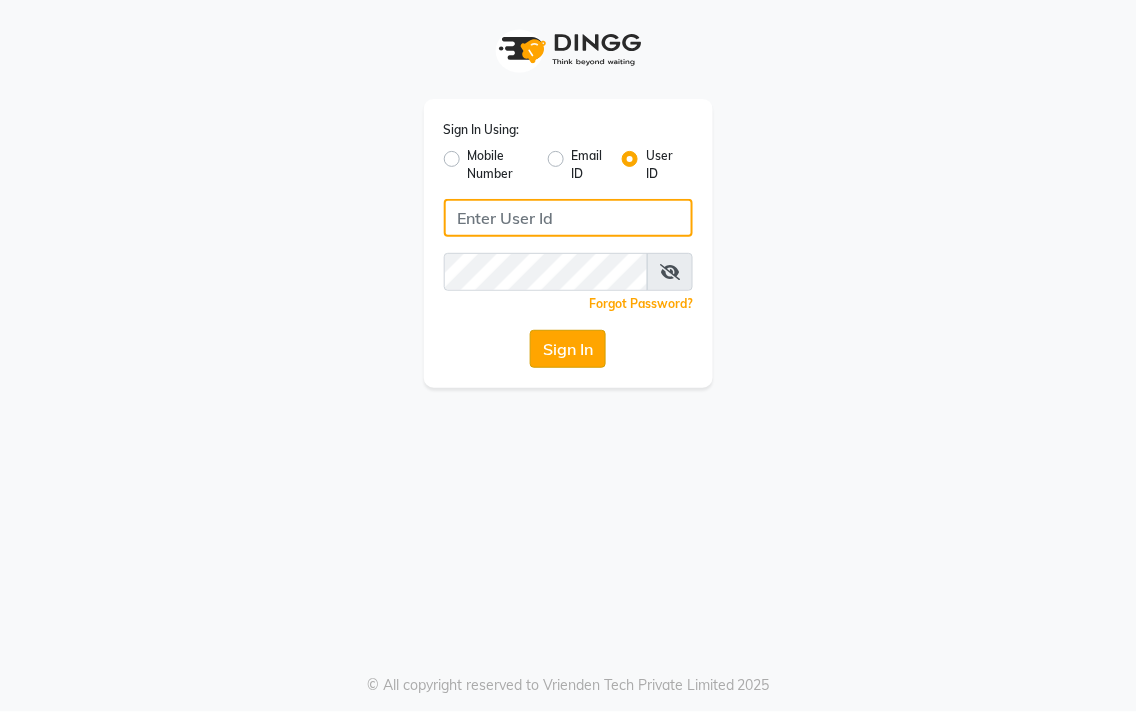 type on "salon360degree" 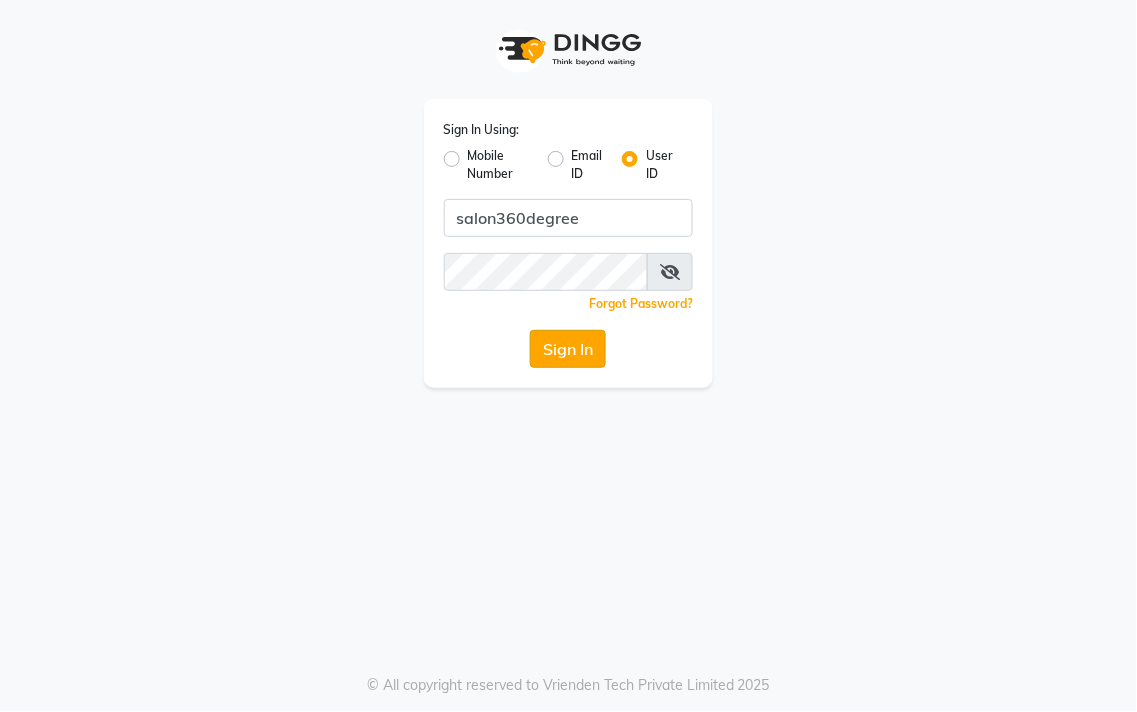 click on "Sign In" 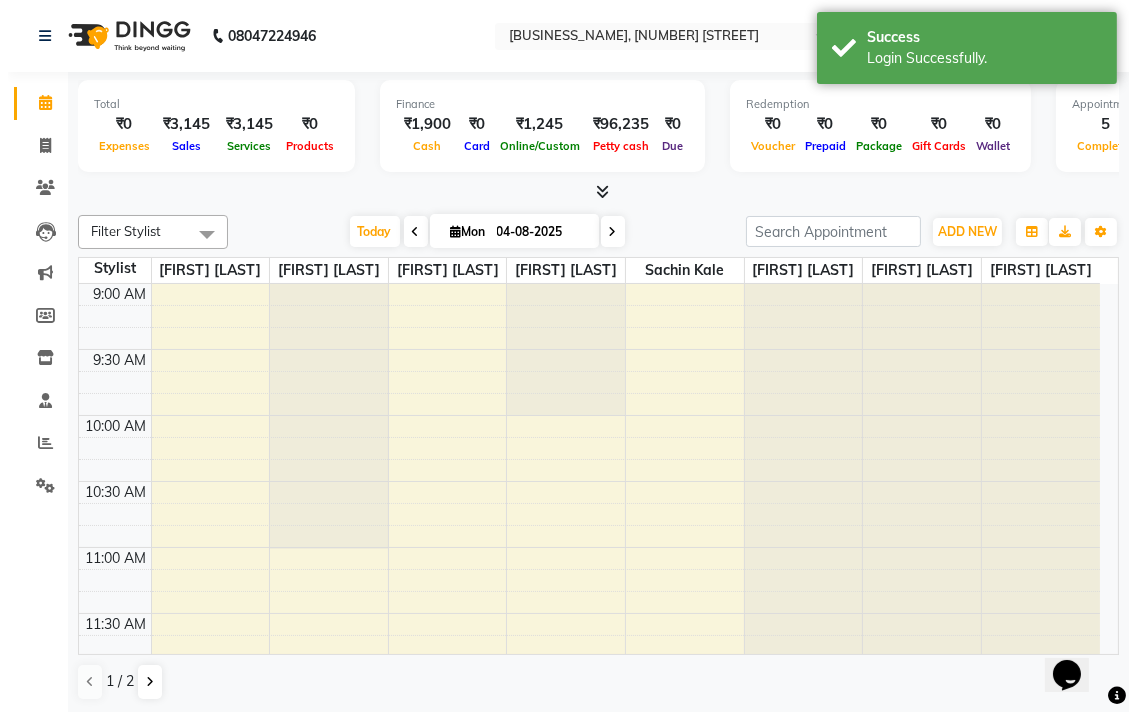 scroll, scrollTop: 0, scrollLeft: 0, axis: both 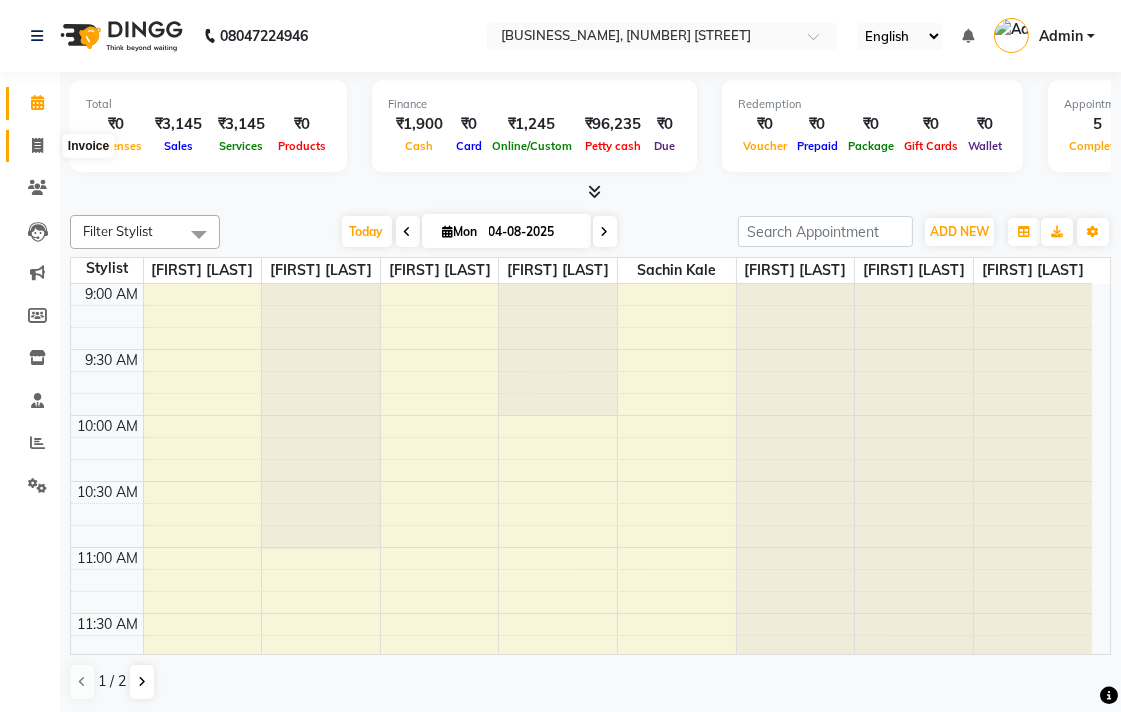 click 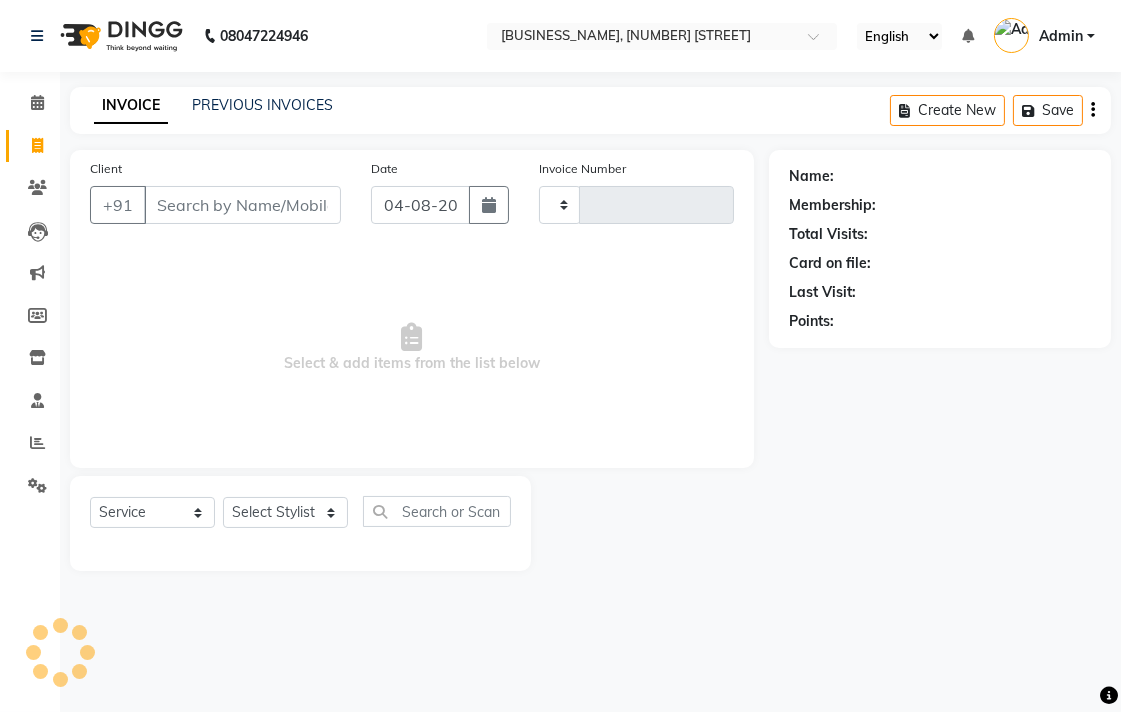 type on "1862" 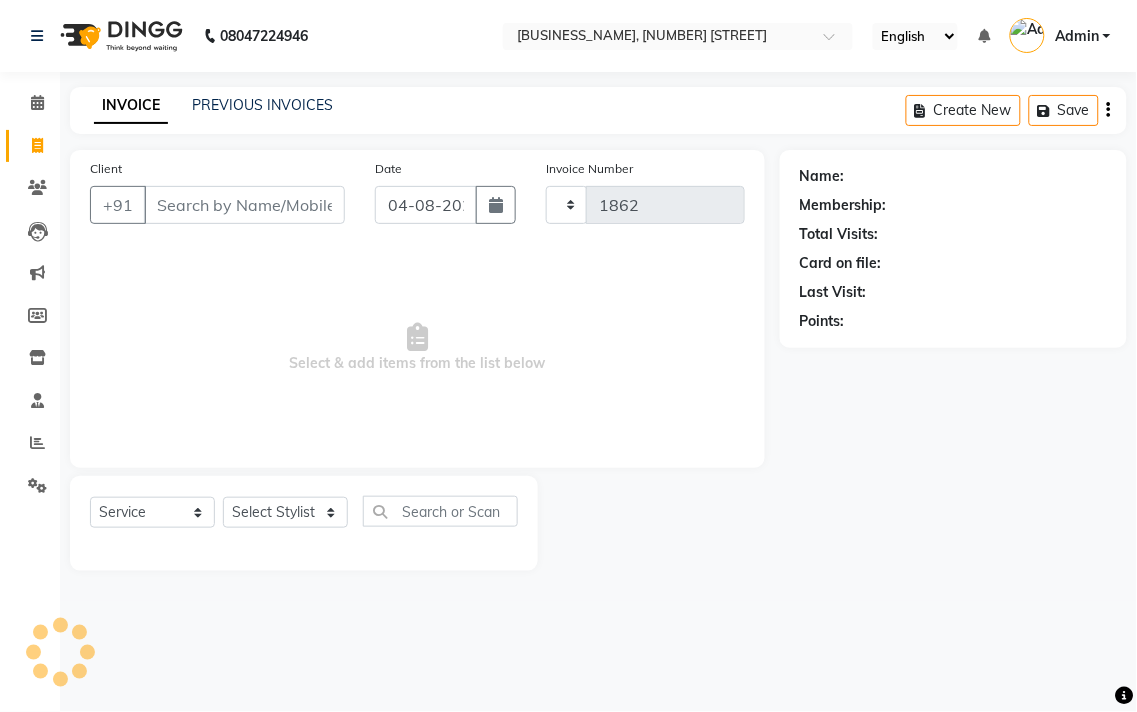 select on "5215" 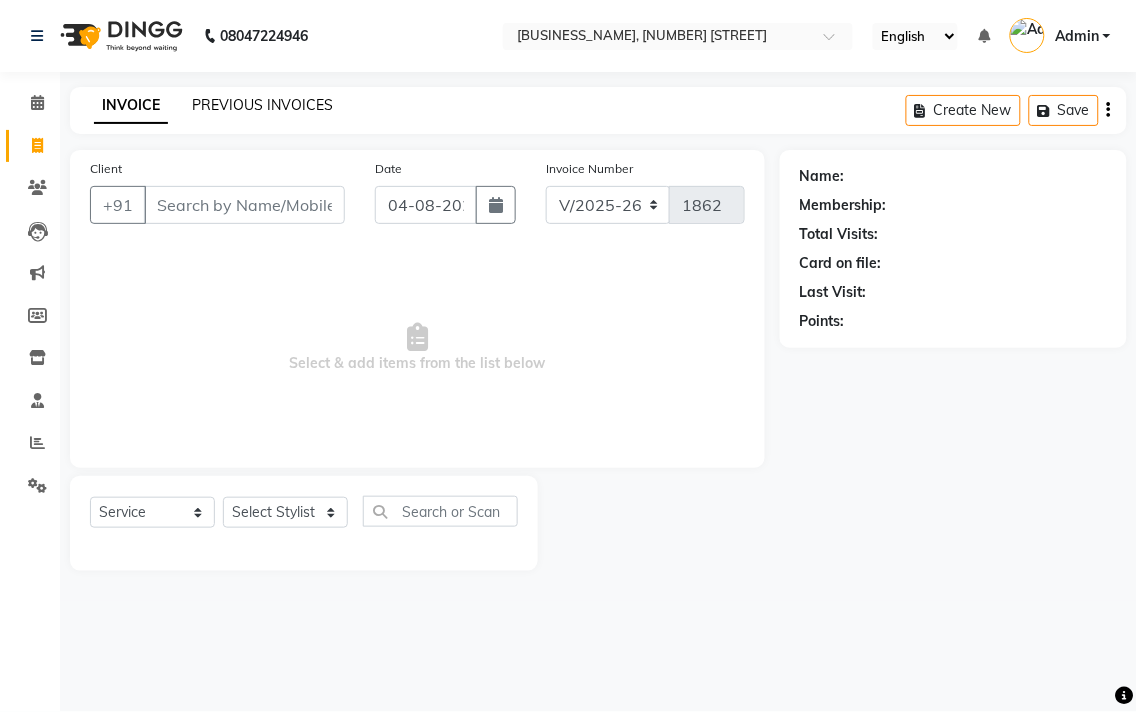 click on "PREVIOUS INVOICES" 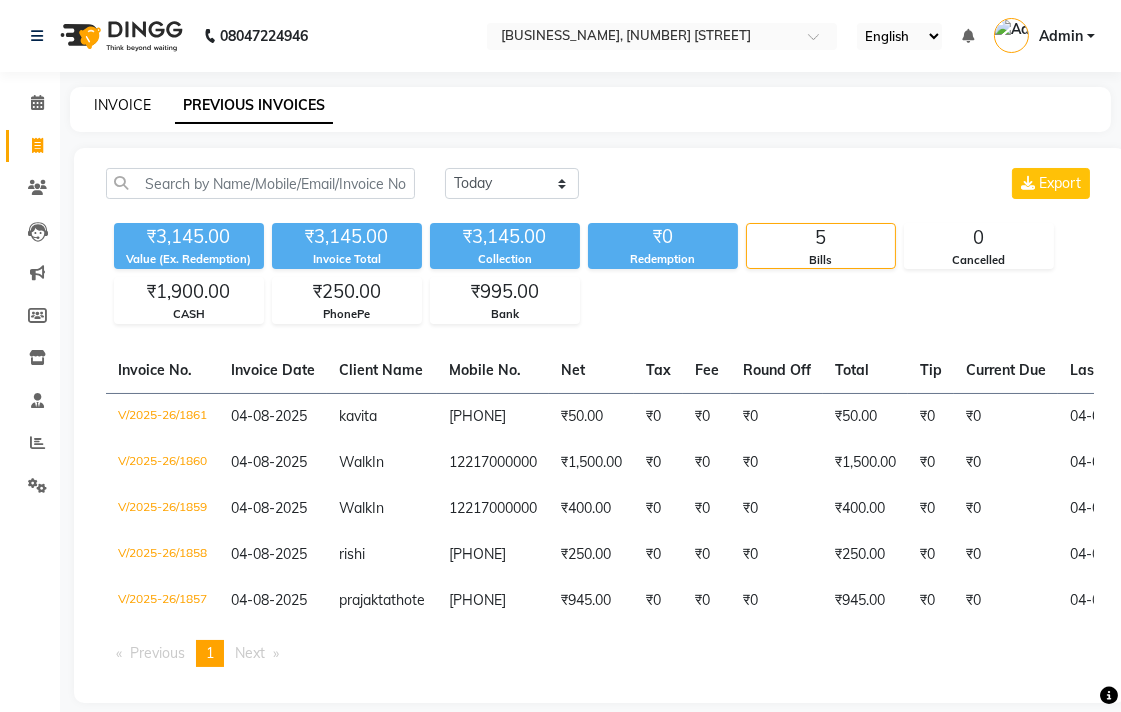 click on "INVOICE" 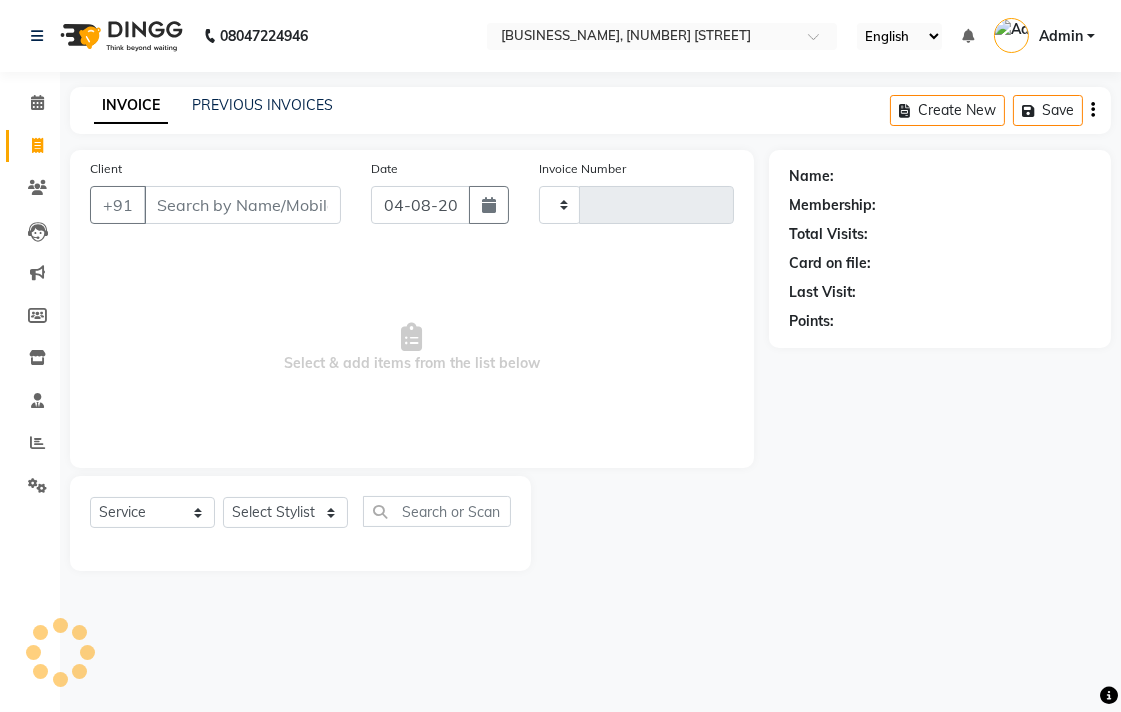 type on "1862" 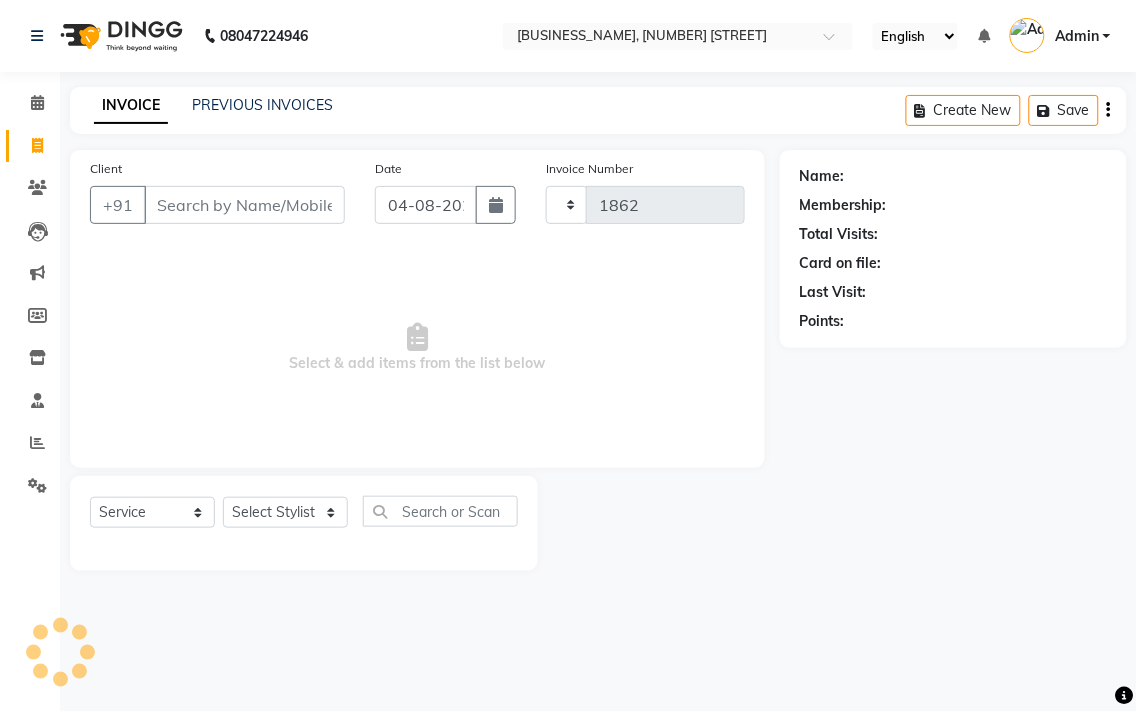 select on "5215" 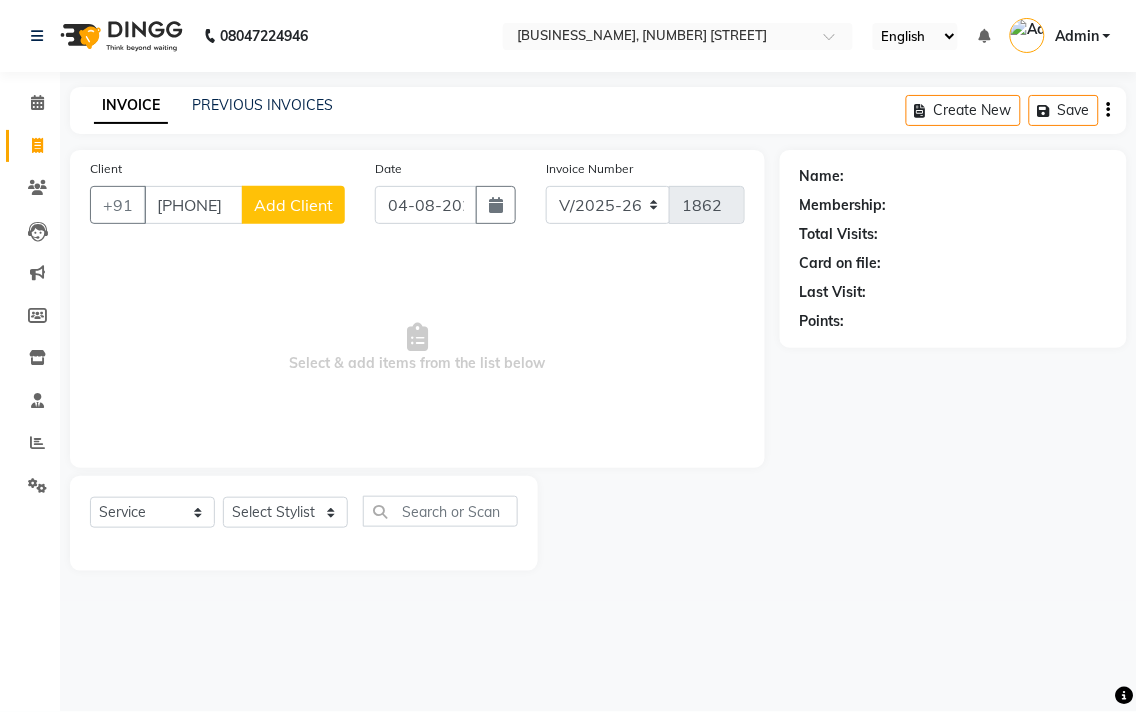 type on "[PHONE]" 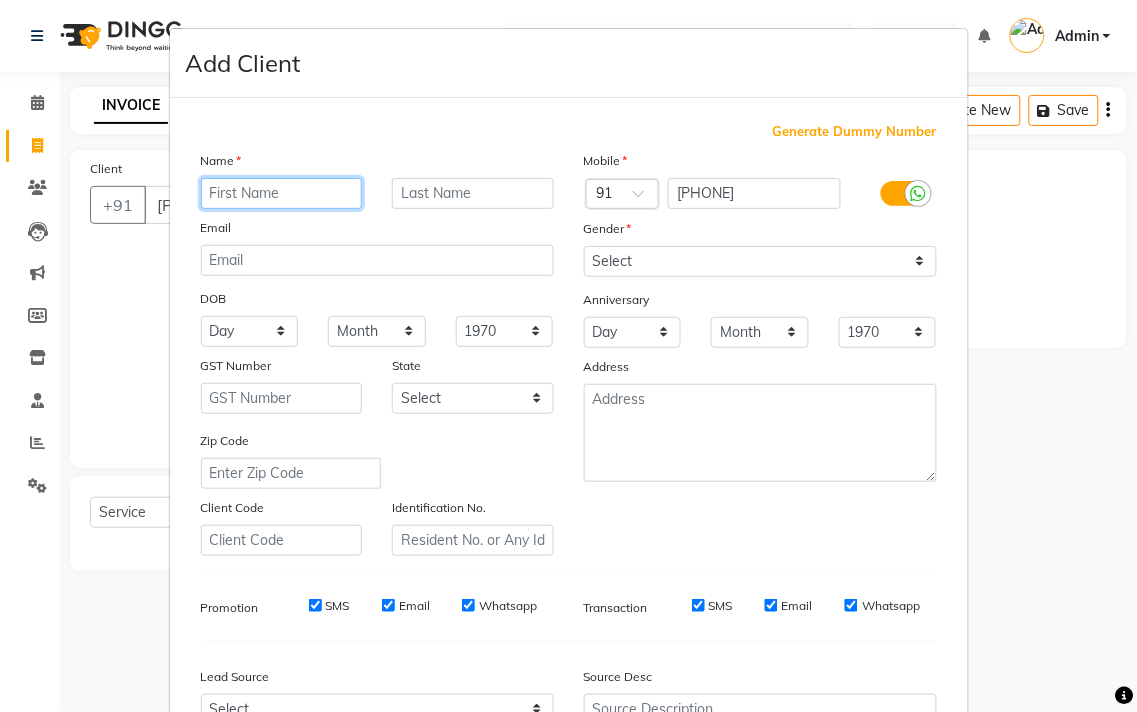 paste on "[TITLE] [TITLE]" 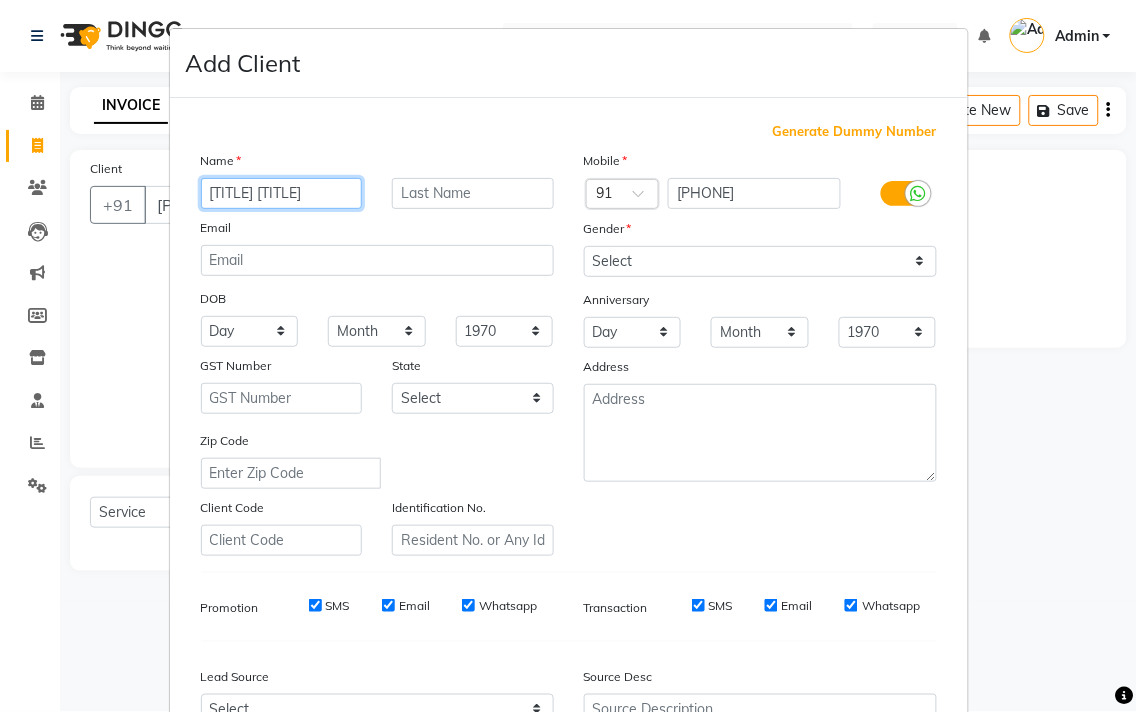type on "[TITLE] [TITLE]" 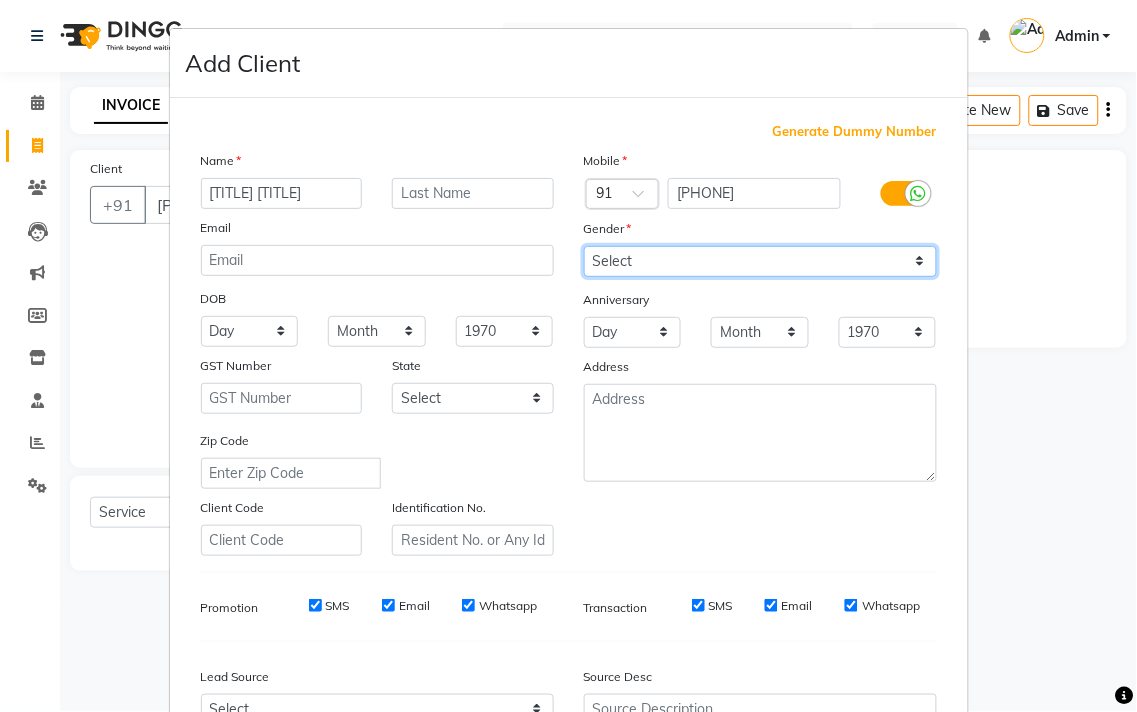 click on "Select Male Female Other Prefer Not To Say" at bounding box center [760, 261] 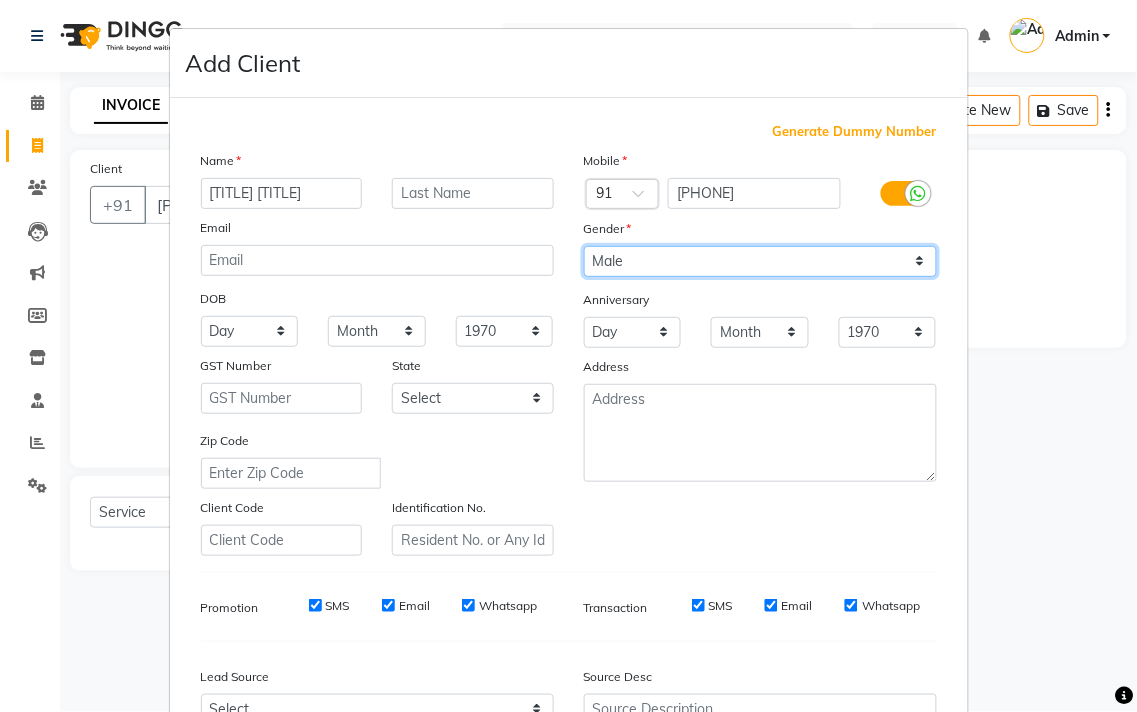 click on "Select Male Female Other Prefer Not To Say" at bounding box center (760, 261) 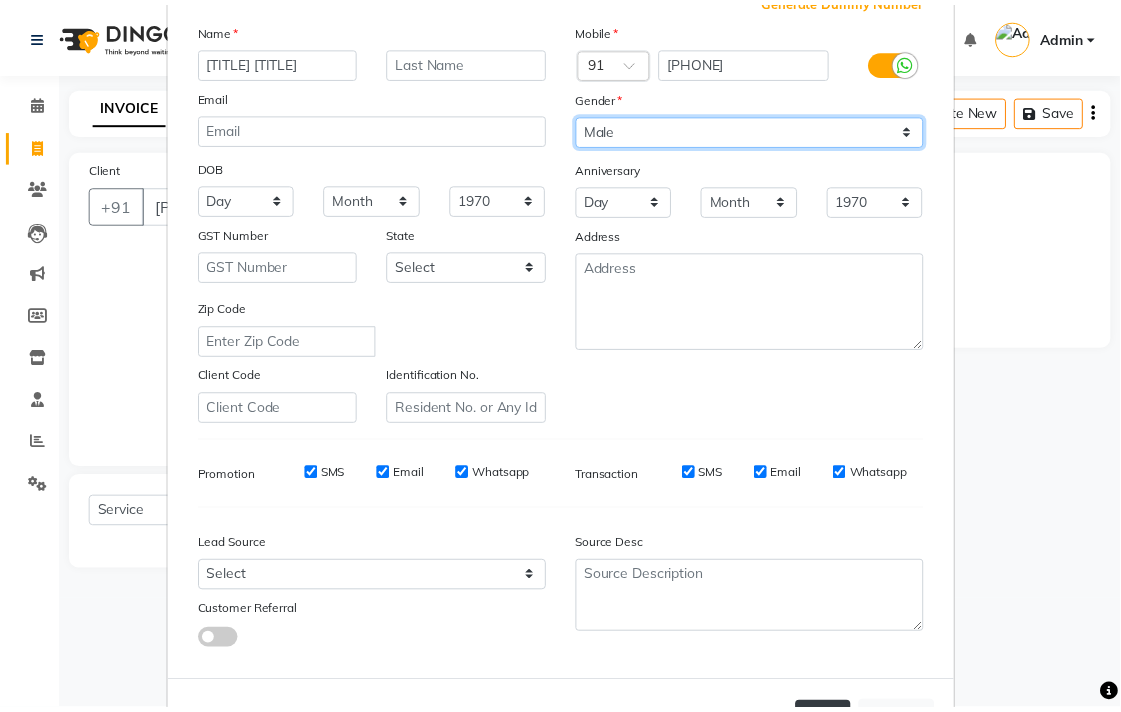 scroll, scrollTop: 212, scrollLeft: 0, axis: vertical 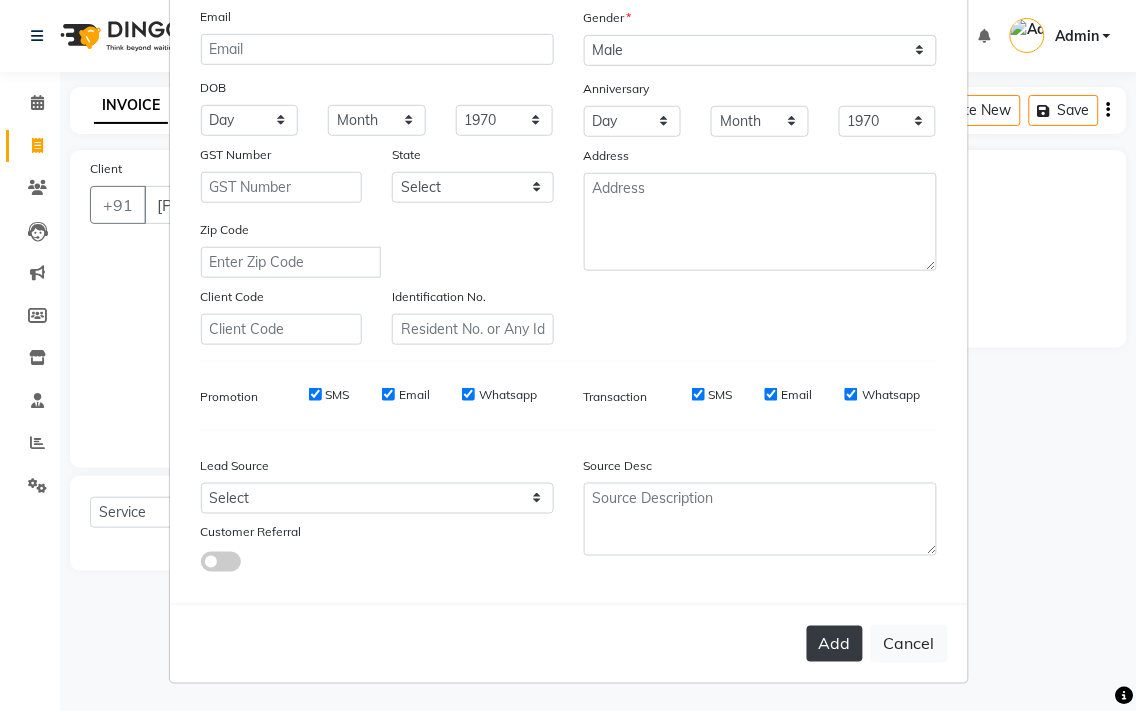 click on "Add" at bounding box center [835, 644] 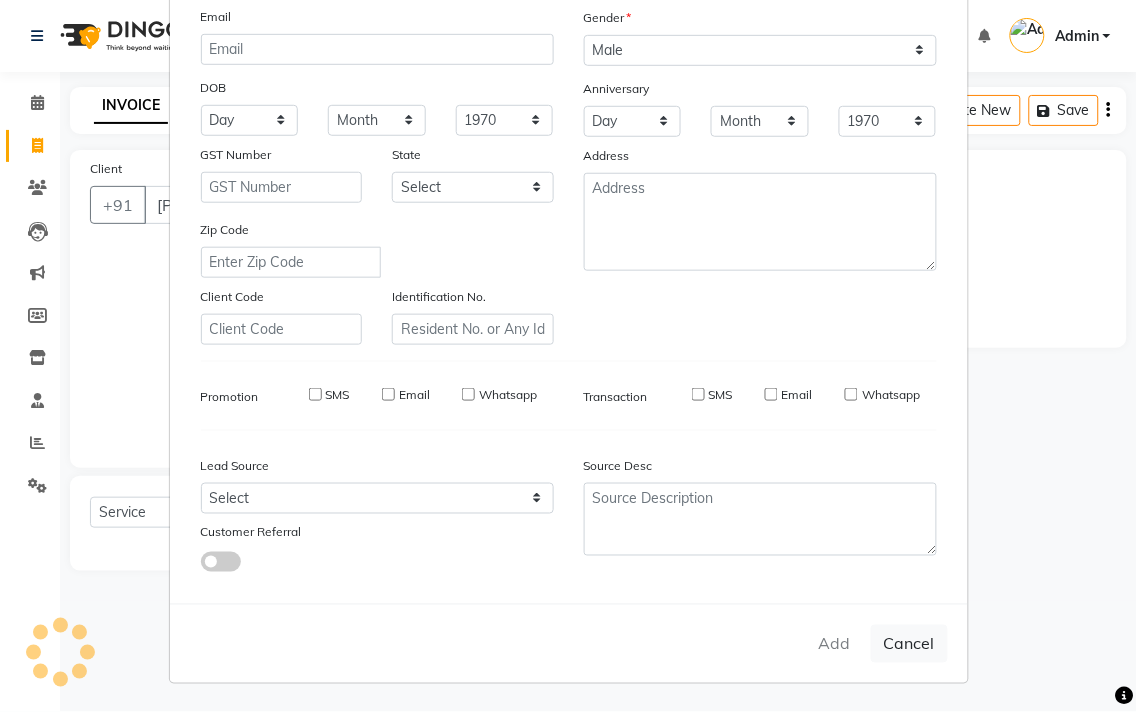 type 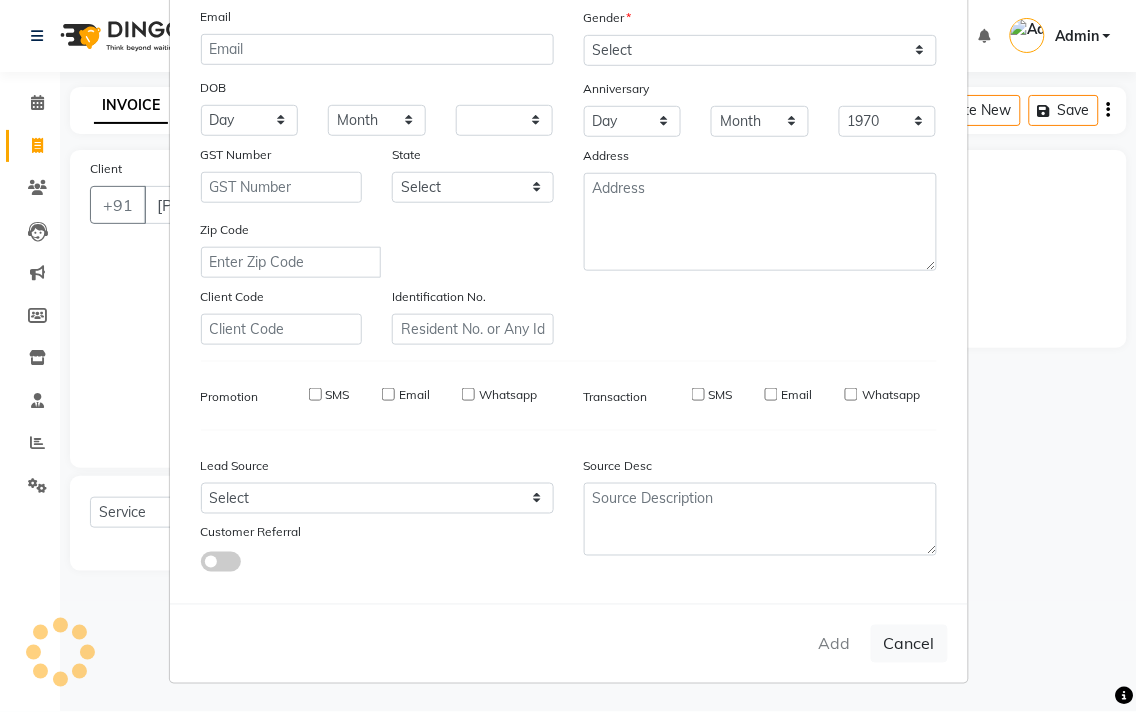 select 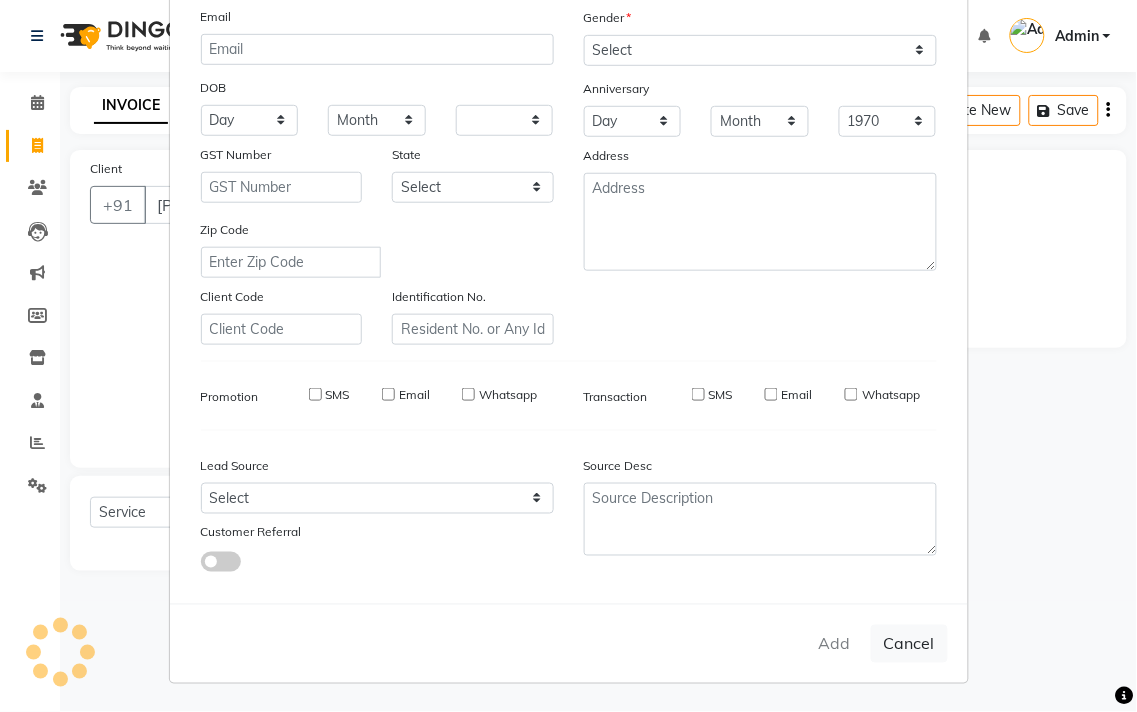 checkbox on "false" 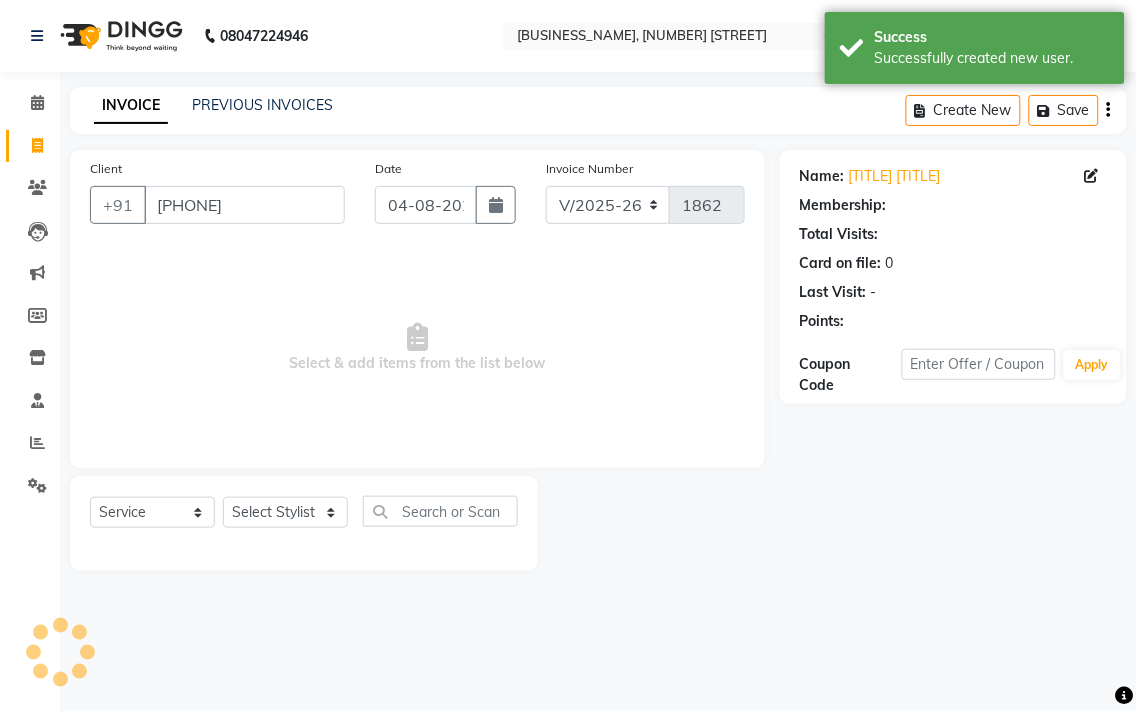 select on "1: Object" 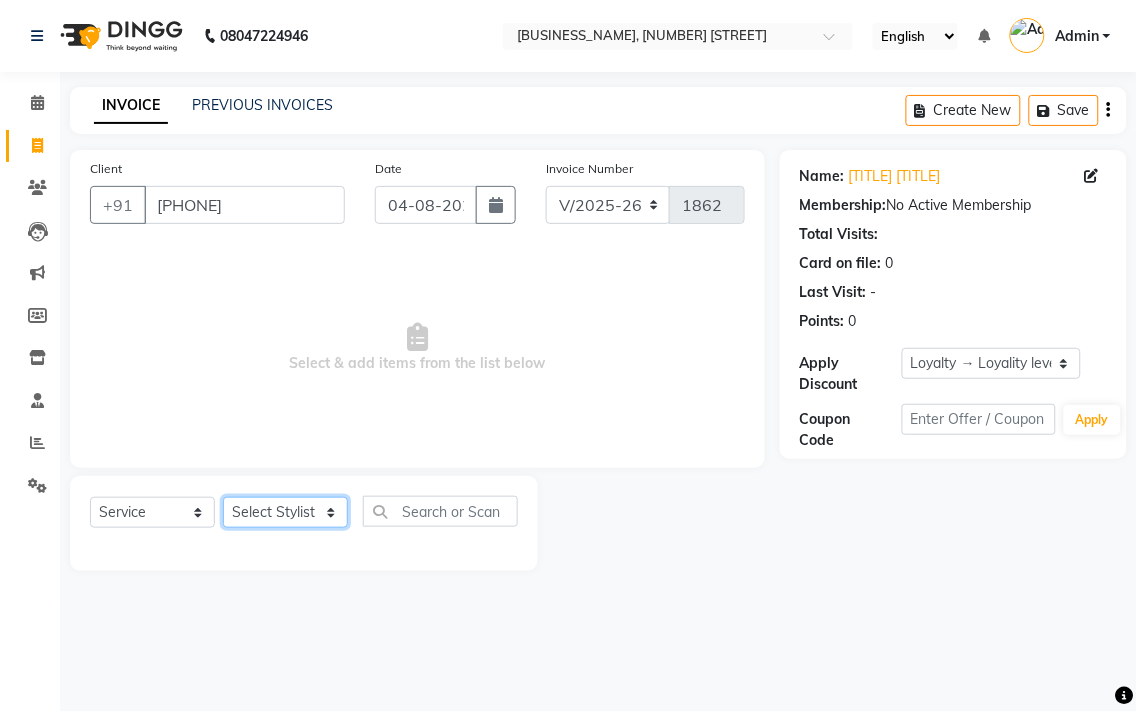 click on "Select Stylist [FIRST] [LAST] [FIRST] [LAST] [FIRST] [LAST] [FIRST] [LAST] [FIRST] [LAST] [FIRST] [LAST] [FIRST] [LAST] [FIRST] [LAST] [FIRST] [LAST] [FIRST] [LAST] [FIRST] [LAST] [FIRST] [LAST]" 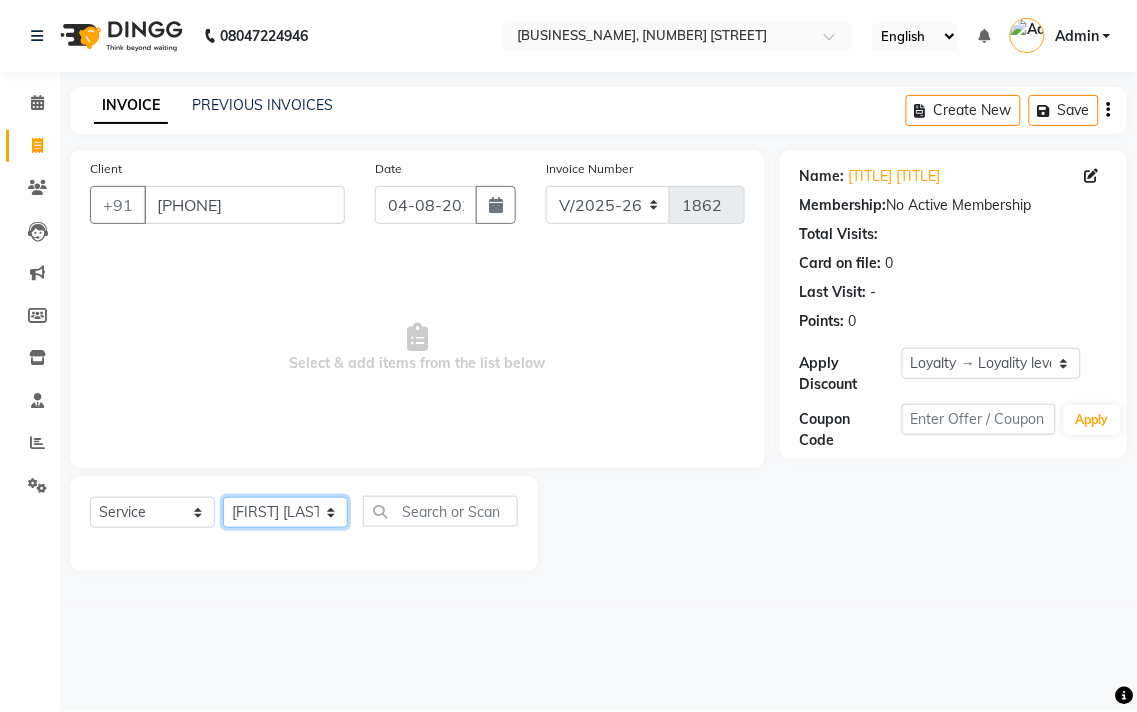 click on "Select Stylist [FIRST] [LAST] [FIRST] [LAST] [FIRST] [LAST] [FIRST] [LAST] [FIRST] [LAST] [FIRST] [LAST] [FIRST] [LAST] [FIRST] [LAST] [FIRST] [LAST] [FIRST] [LAST] [FIRST] [LAST] [FIRST] [LAST]" 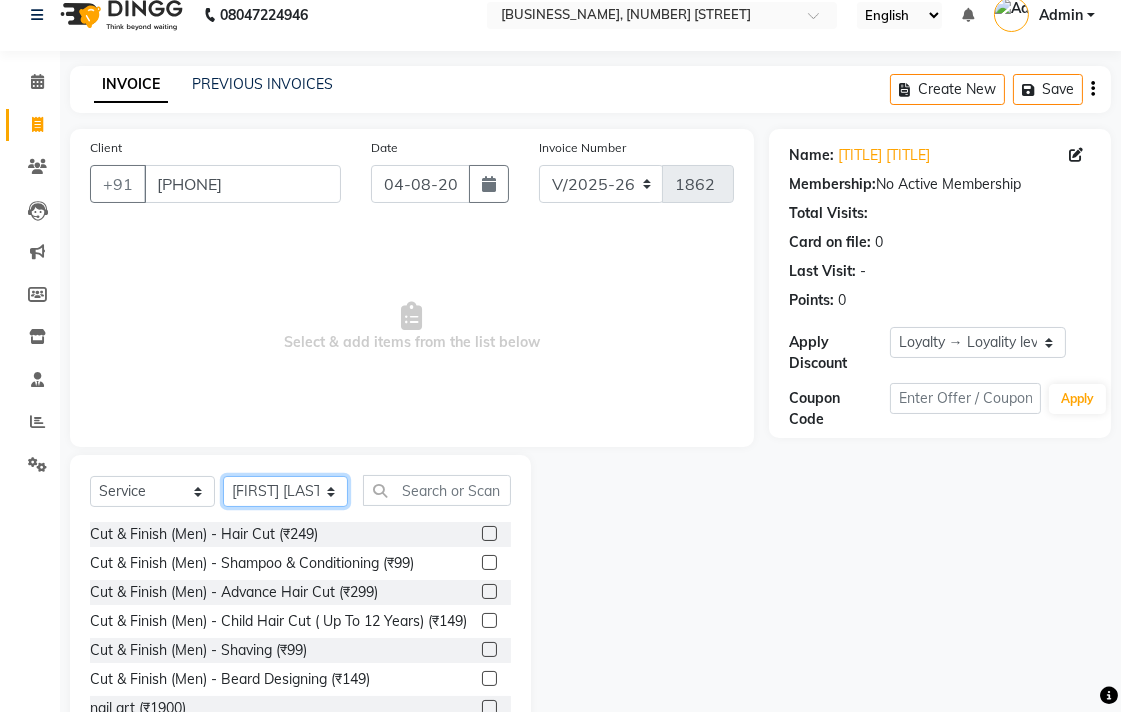 scroll, scrollTop: 88, scrollLeft: 0, axis: vertical 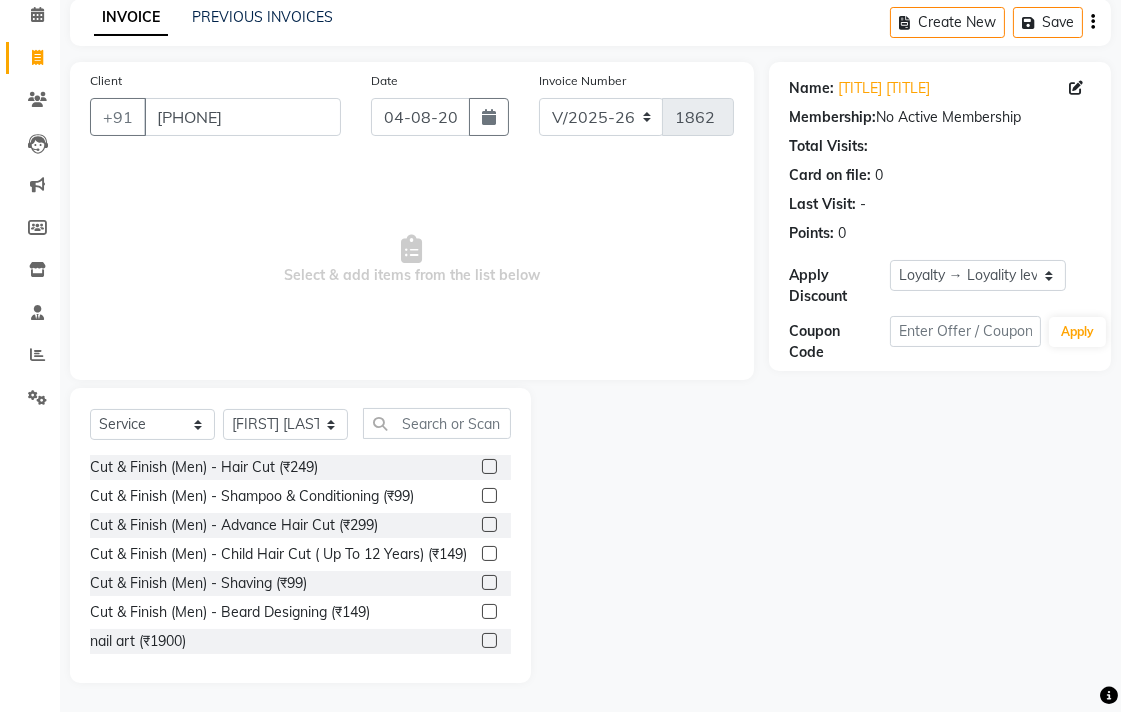 click 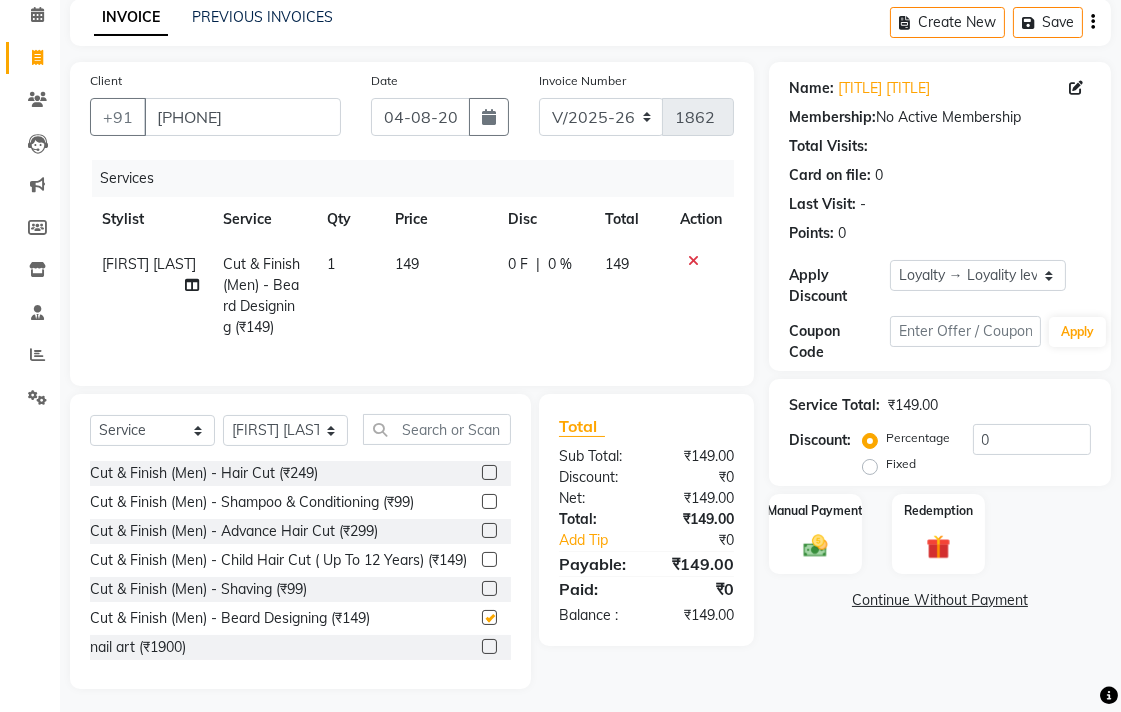 checkbox on "false" 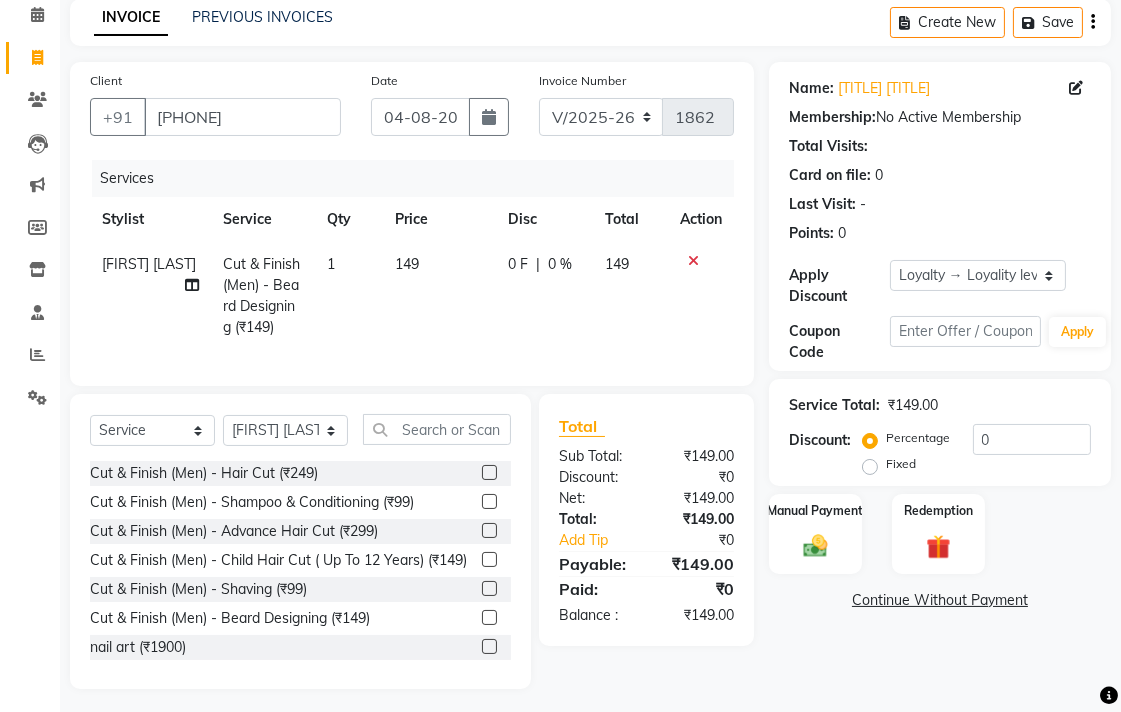 click on "149" 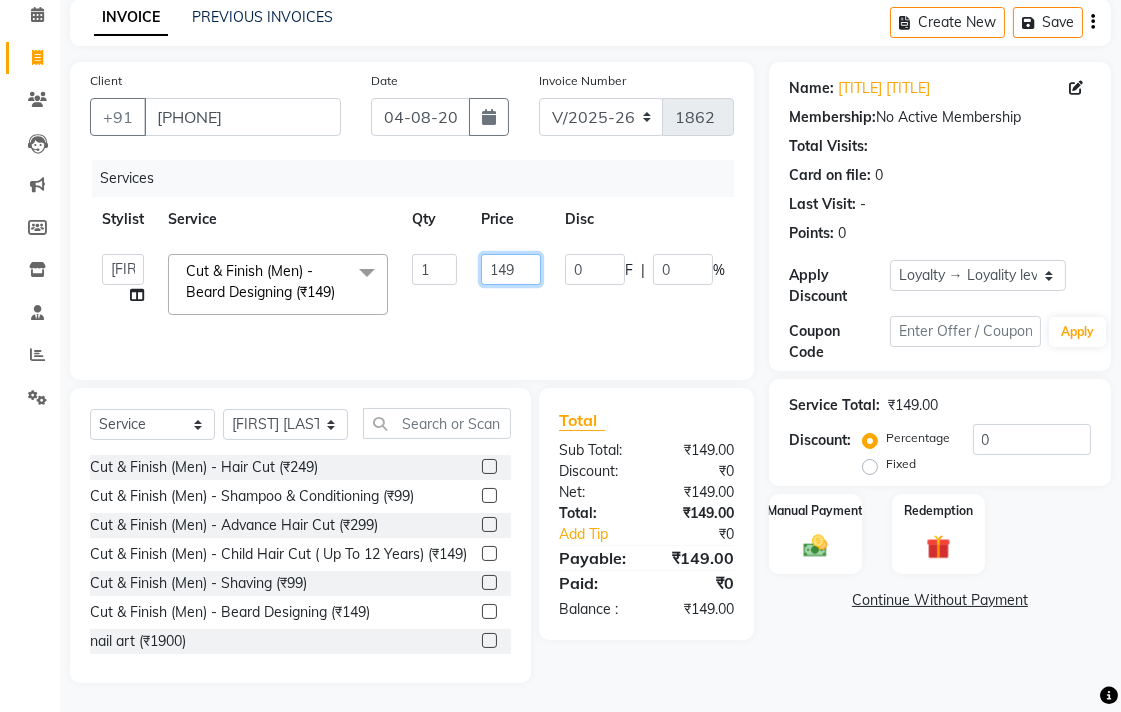 click on "149" 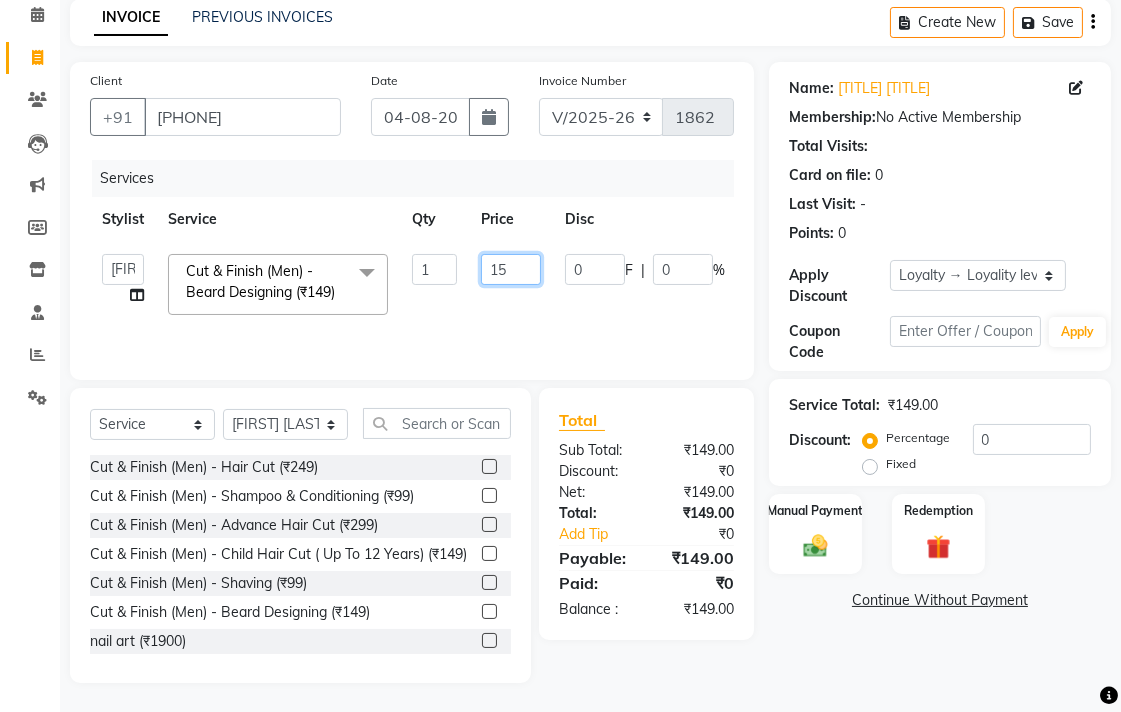 type on "150" 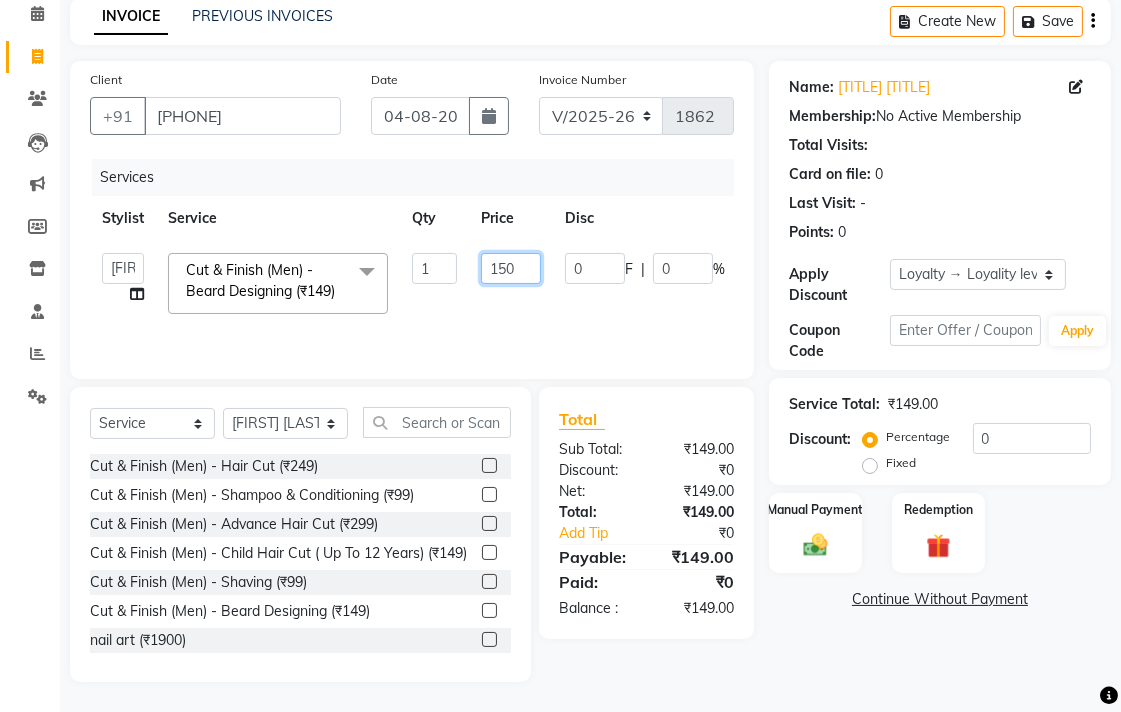 scroll, scrollTop: 110, scrollLeft: 0, axis: vertical 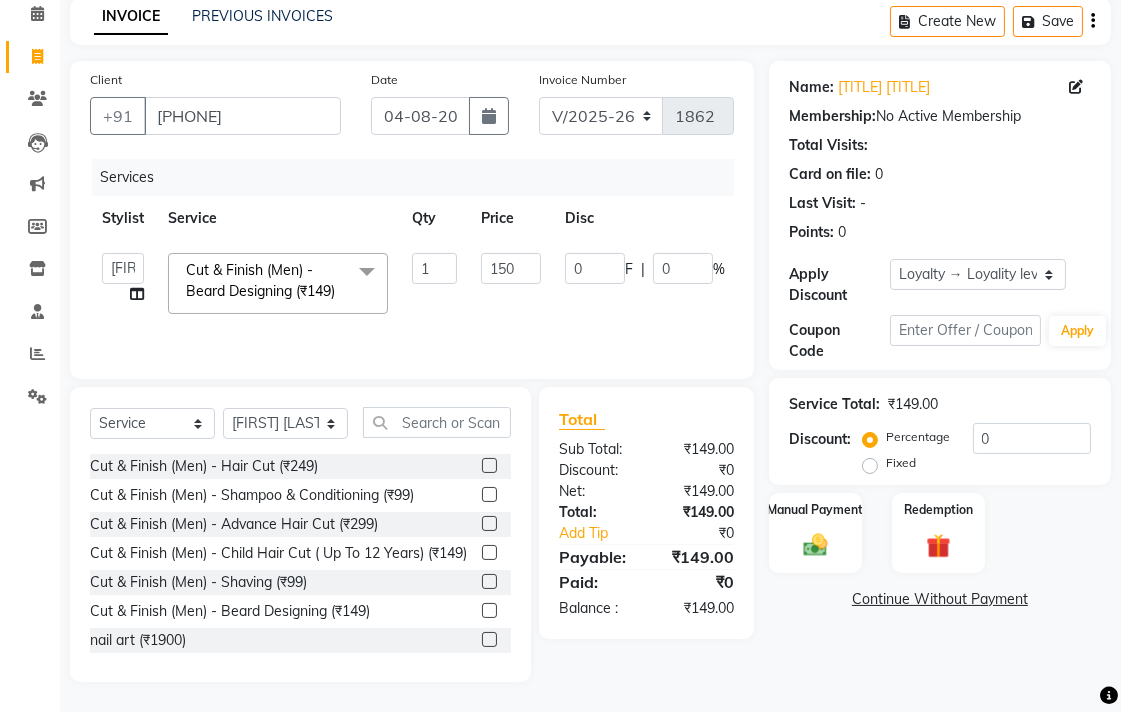 drag, startPoint x: 794, startPoint y: 611, endPoint x: 766, endPoint y: 545, distance: 71.693794 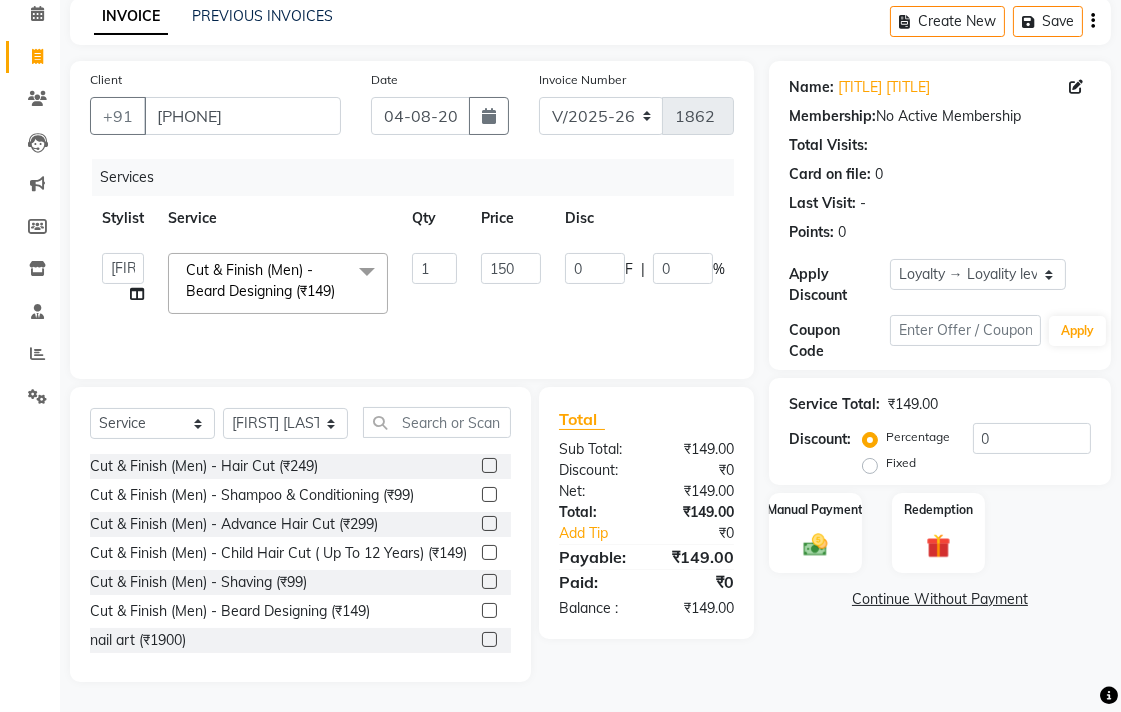 click on "Name: [TITLE] [TITLE]  Membership:  No Active Membership  Total Visits:   Card on file:  0 Last Visit:   - Points:   0  Apply Discount Select  Loyalty → Loyality level 1  Coupon Code Apply Service Total:  ₹149.00  Discount:  Percentage   Fixed  0 Manual Payment Redemption  Continue Without Payment" 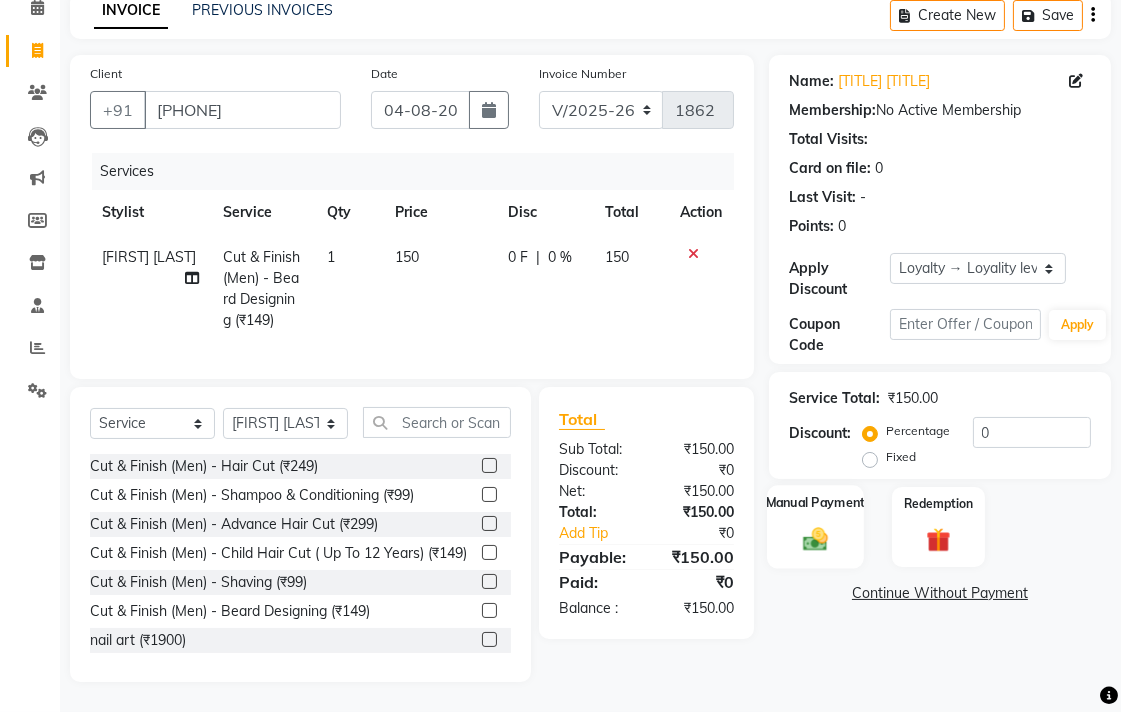 click on "Manual Payment" 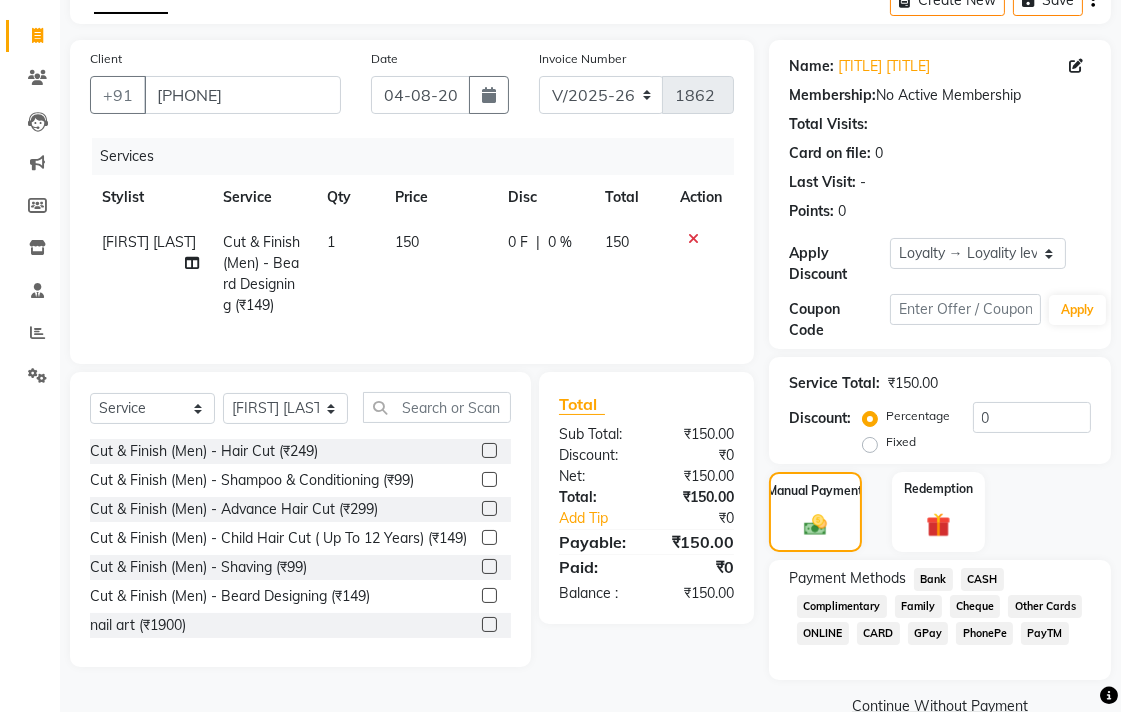 click on "Bank" 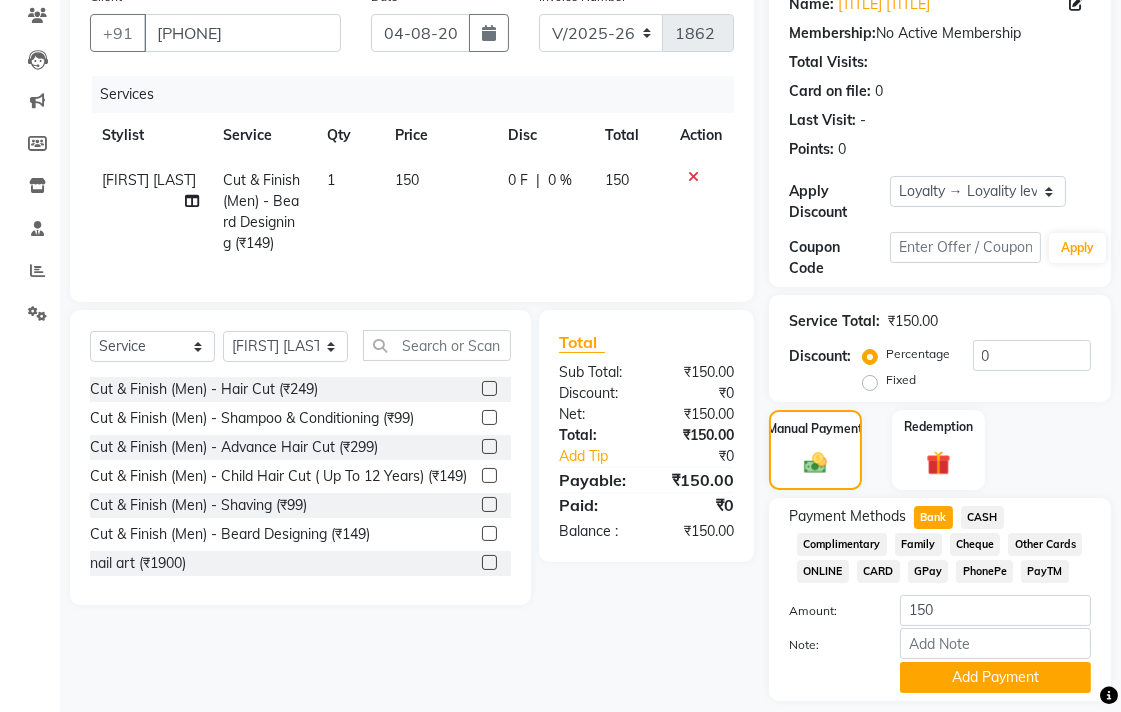 scroll, scrollTop: 233, scrollLeft: 0, axis: vertical 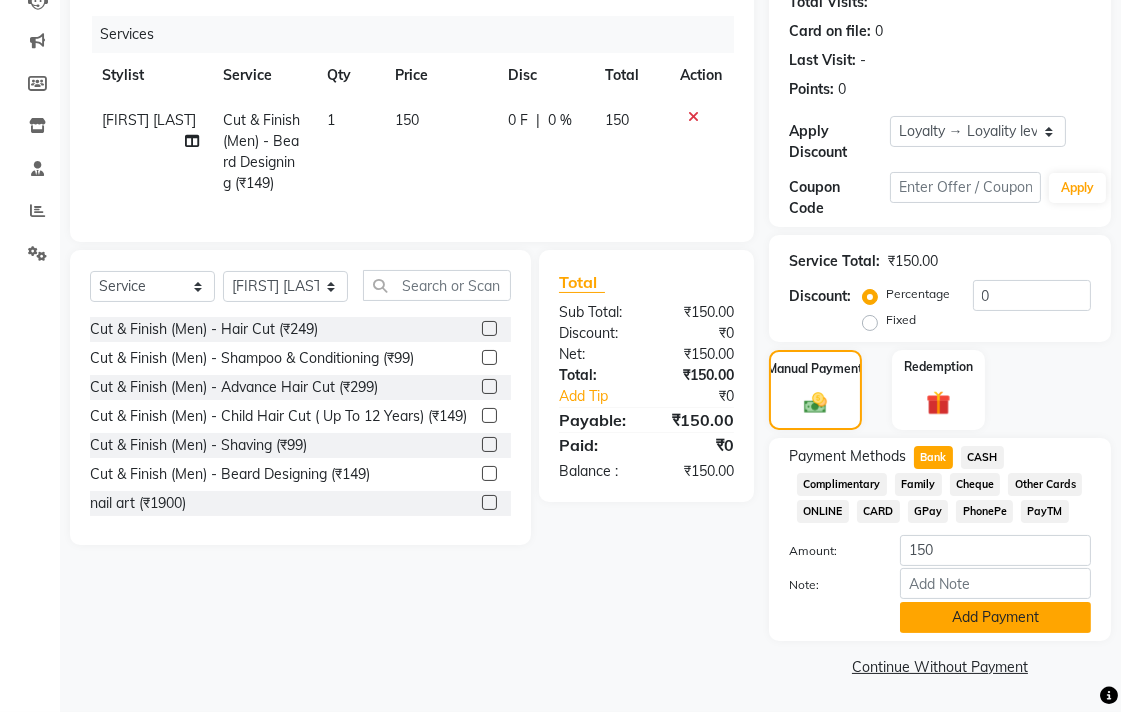 click on "Add Payment" 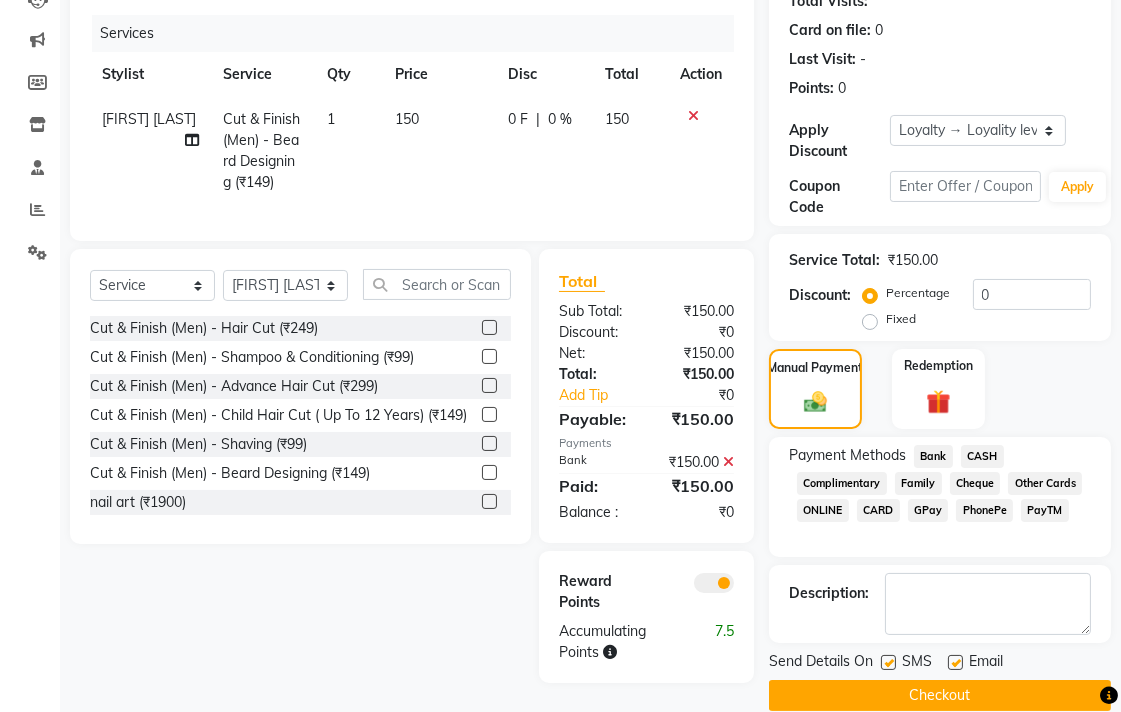 click on "Checkout" 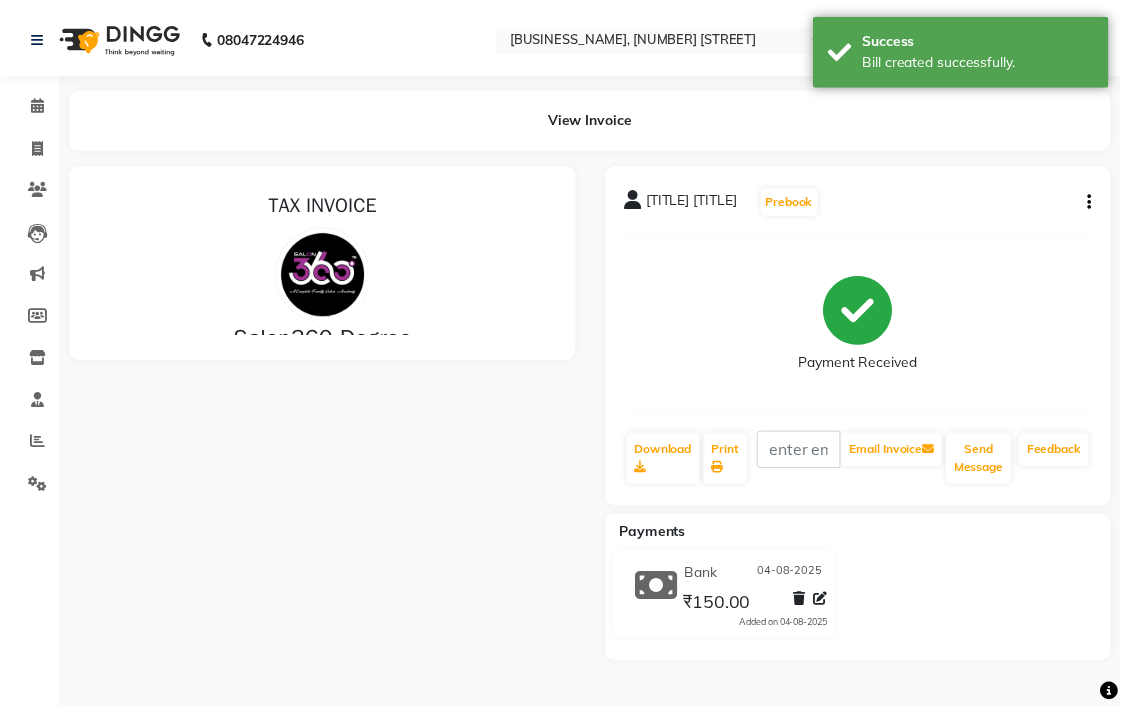 scroll, scrollTop: 0, scrollLeft: 0, axis: both 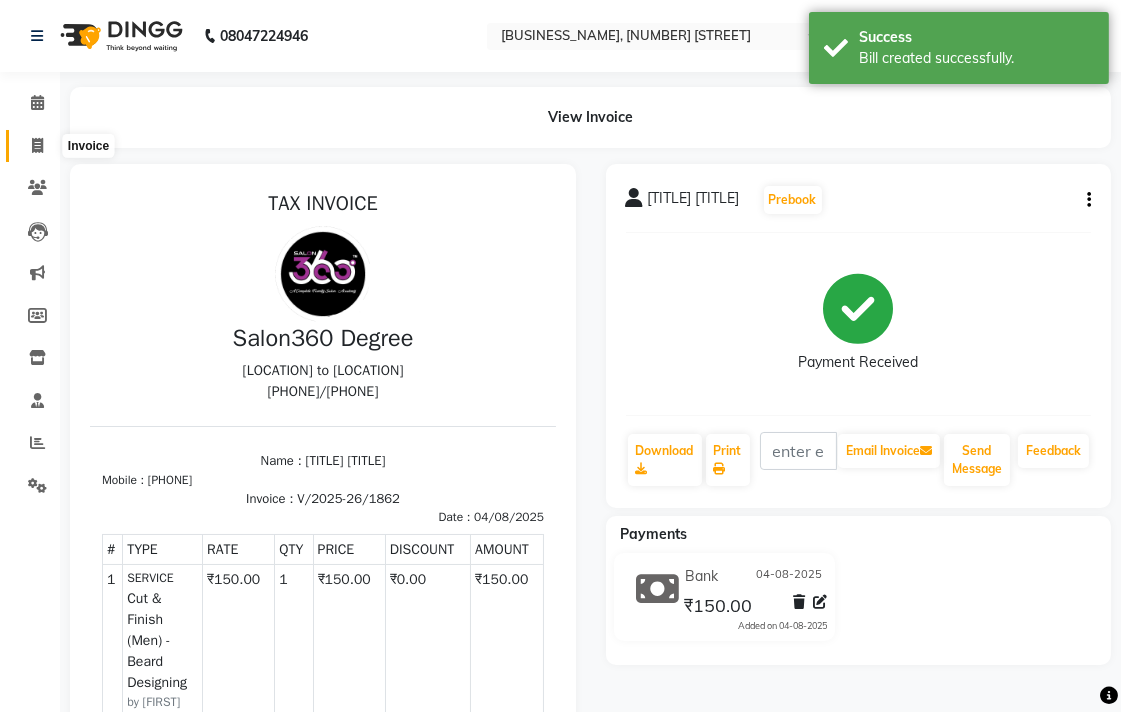 click 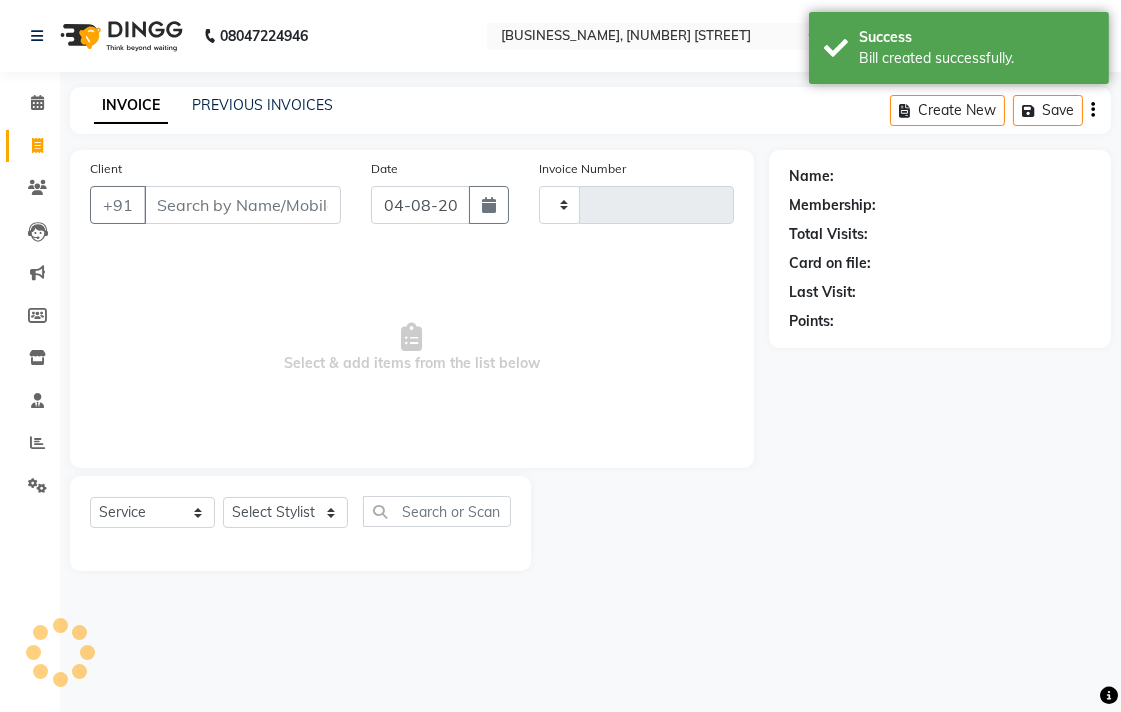 type on "1863" 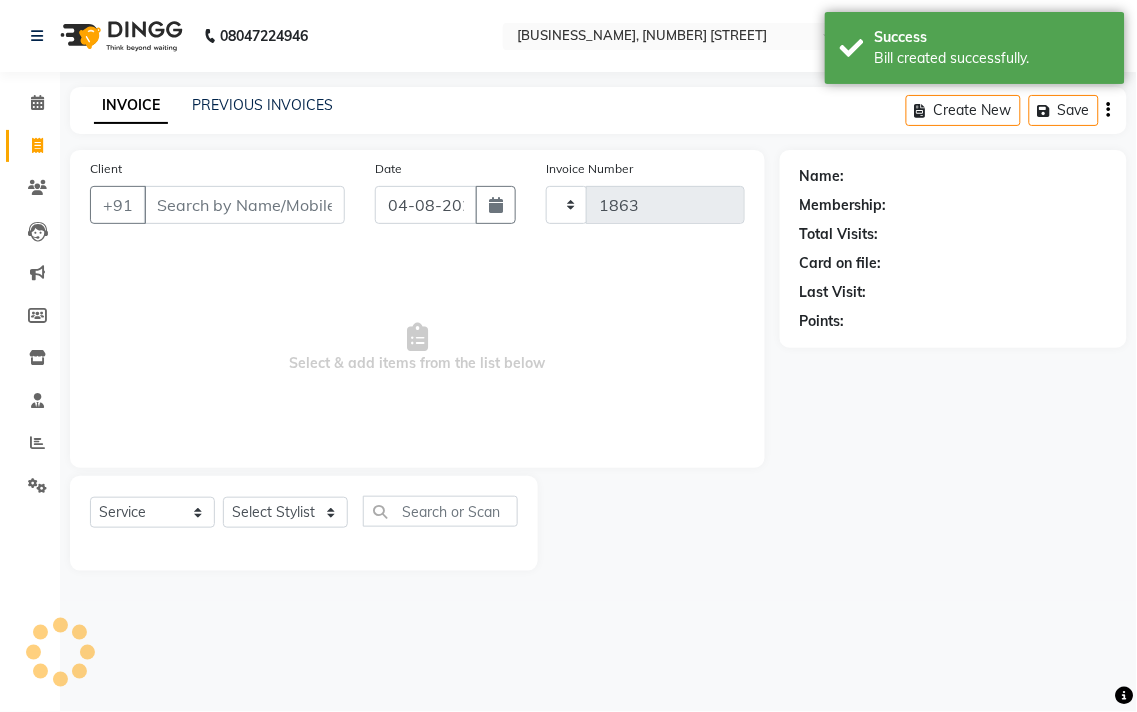 select on "5215" 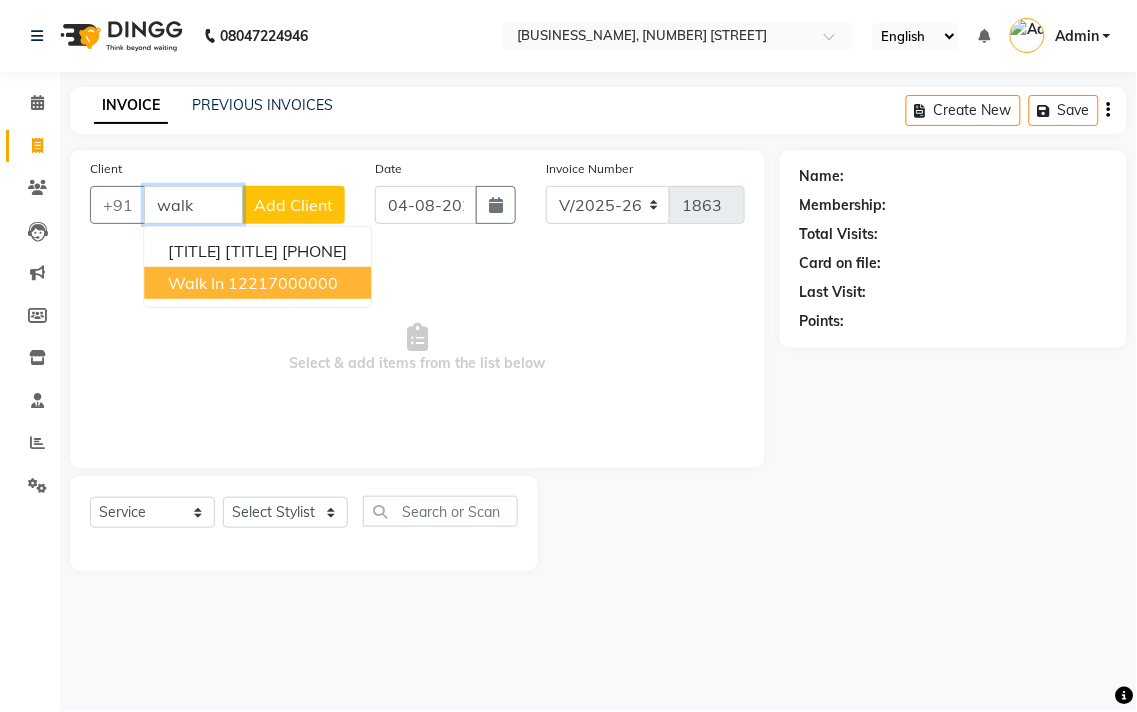 click on "Walk In" at bounding box center [196, 283] 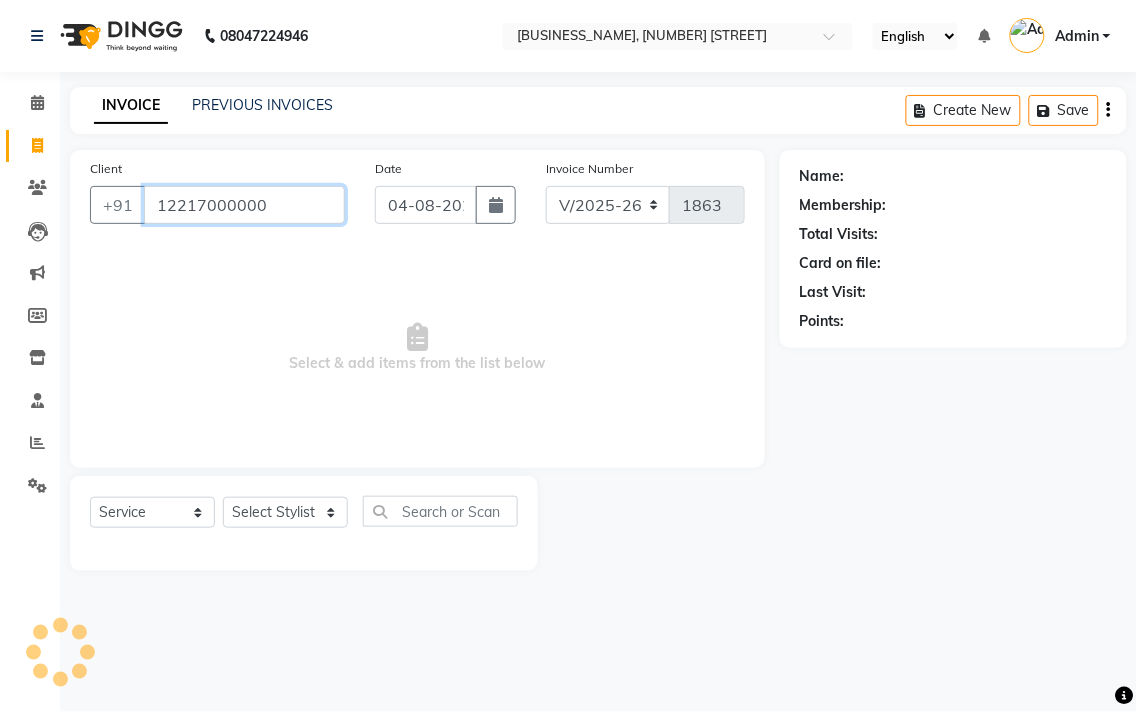 type on "12217000000" 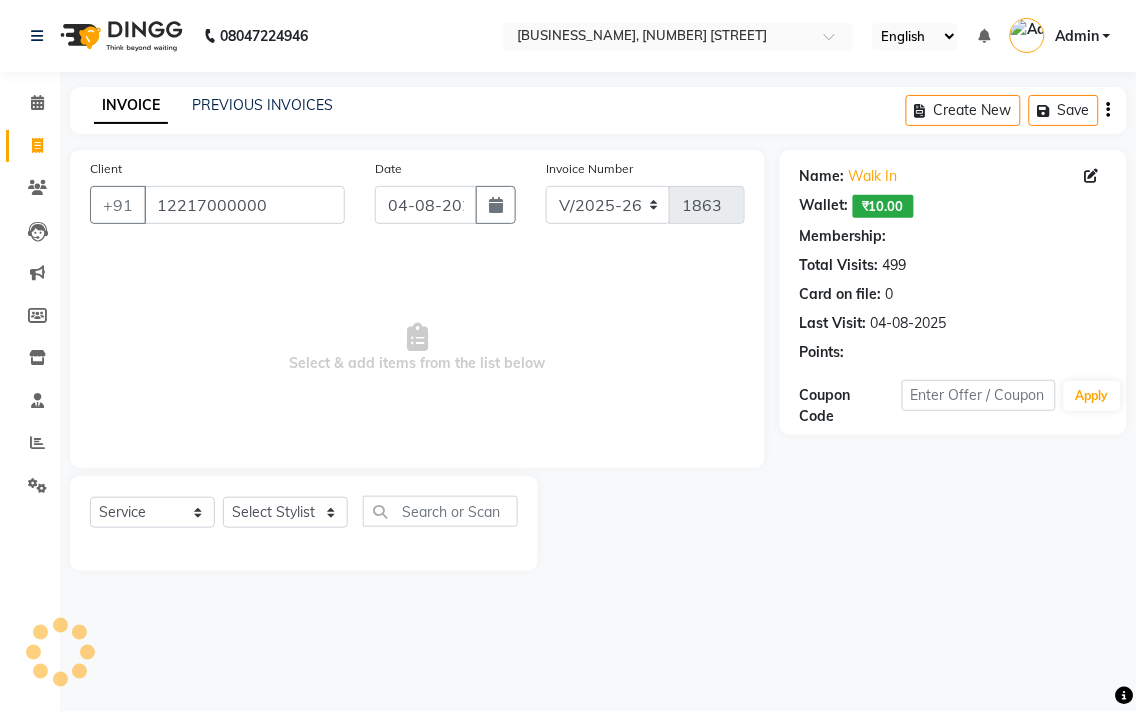 select on "1: Object" 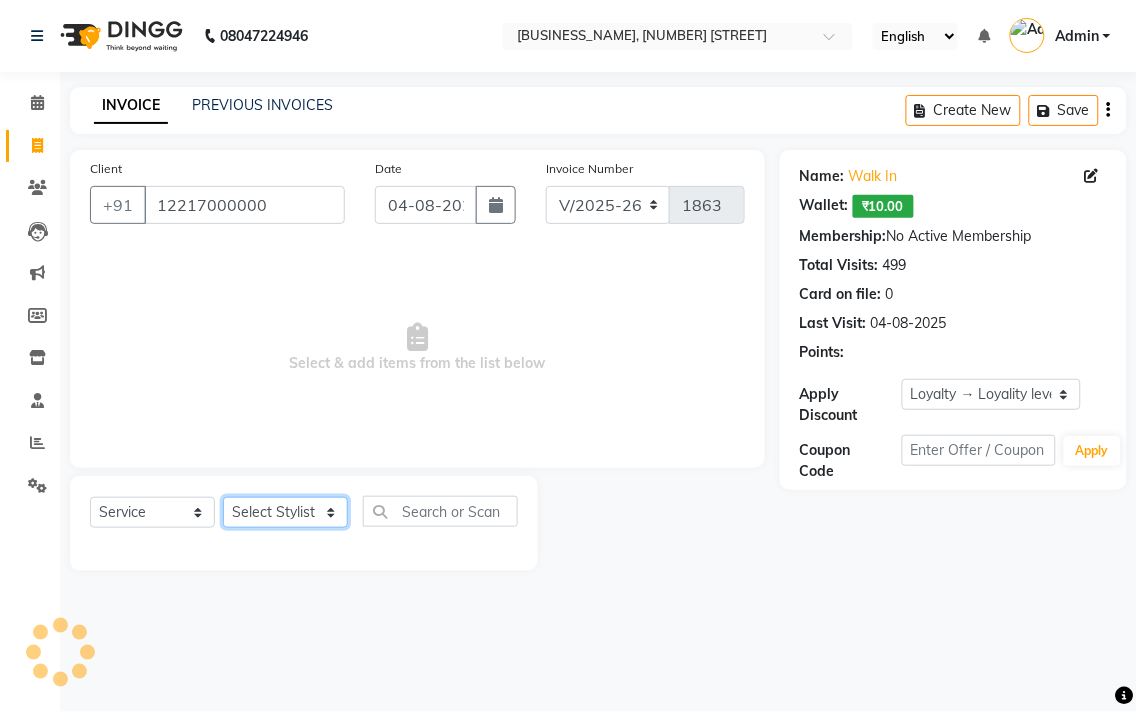 click on "Select Stylist [FIRST] [LAST] [FIRST] [LAST] [FIRST] [LAST] [FIRST] [LAST] [FIRST] [LAST] [FIRST] [LAST] [FIRST] [LAST] [FIRST] [LAST] [FIRST] [LAST] [FIRST] [LAST] [FIRST] [LAST] [FIRST] [LAST]" 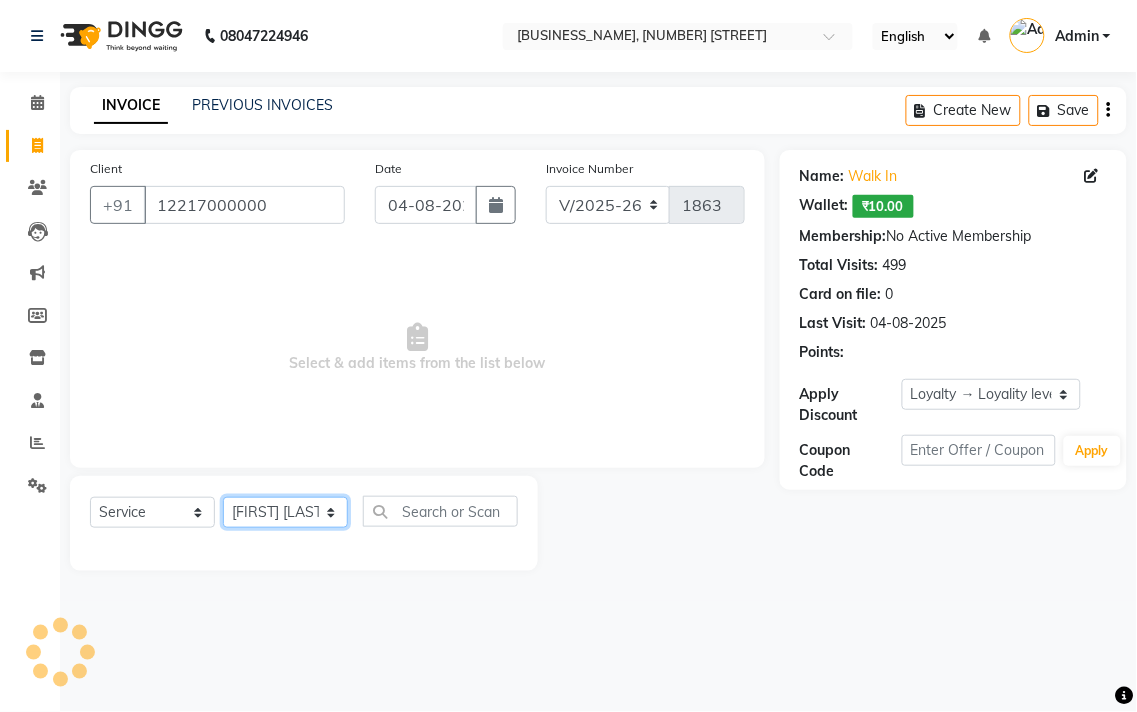 click on "Select Stylist [FIRST] [LAST] [FIRST] [LAST] [FIRST] [LAST] [FIRST] [LAST] [FIRST] [LAST] [FIRST] [LAST] [FIRST] [LAST] [FIRST] [LAST] [FIRST] [LAST] [FIRST] [LAST] [FIRST] [LAST] [FIRST] [LAST]" 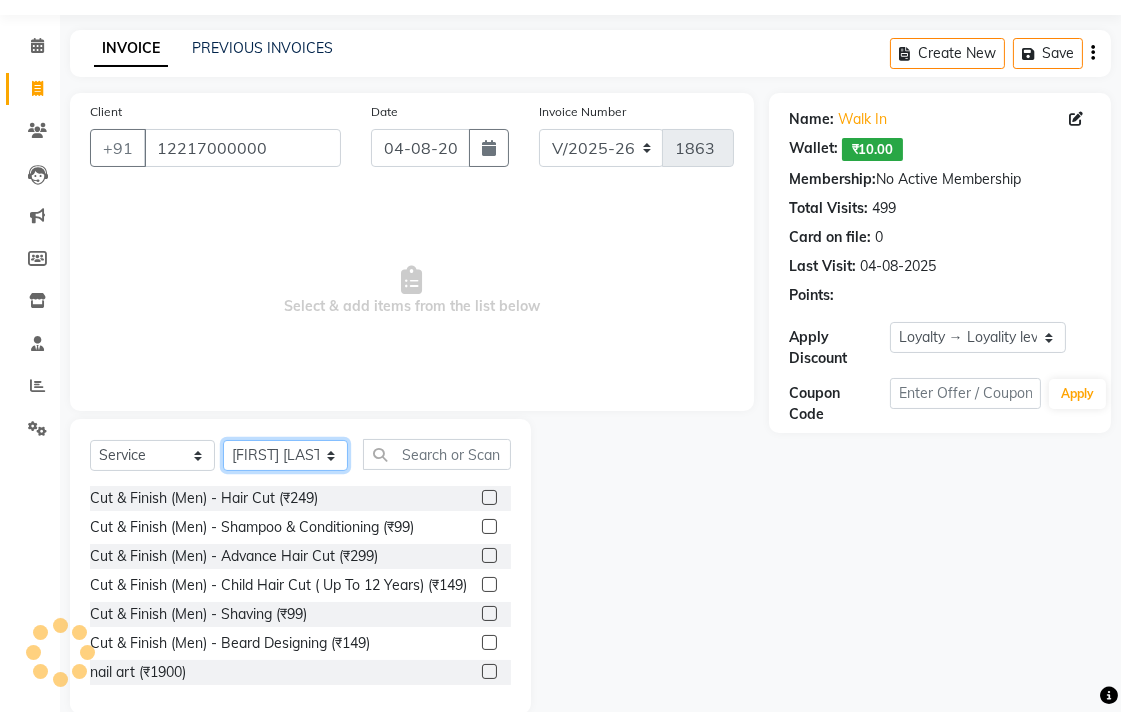 scroll, scrollTop: 88, scrollLeft: 0, axis: vertical 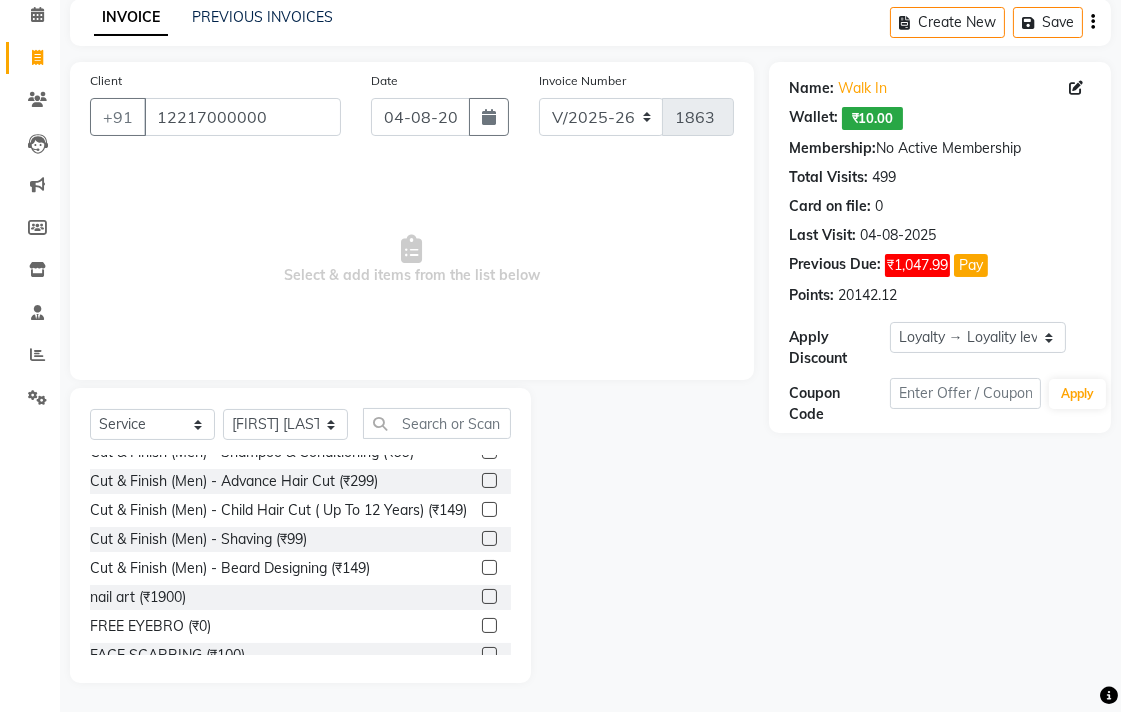 click 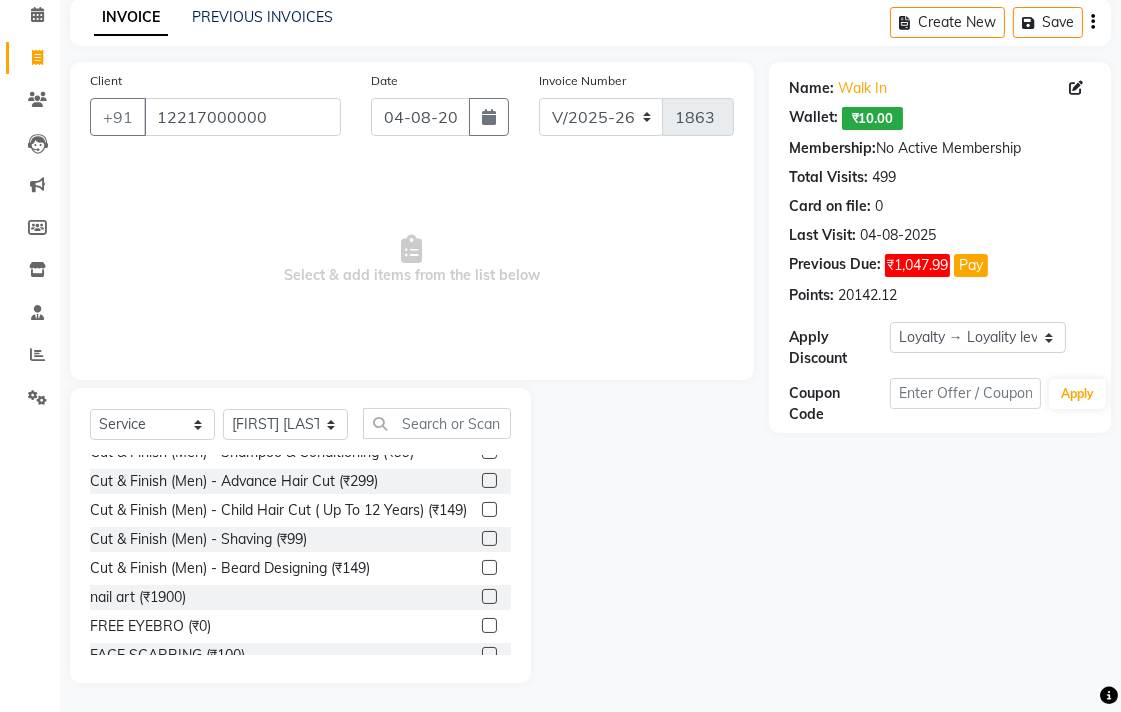 click 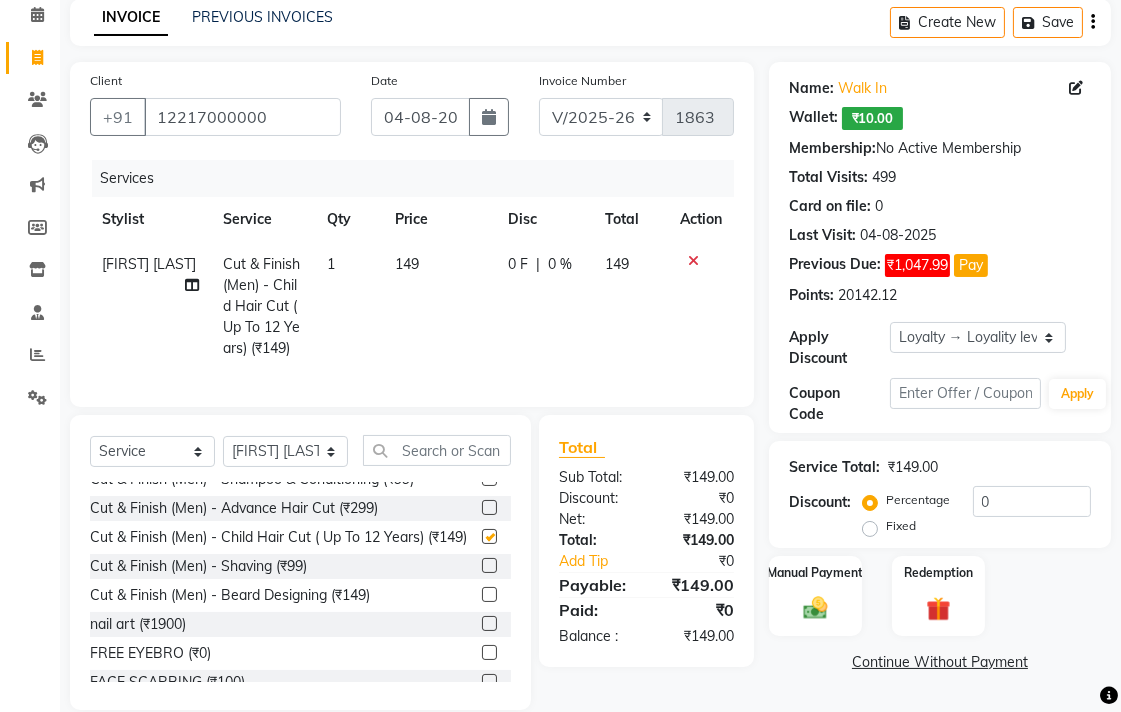 checkbox on "false" 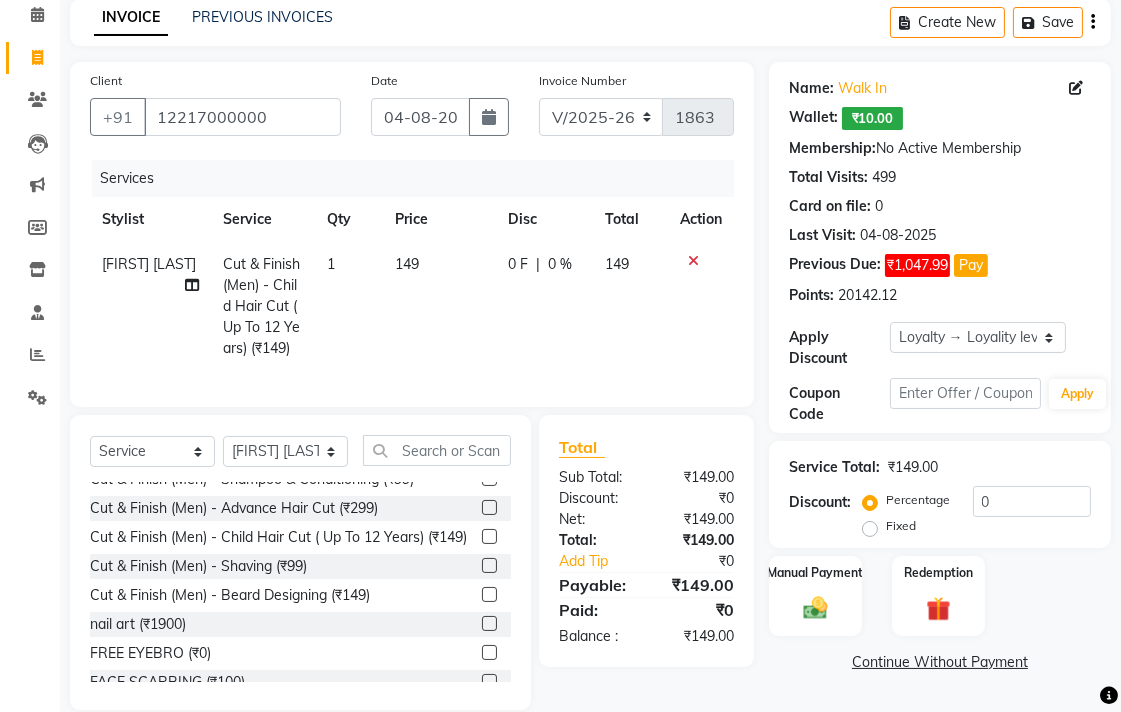 click on "149" 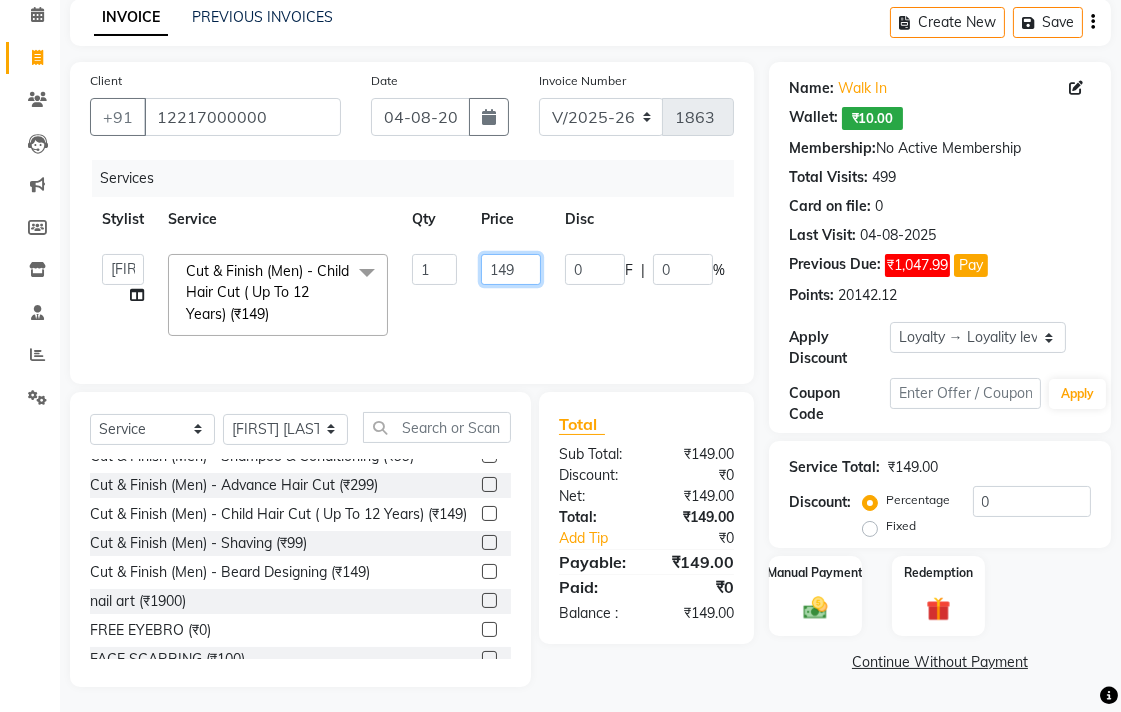click on "149" 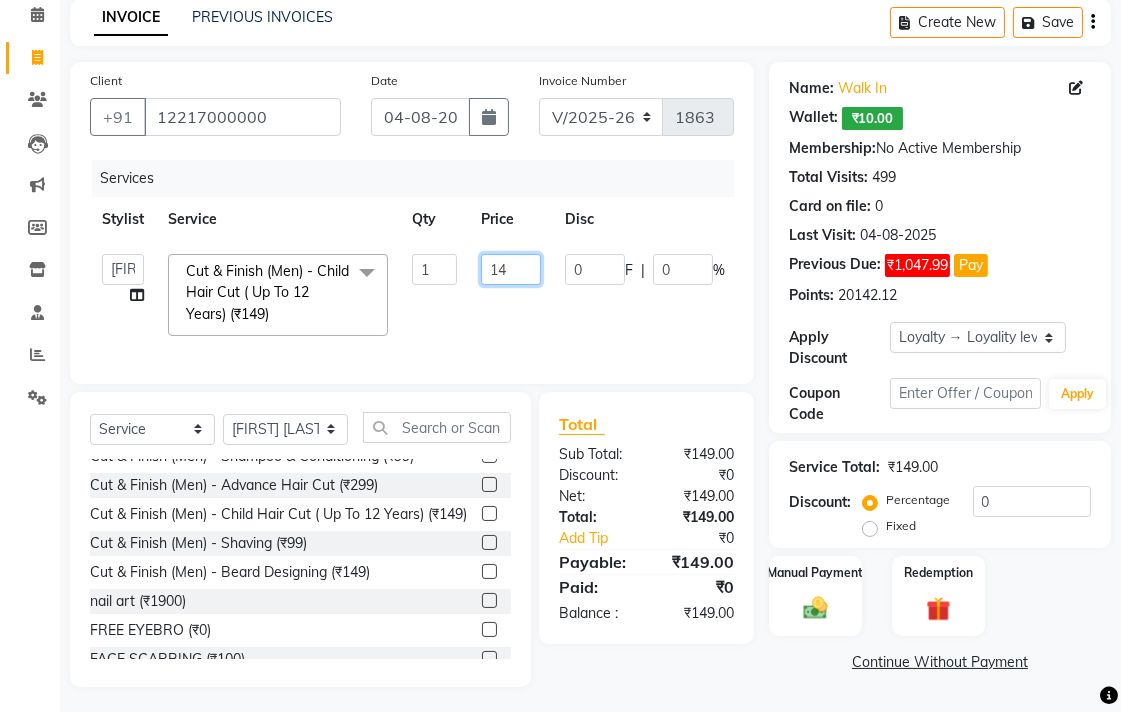 type on "1" 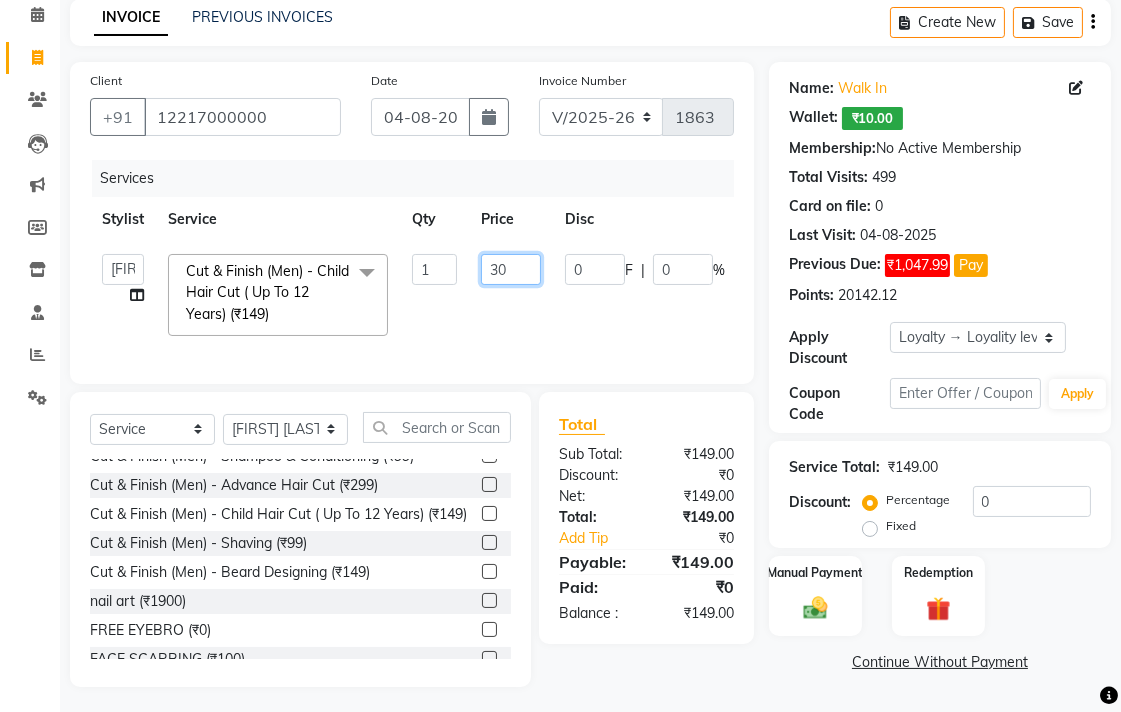 type on "300" 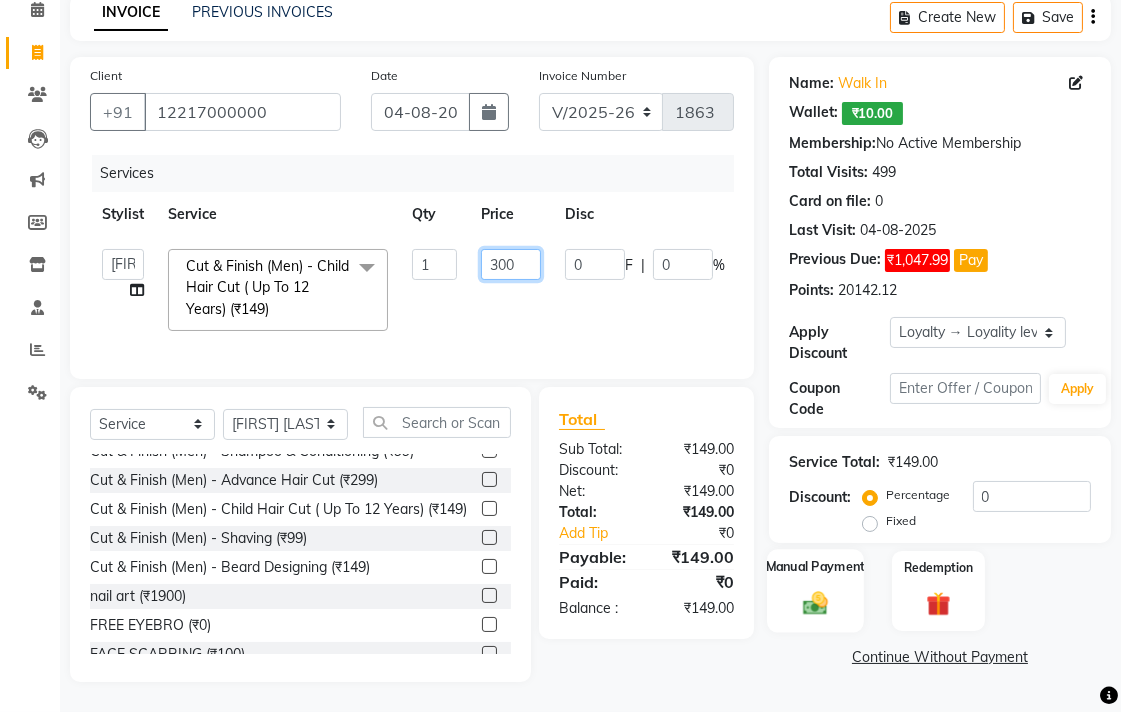 scroll, scrollTop: 110, scrollLeft: 0, axis: vertical 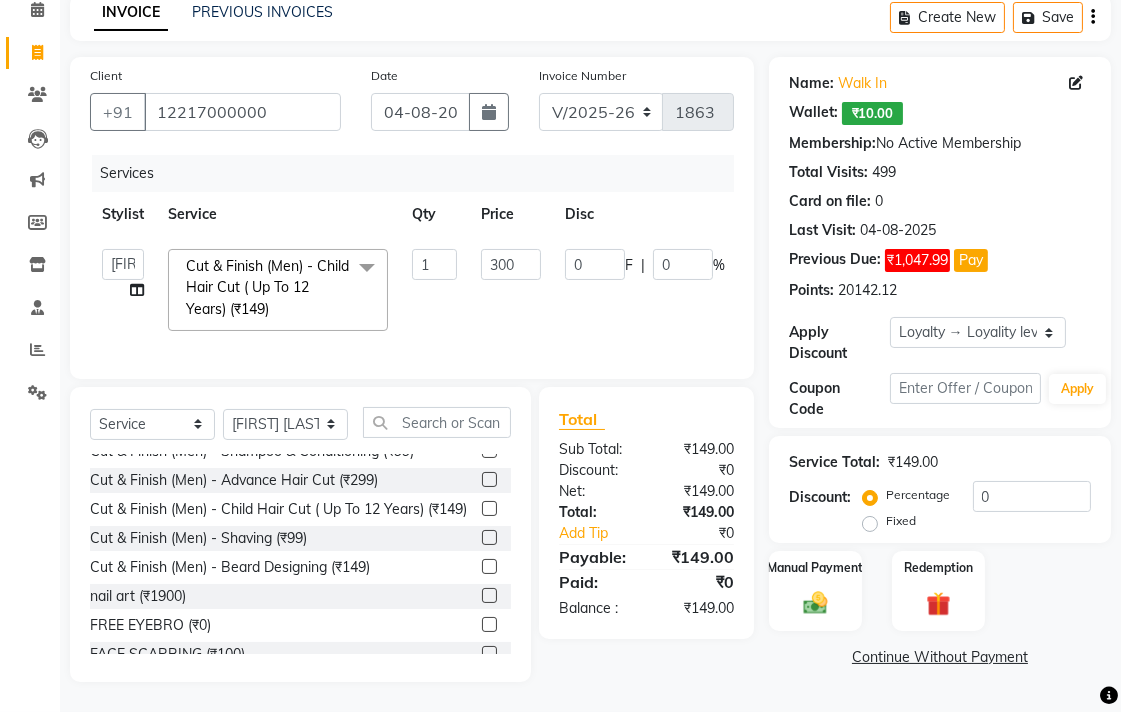 click on "Total Sub Total: ₹149.00 Discount: ₹0 Net: ₹149.00 Total: ₹149.00 Add Tip ₹0 Payable: ₹149.00 Paid: ₹0 Balance   : ₹149.00" 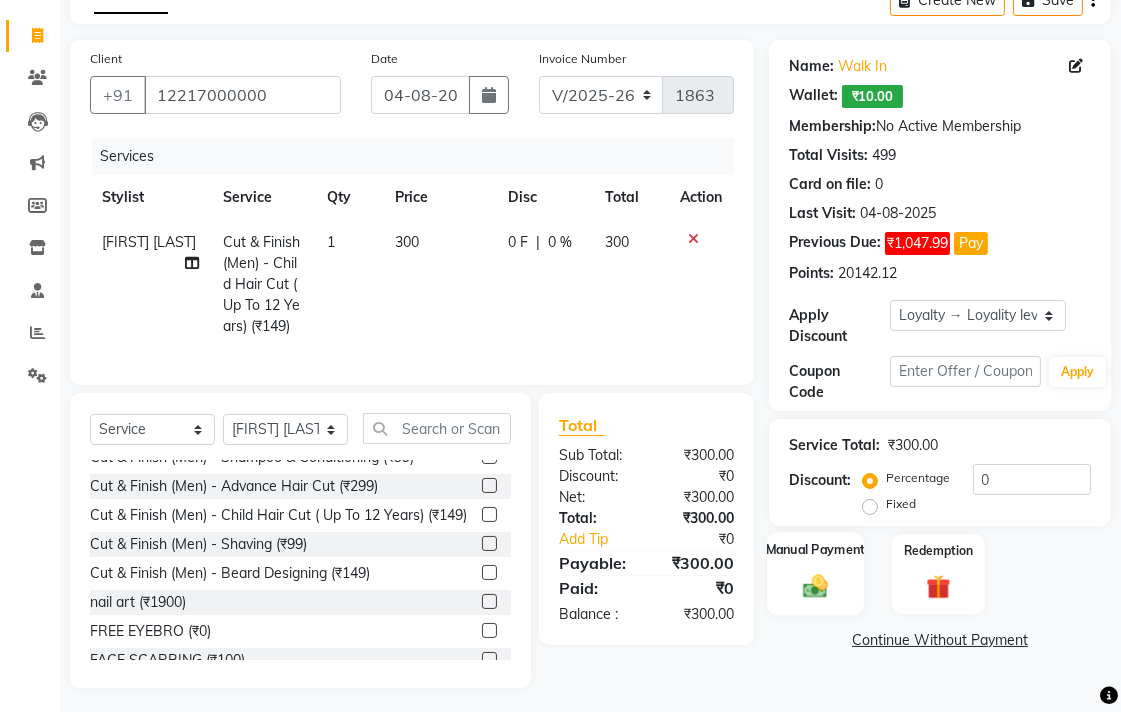 click 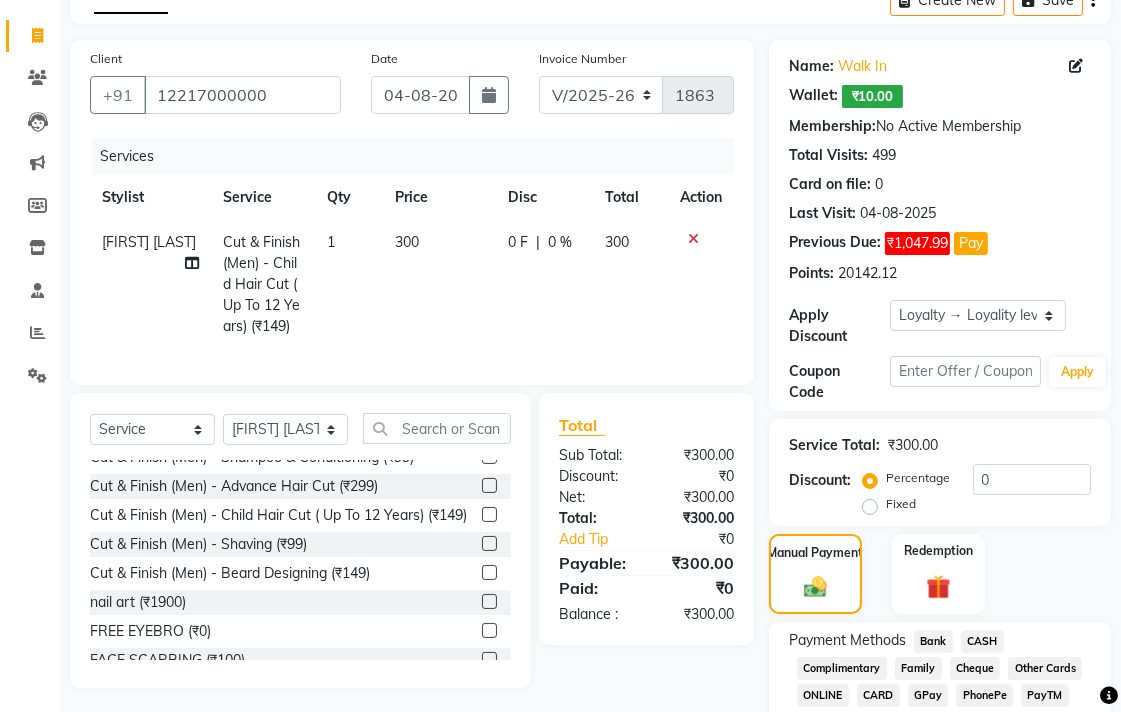 click on "CASH" 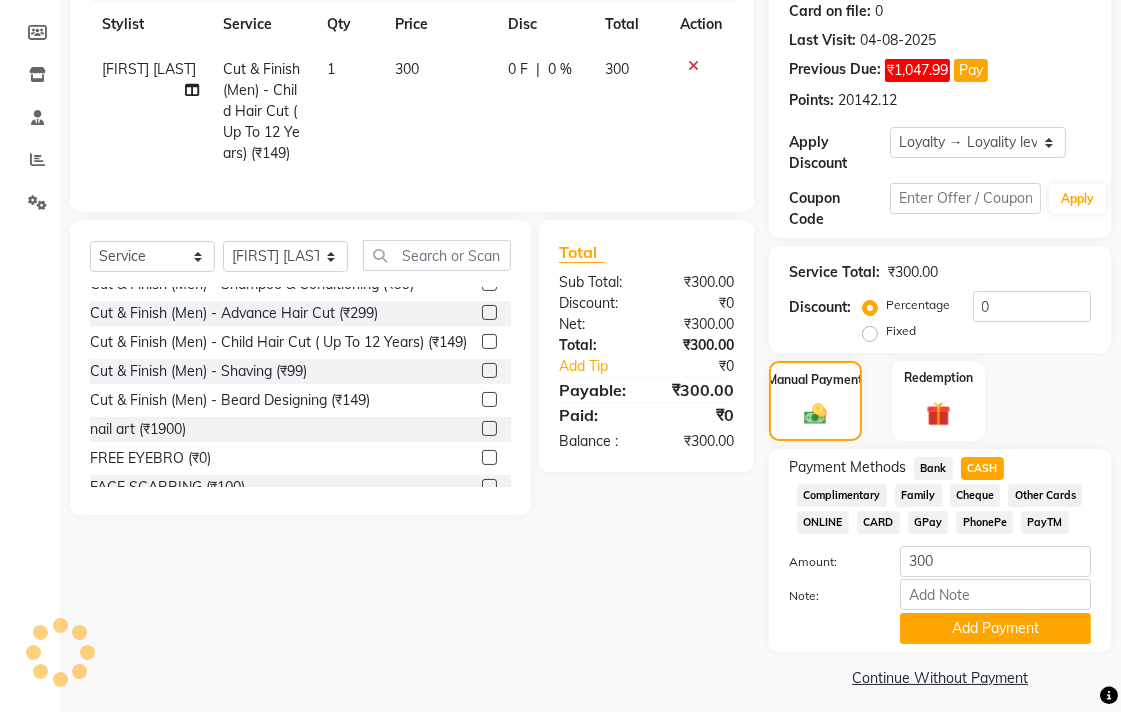 scroll, scrollTop: 295, scrollLeft: 0, axis: vertical 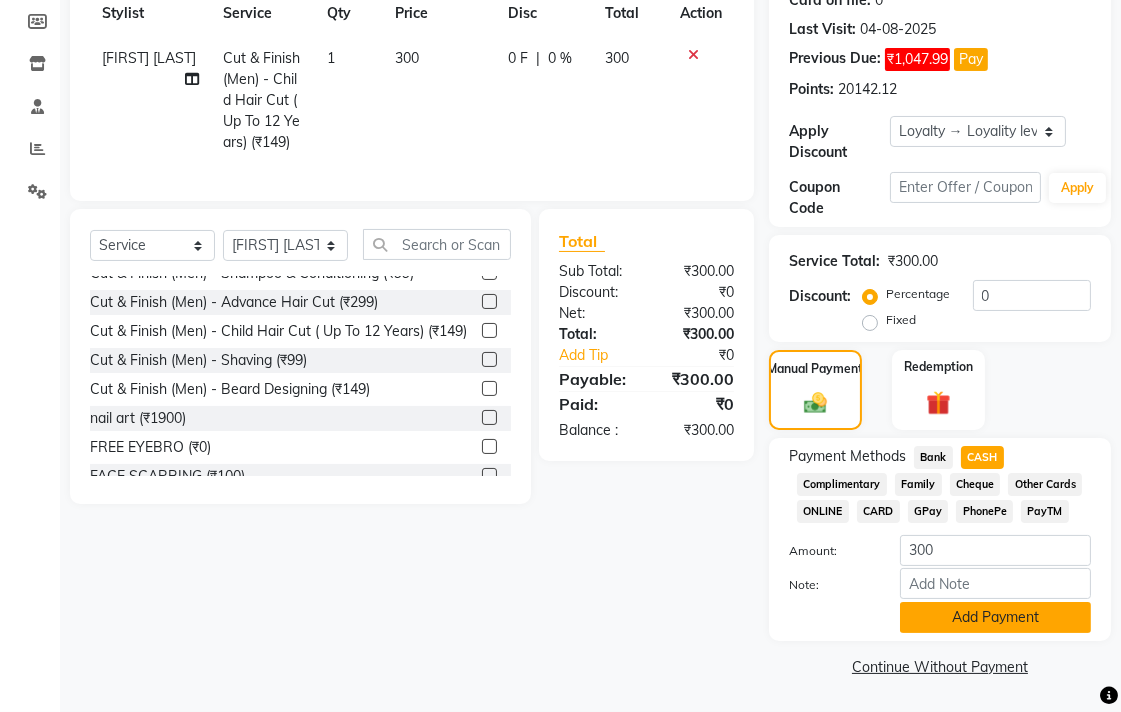 click on "Add Payment" 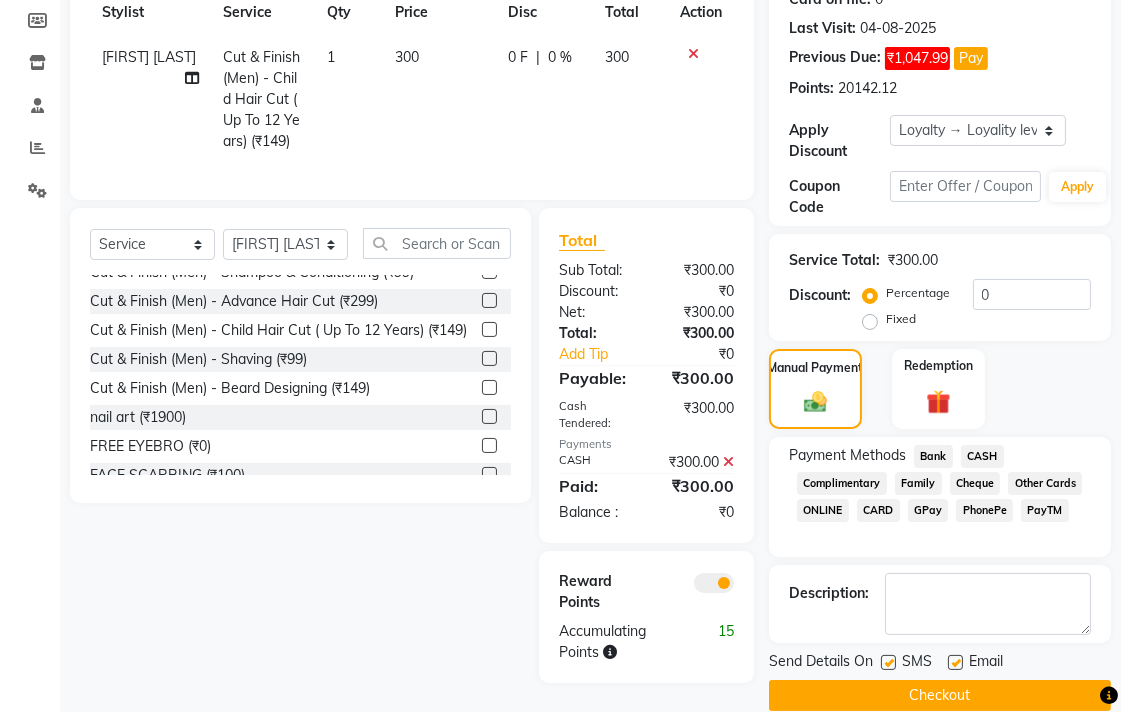 click on "Checkout" 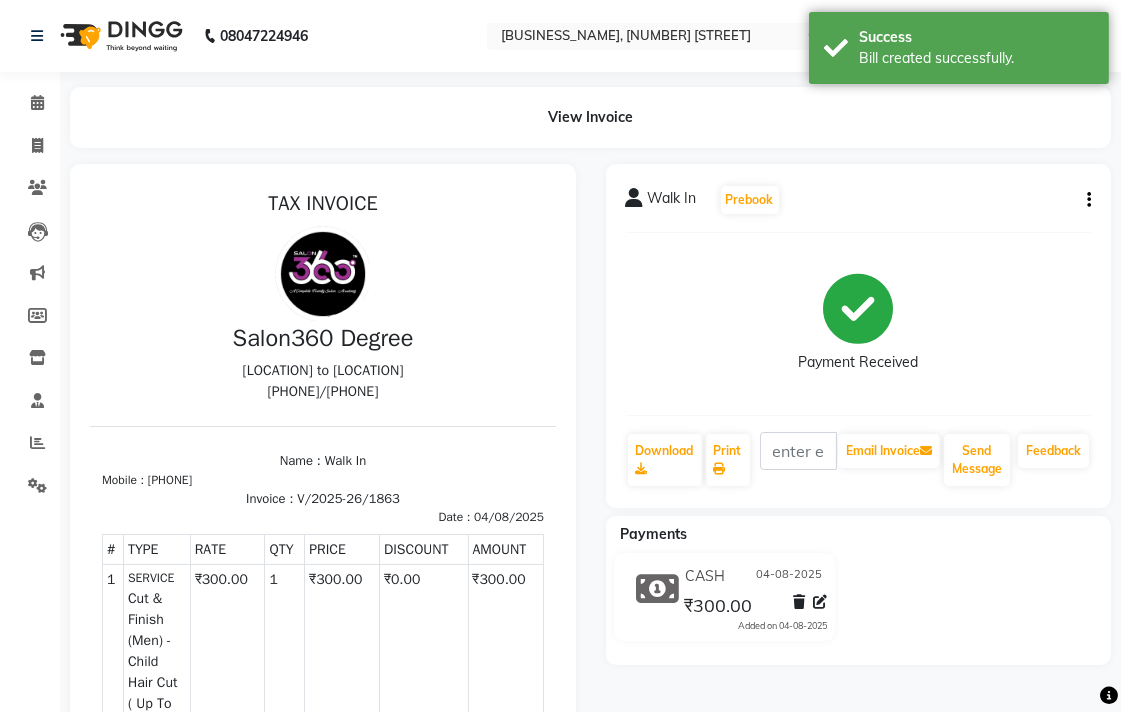 scroll, scrollTop: 0, scrollLeft: 0, axis: both 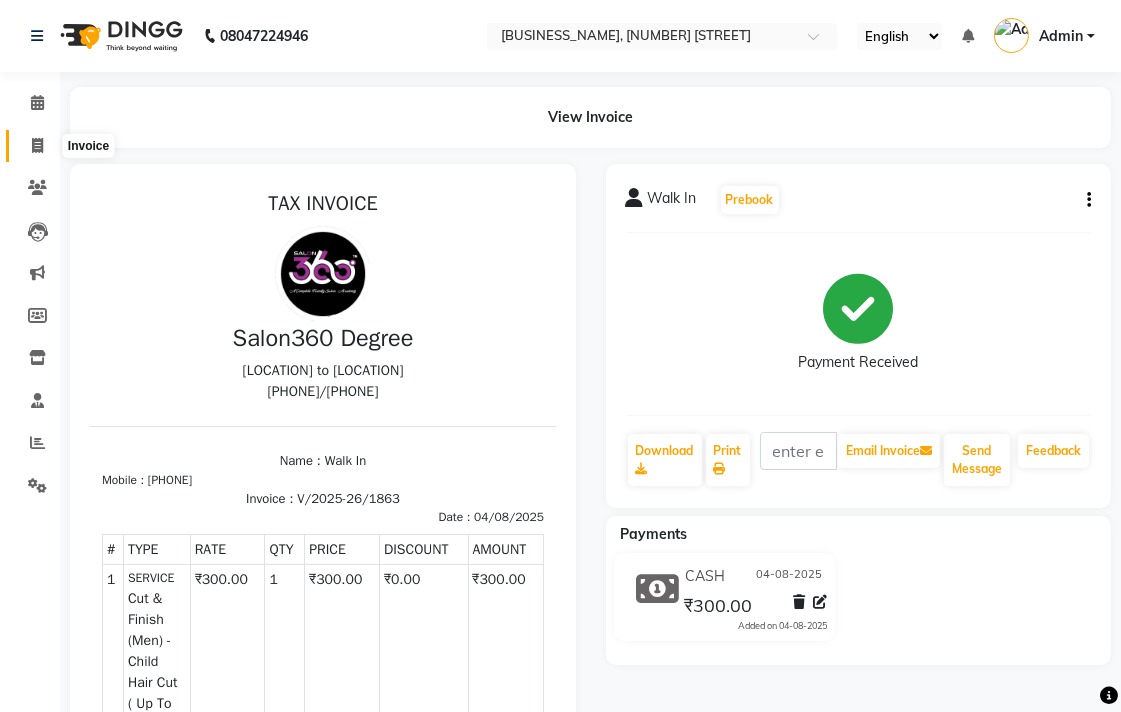 click 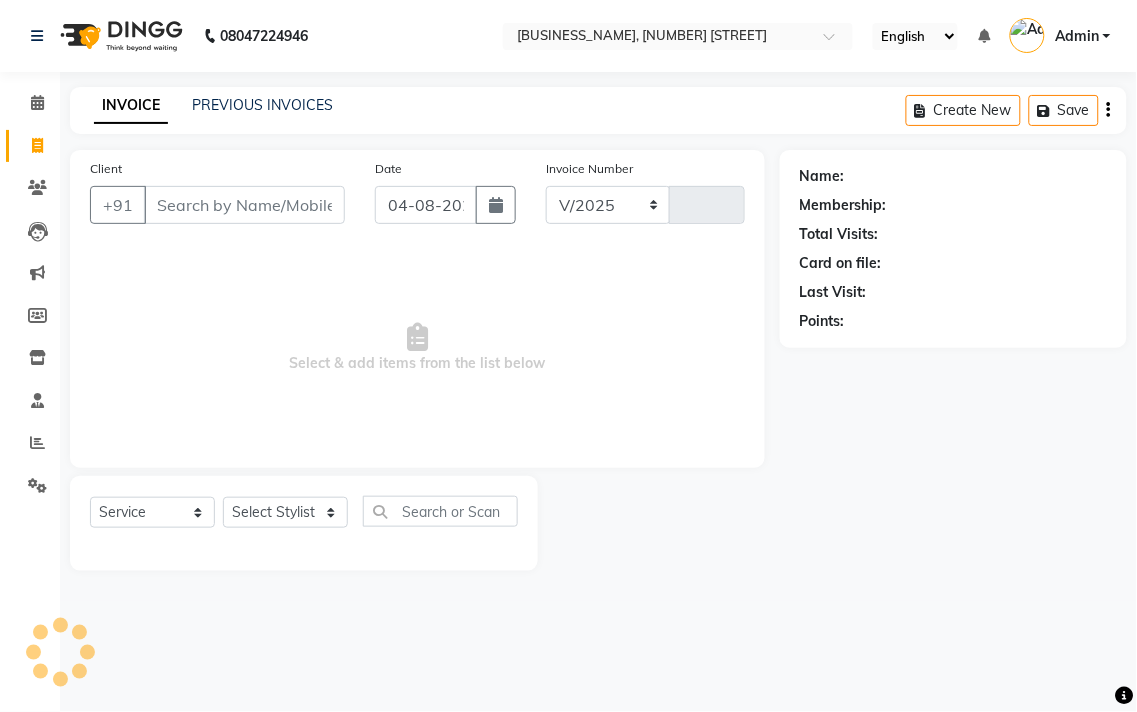 select on "5215" 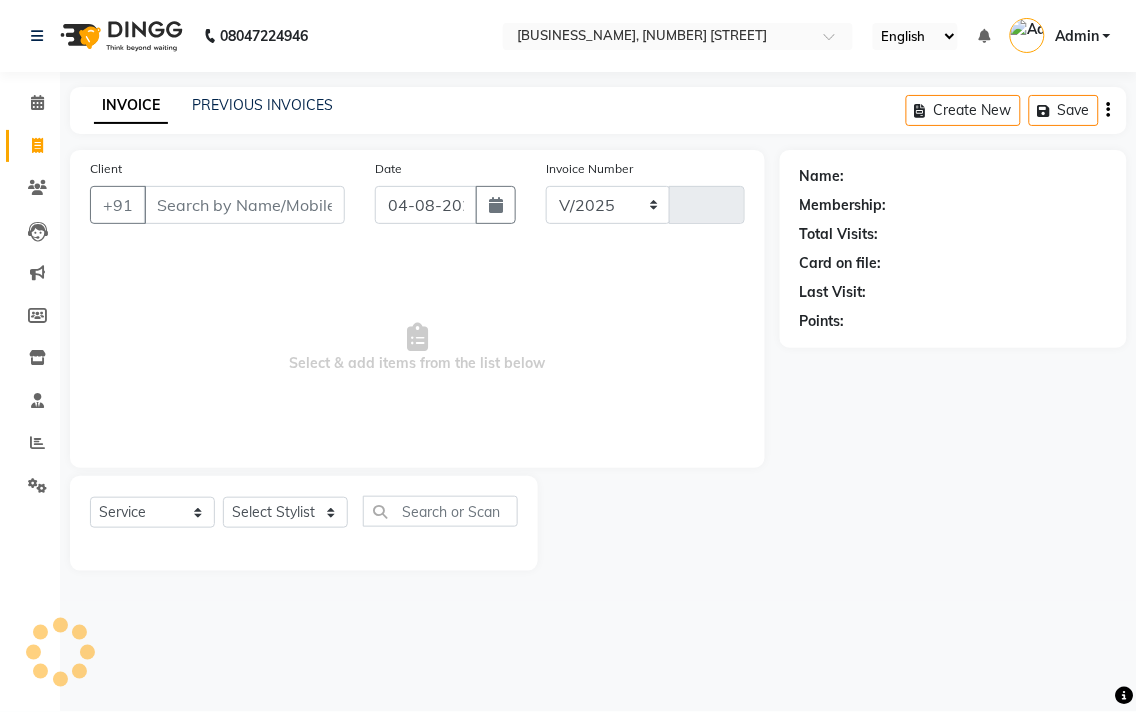 type on "1864" 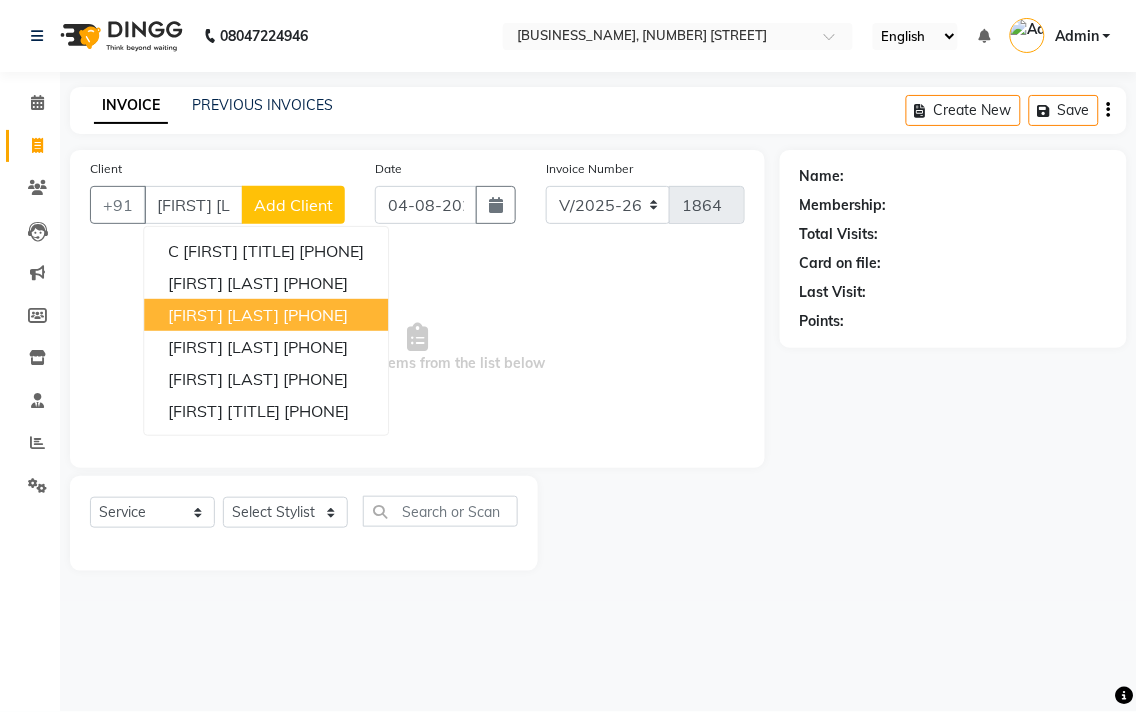 click on "[PHONE]" at bounding box center [315, 315] 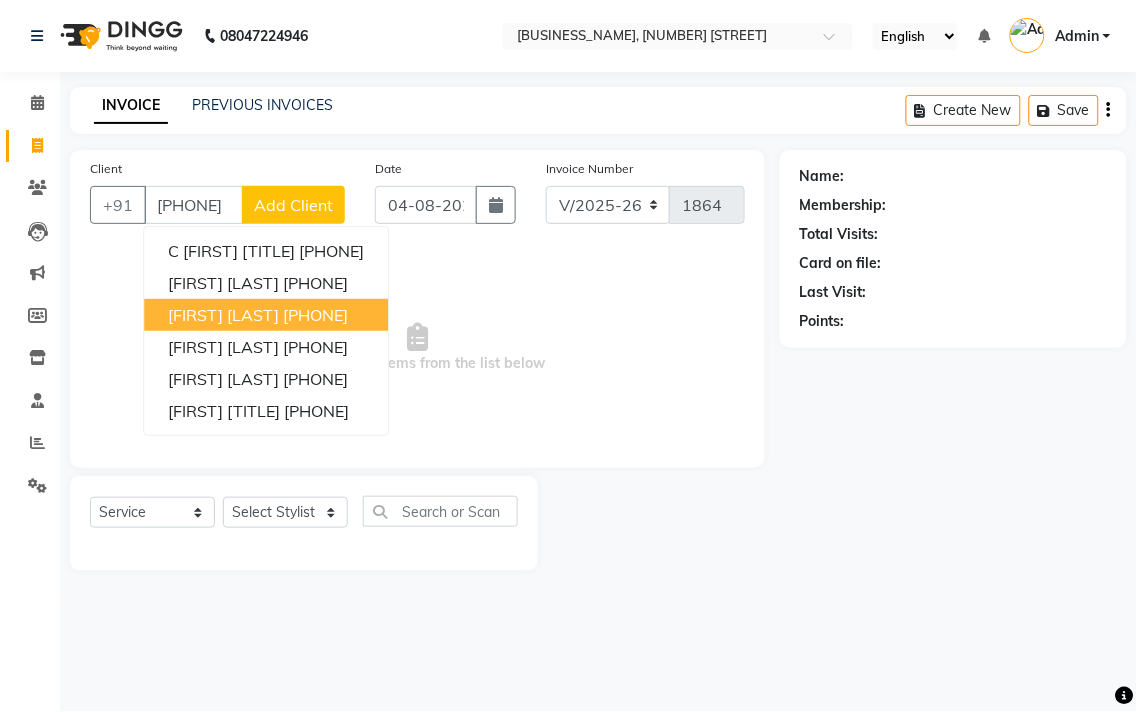 type on "[PHONE]" 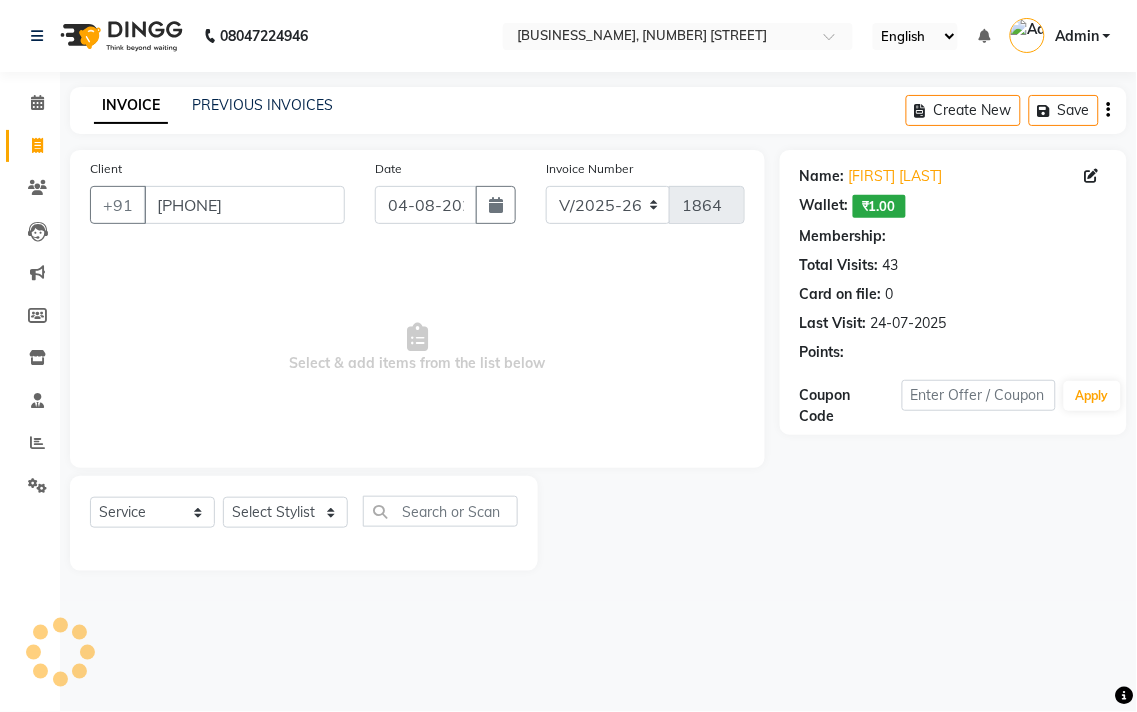 select on "1: Object" 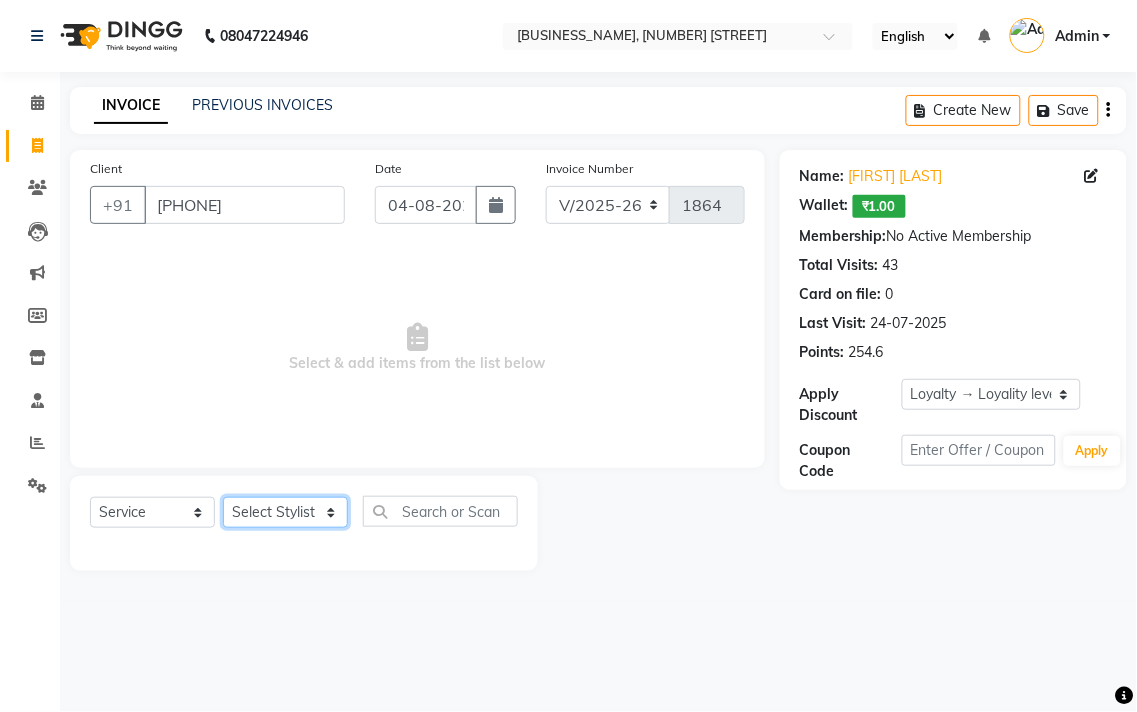 drag, startPoint x: 290, startPoint y: 508, endPoint x: 287, endPoint y: 497, distance: 11.401754 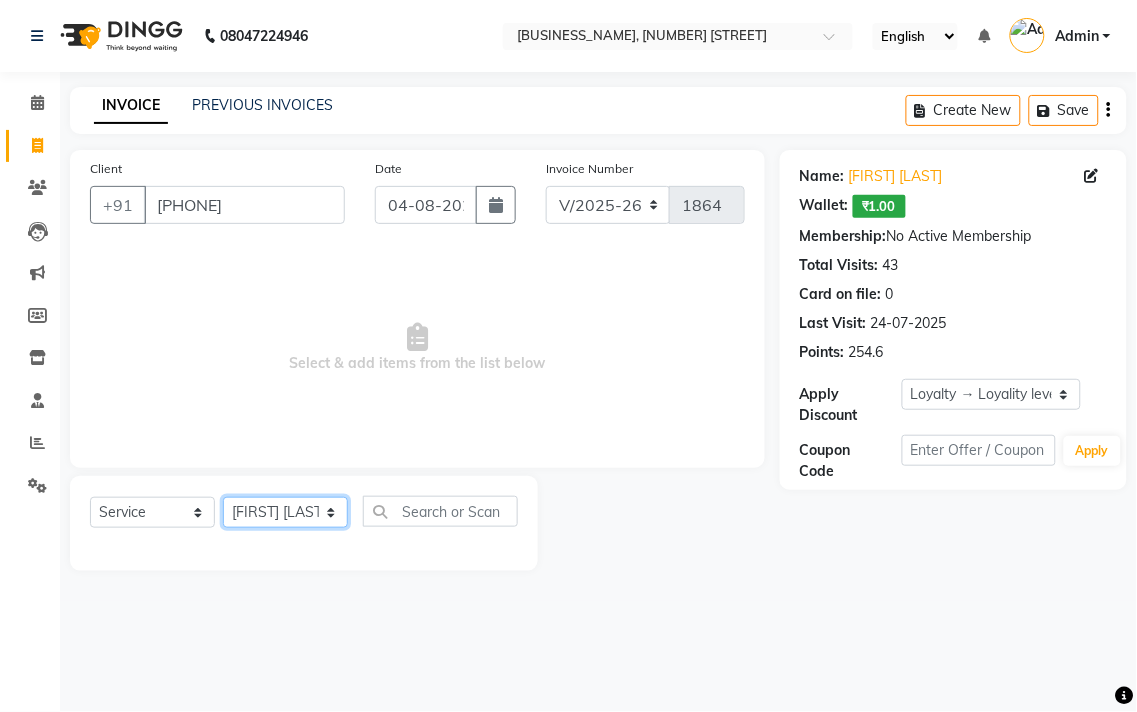 click on "Select Stylist [FIRST] [LAST] [FIRST] [LAST] [FIRST] [LAST] [FIRST] [LAST] [FIRST] [LAST] [FIRST] [LAST] [FIRST] [LAST] [FIRST] [LAST] [FIRST] [LAST] [FIRST] [LAST] [FIRST] [LAST] [FIRST] [LAST]" 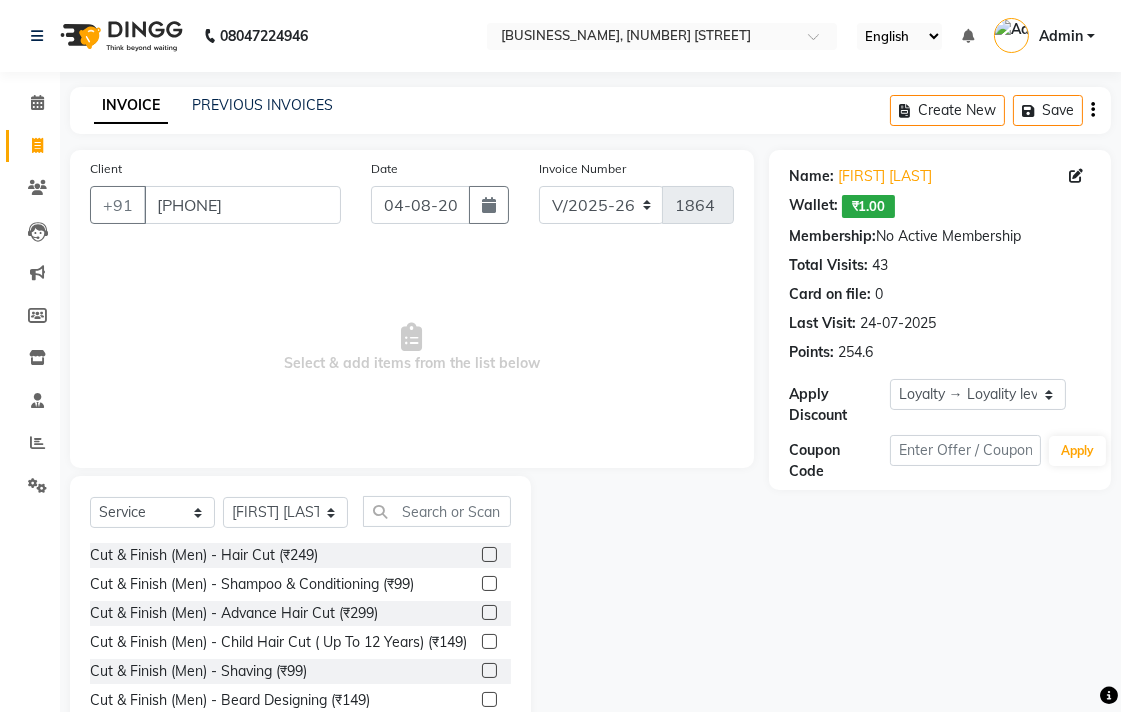 drag, startPoint x: 474, startPoint y: 691, endPoint x: 461, endPoint y: 622, distance: 70.21396 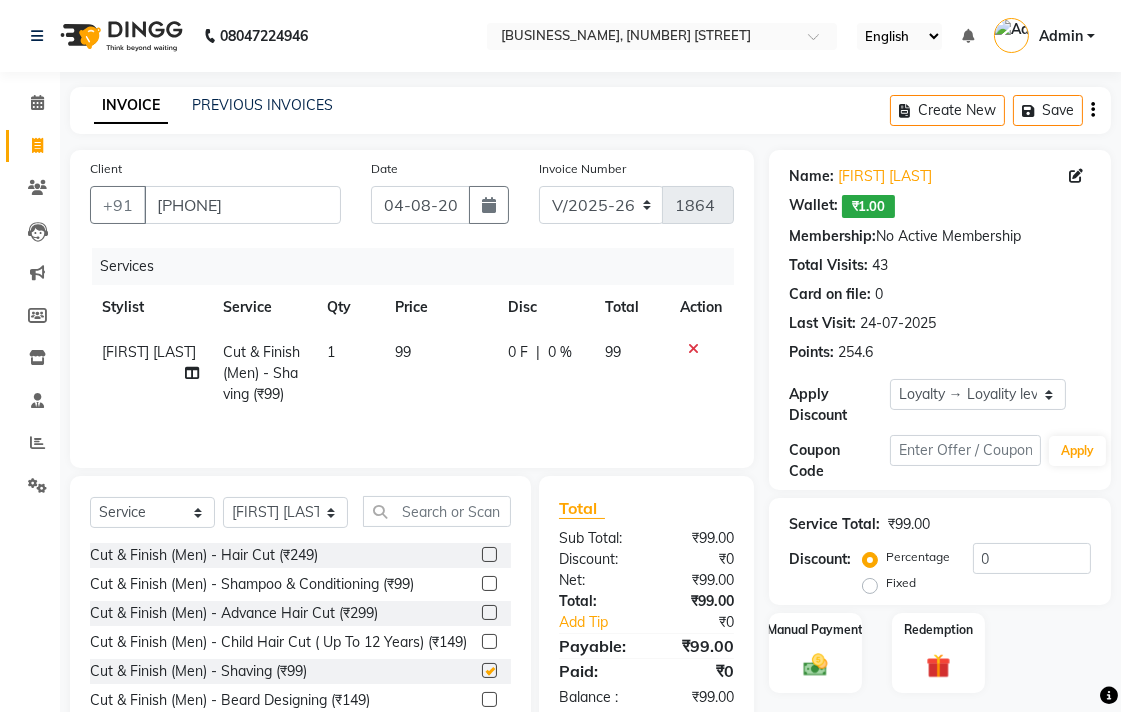 checkbox on "false" 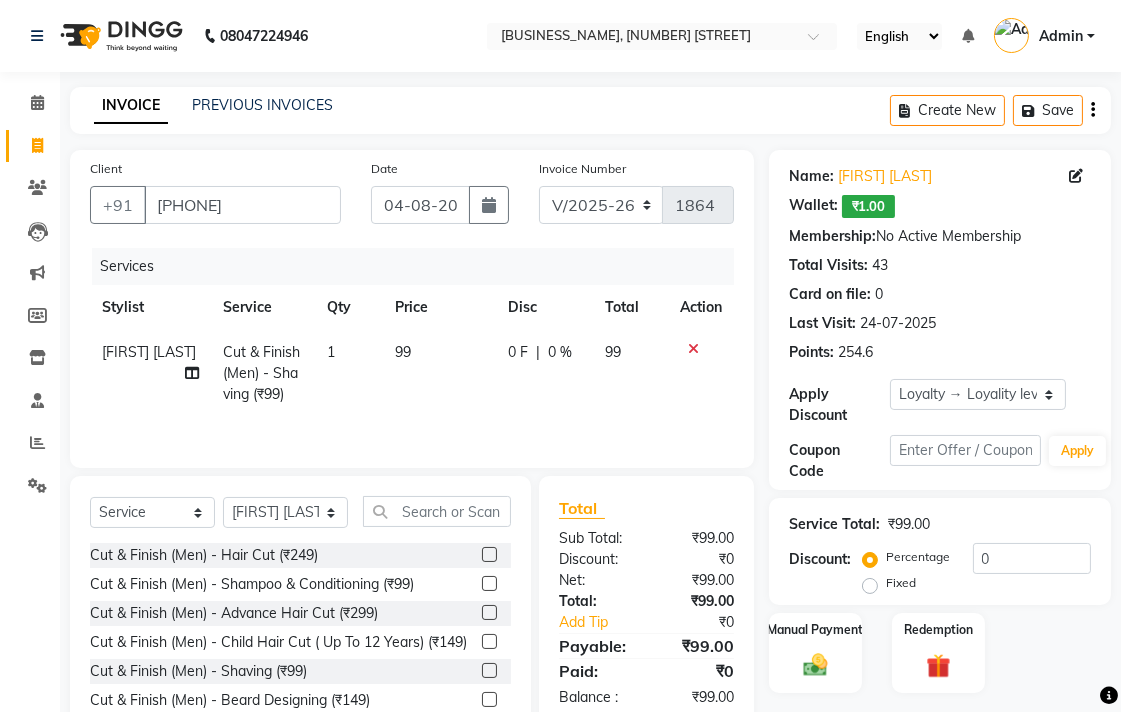 click on "99" 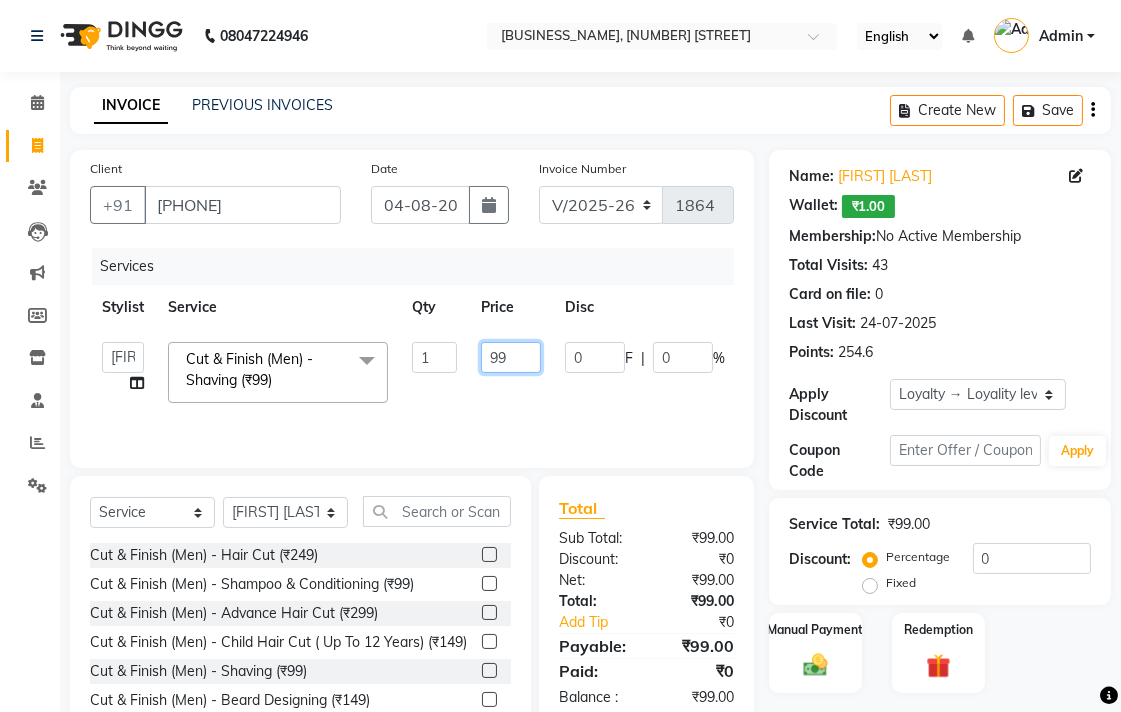 click on "99" 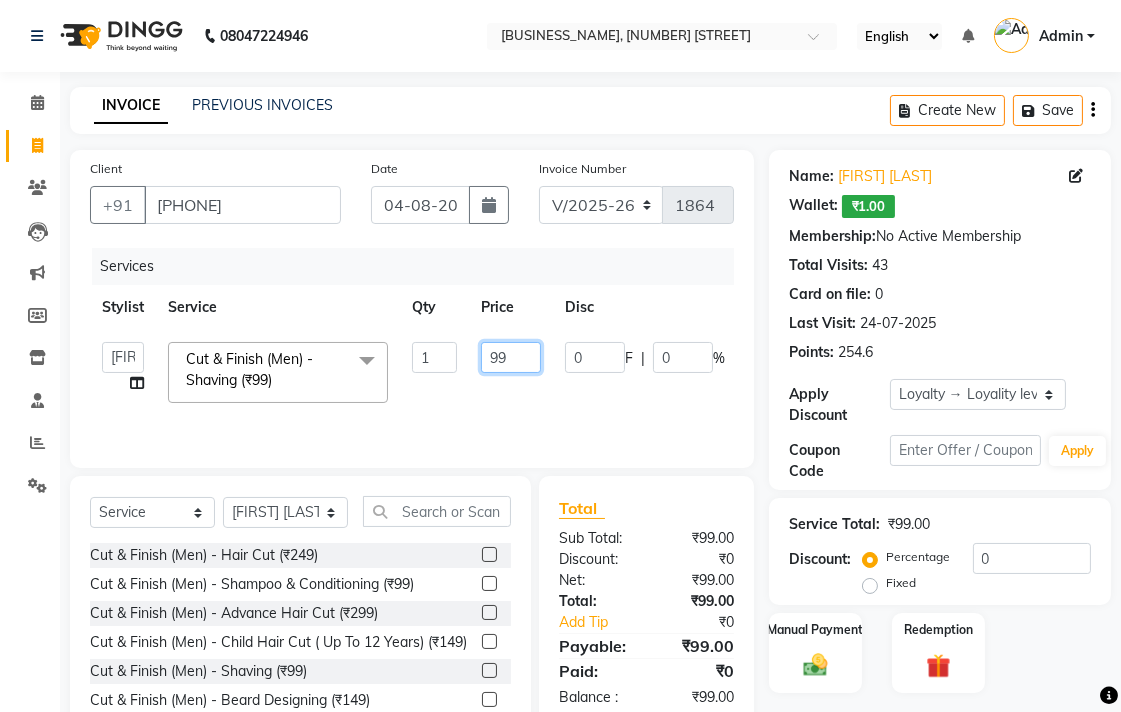 type on "9" 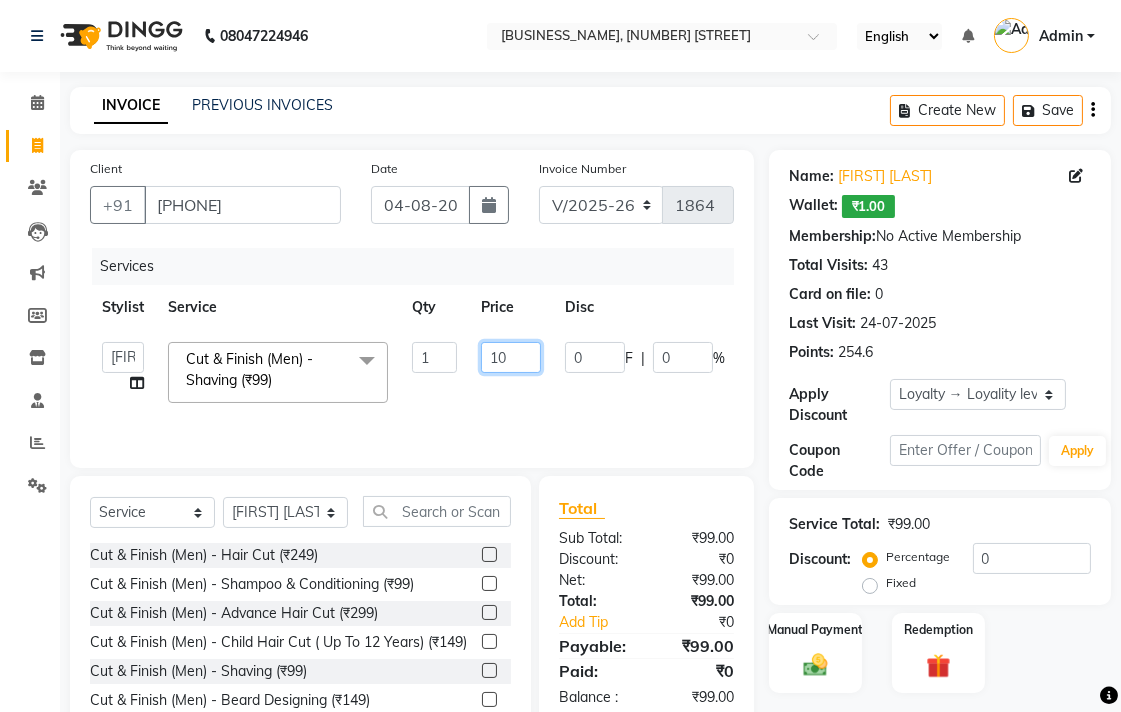 type on "100" 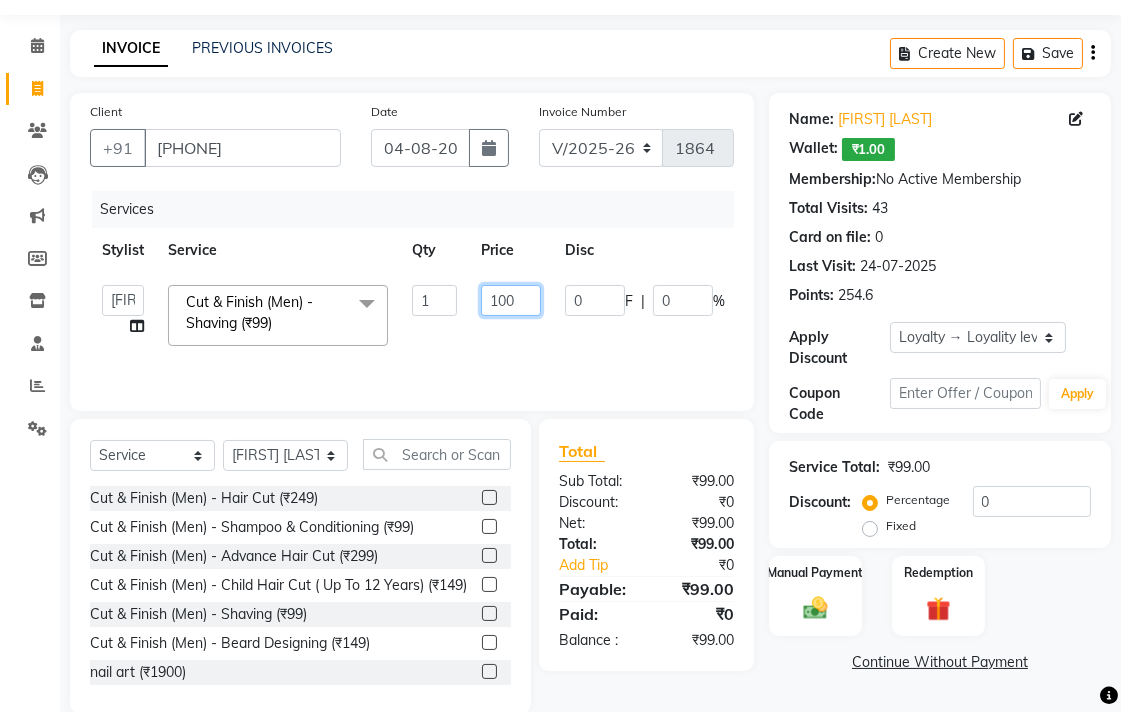 scroll, scrollTop: 88, scrollLeft: 0, axis: vertical 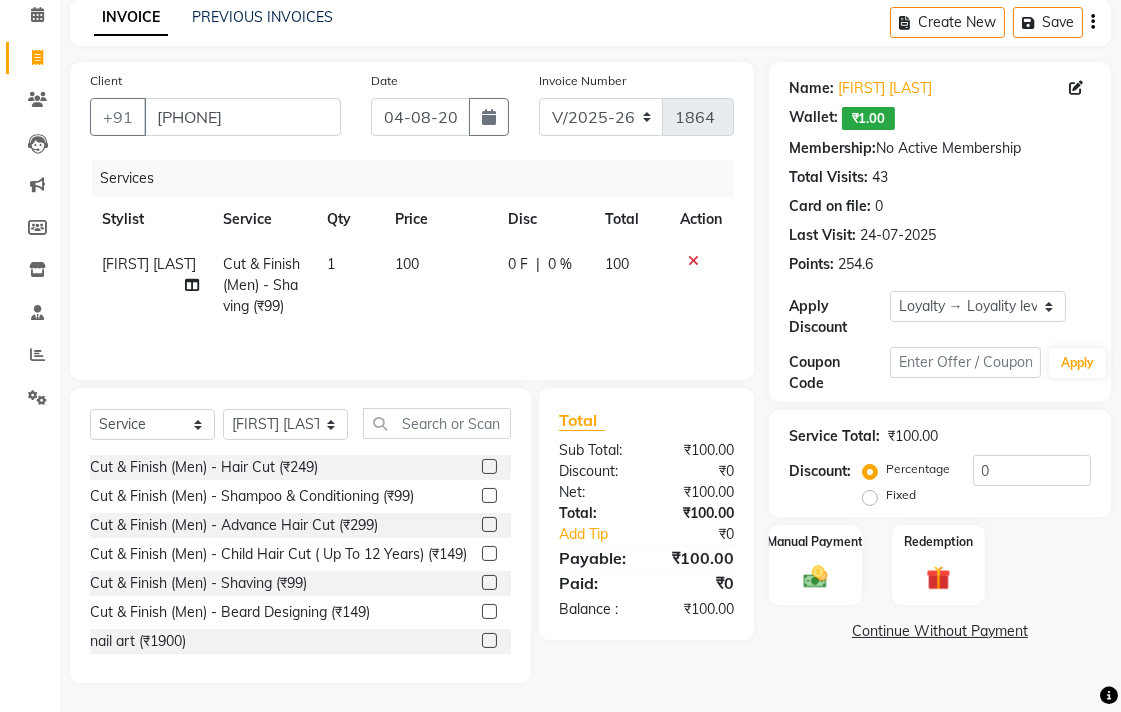 click on "Total Sub Total: ₹100.00 Discount: ₹0 Net: ₹100.00 Total: ₹100.00 Add Tip ₹0 Payable: ₹100.00 Paid: ₹0 Balance   : ₹100.00" 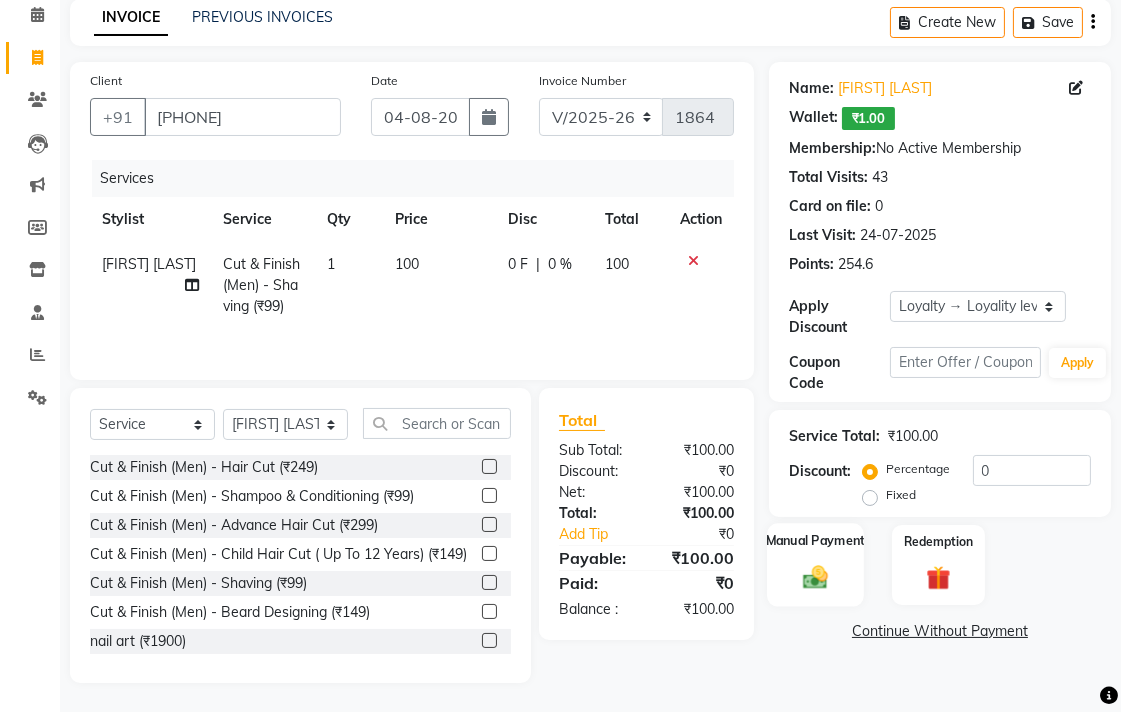 drag, startPoint x: 797, startPoint y: 585, endPoint x: 853, endPoint y: 592, distance: 56.435802 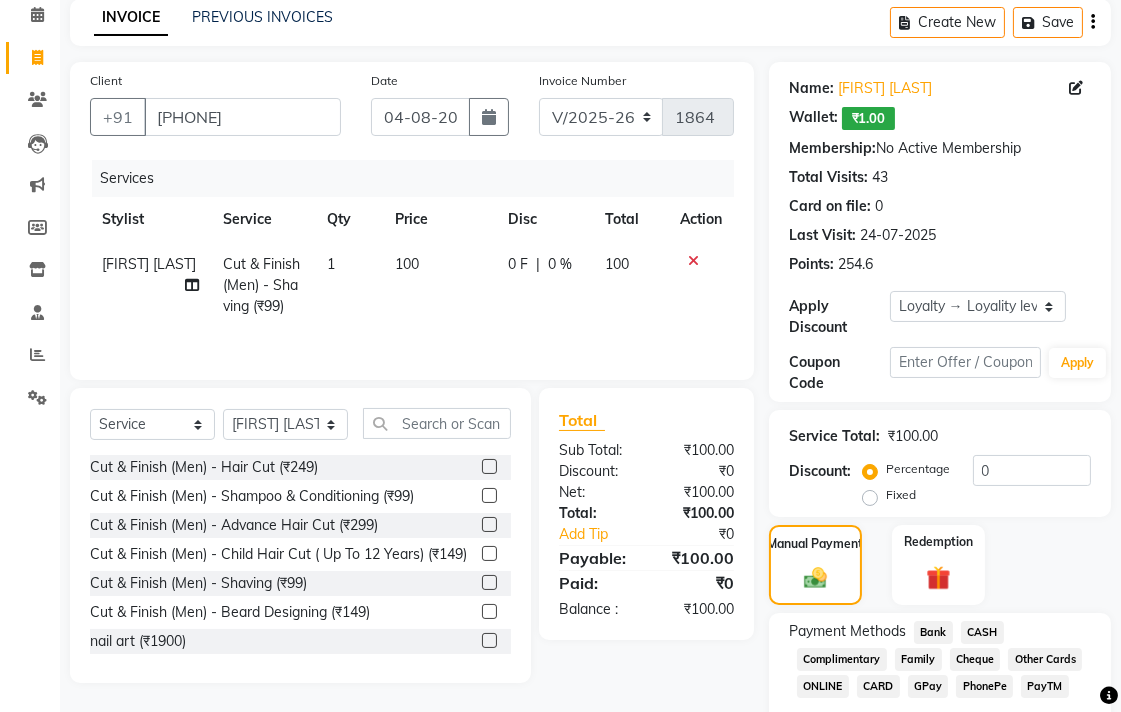 click on "CASH" 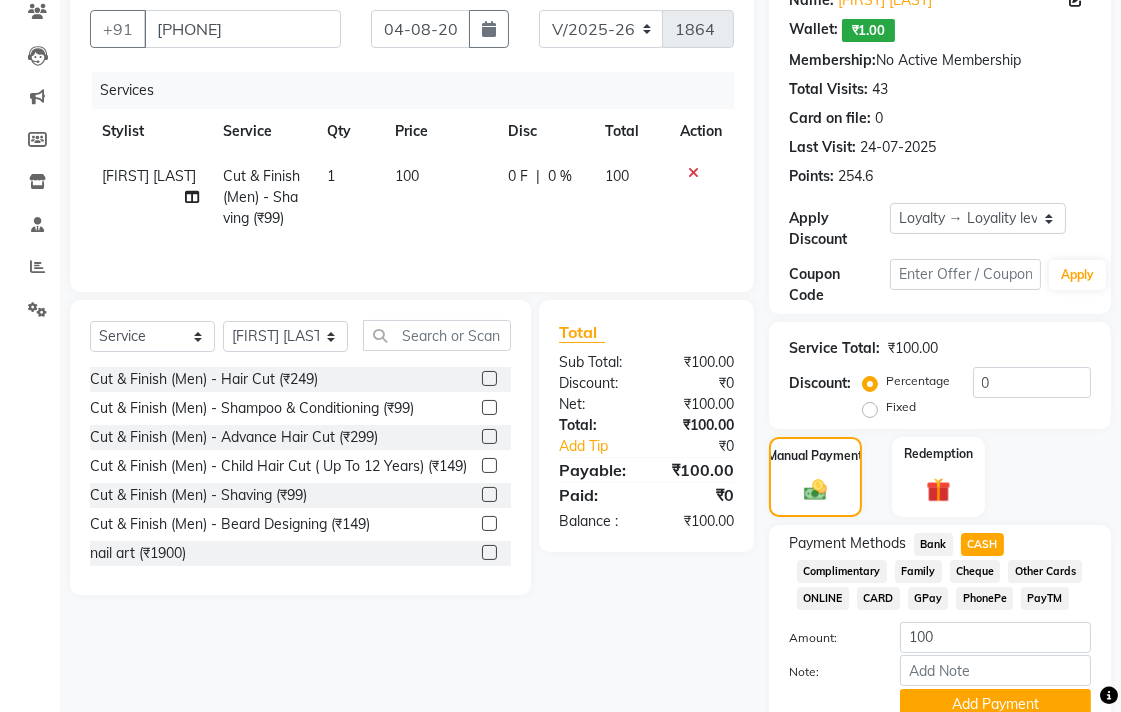 scroll, scrollTop: 264, scrollLeft: 0, axis: vertical 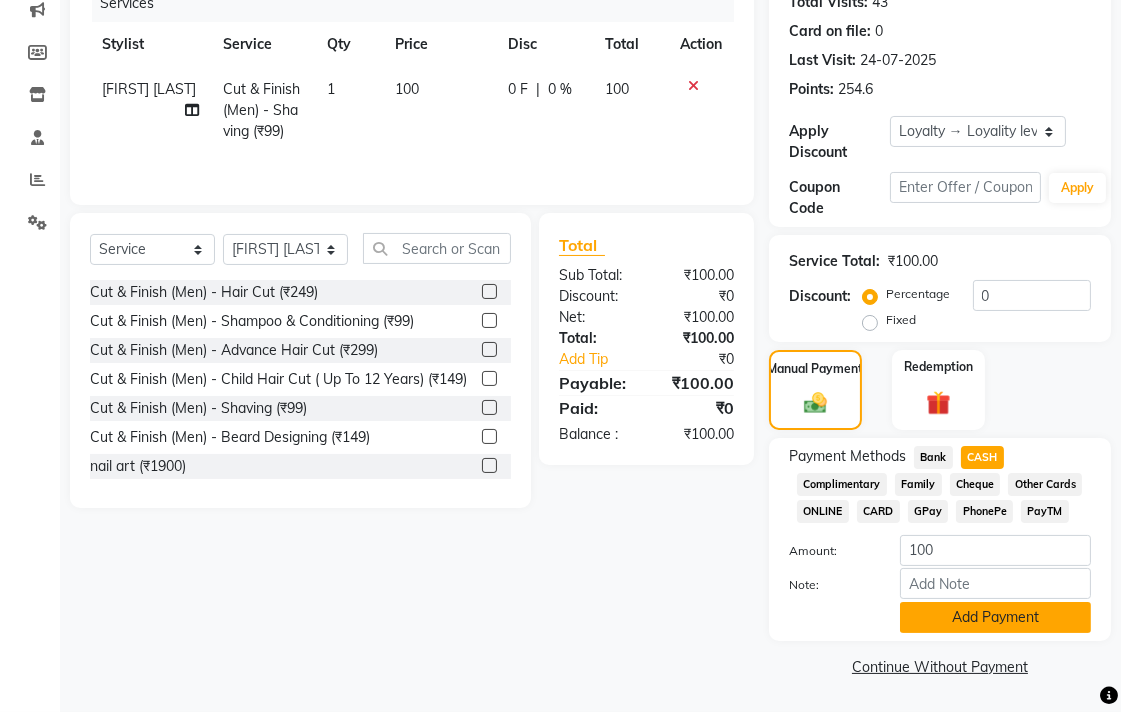 click on "Add Payment" 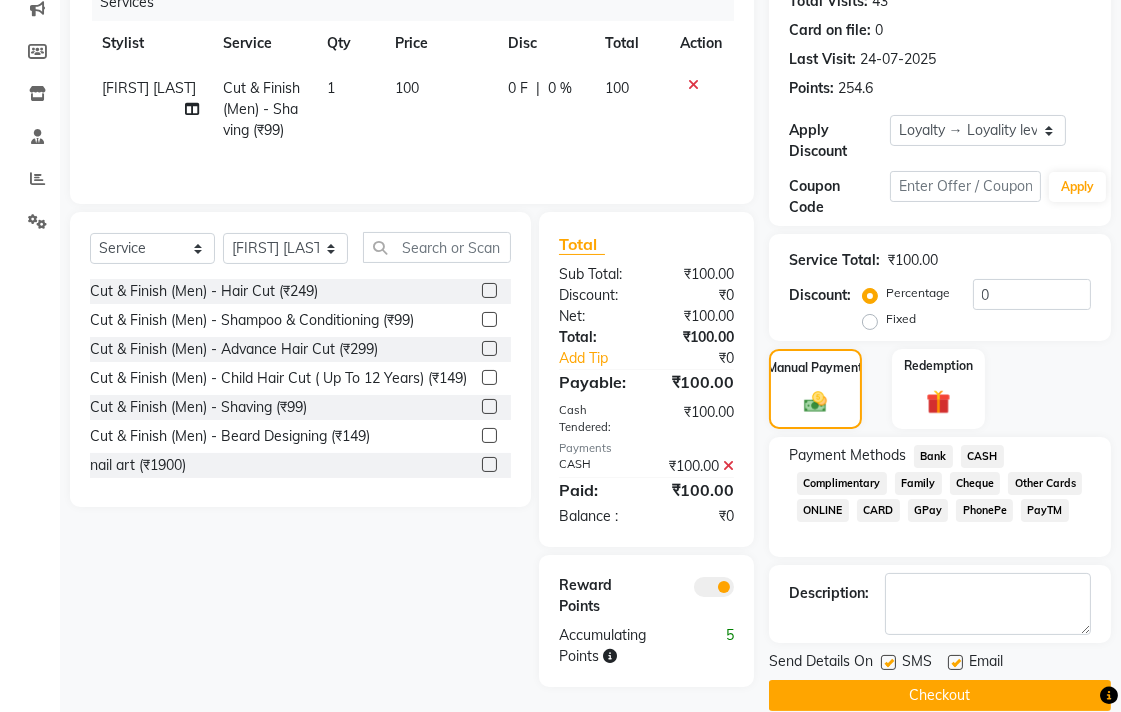 click 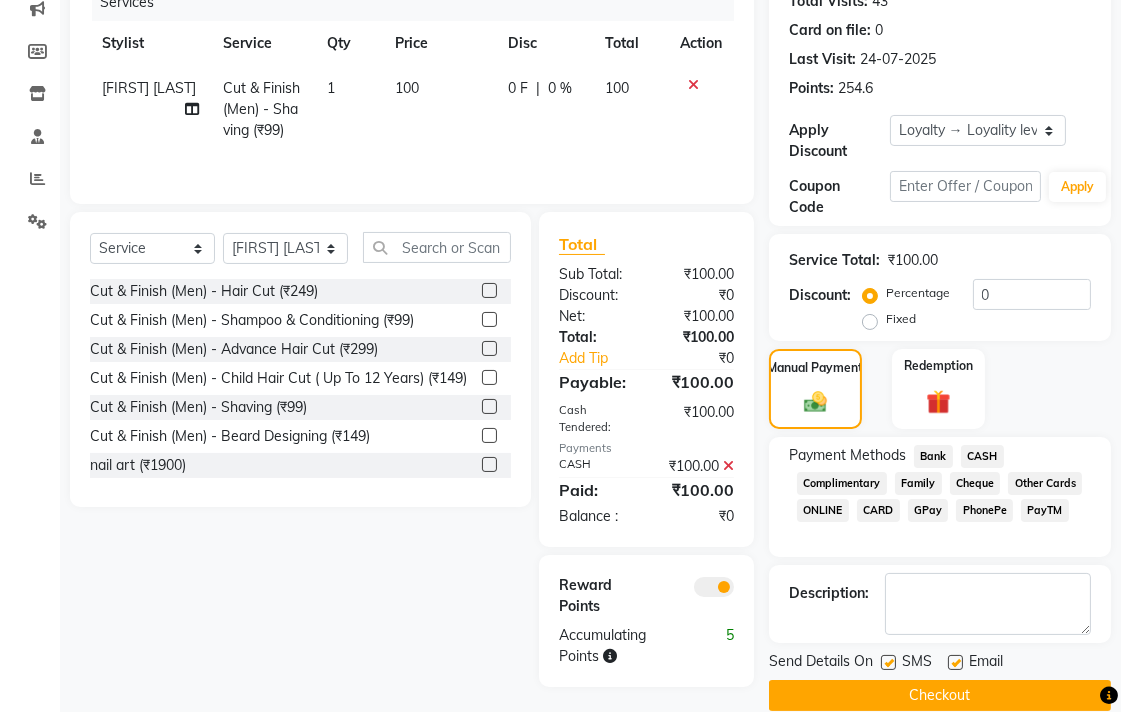click at bounding box center [887, 663] 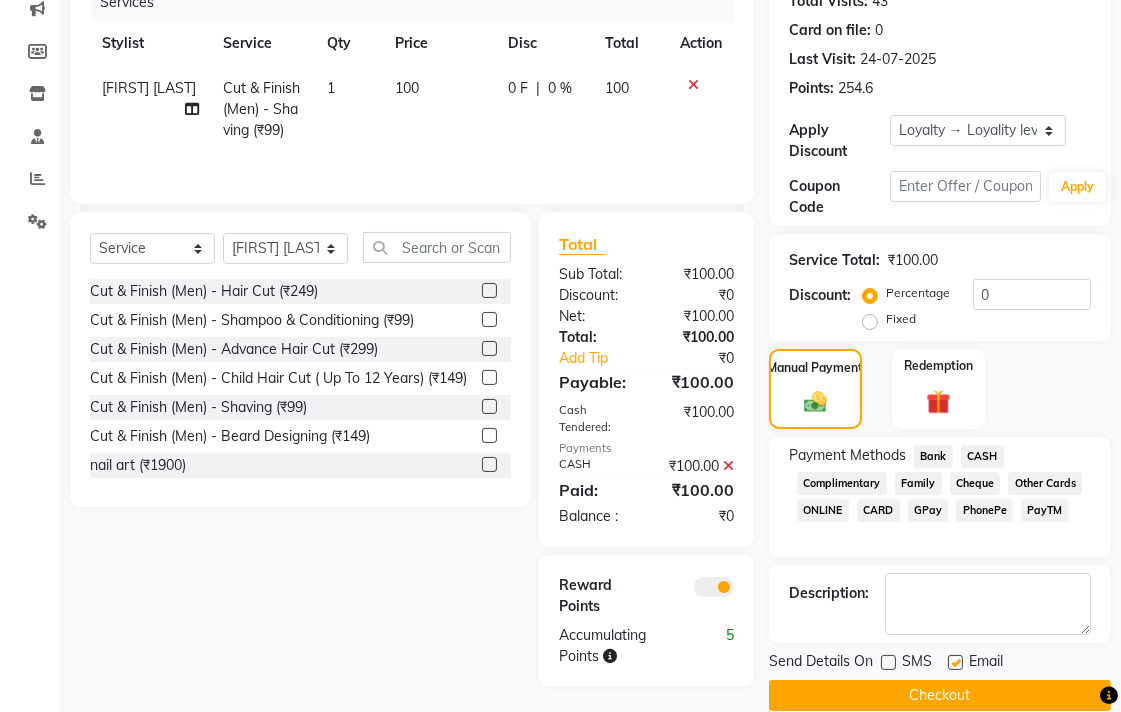 click 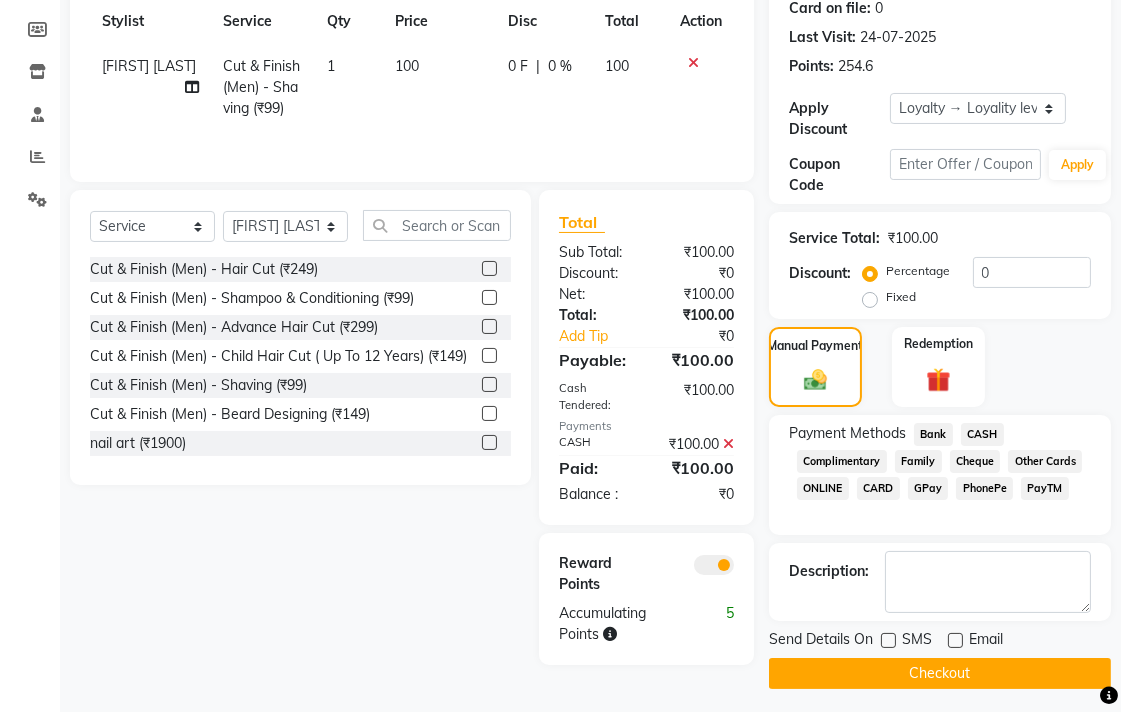 scroll, scrollTop: 293, scrollLeft: 0, axis: vertical 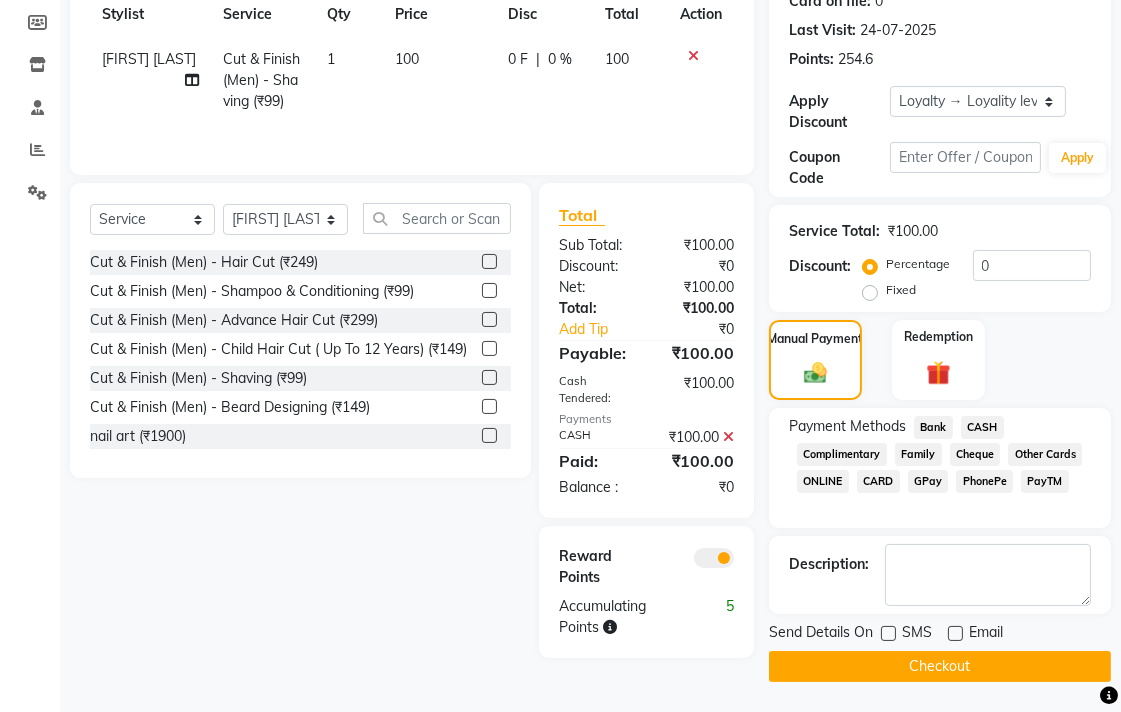 click on "Checkout" 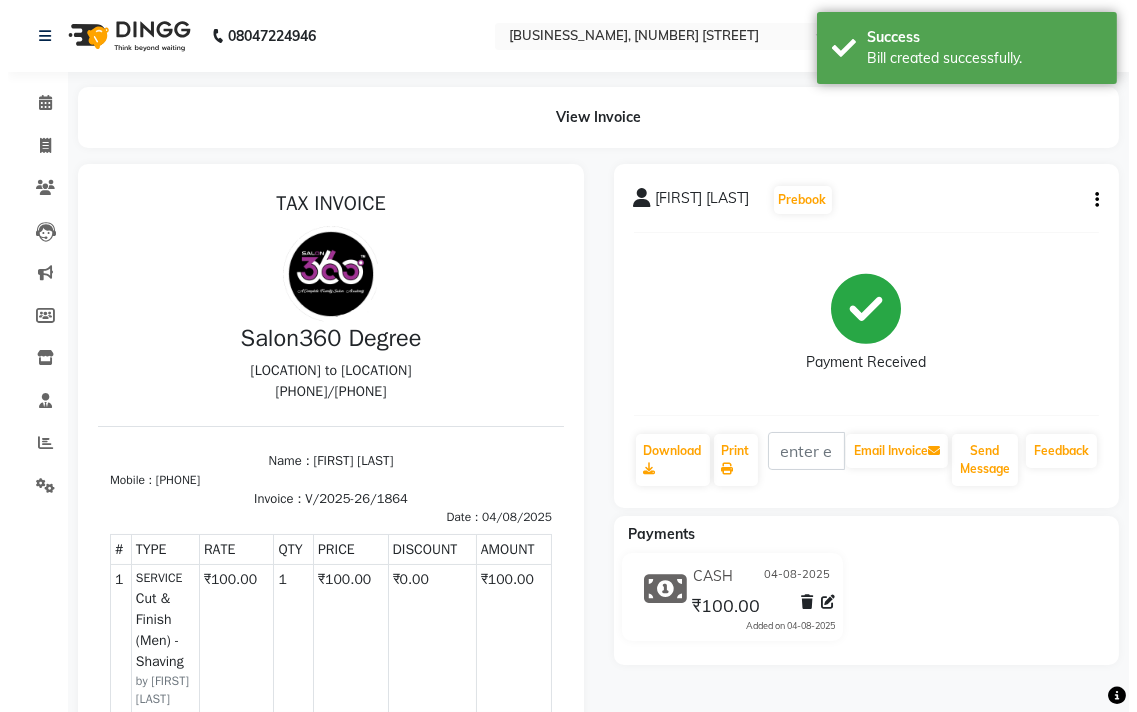 scroll, scrollTop: 0, scrollLeft: 0, axis: both 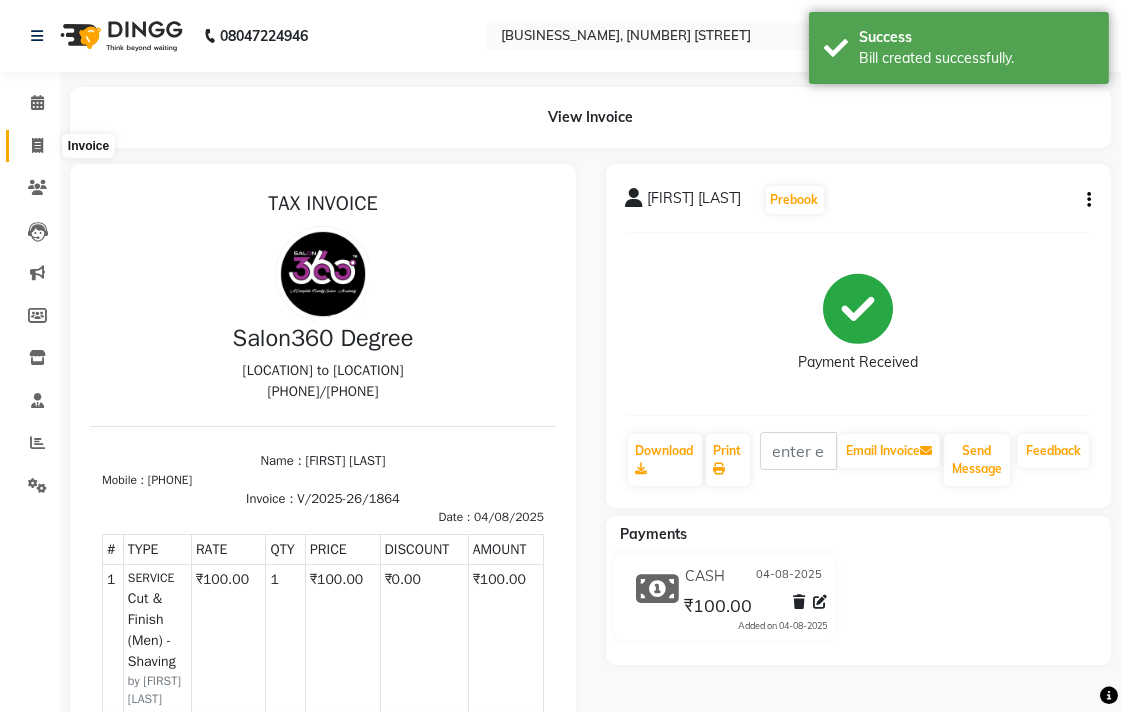 click 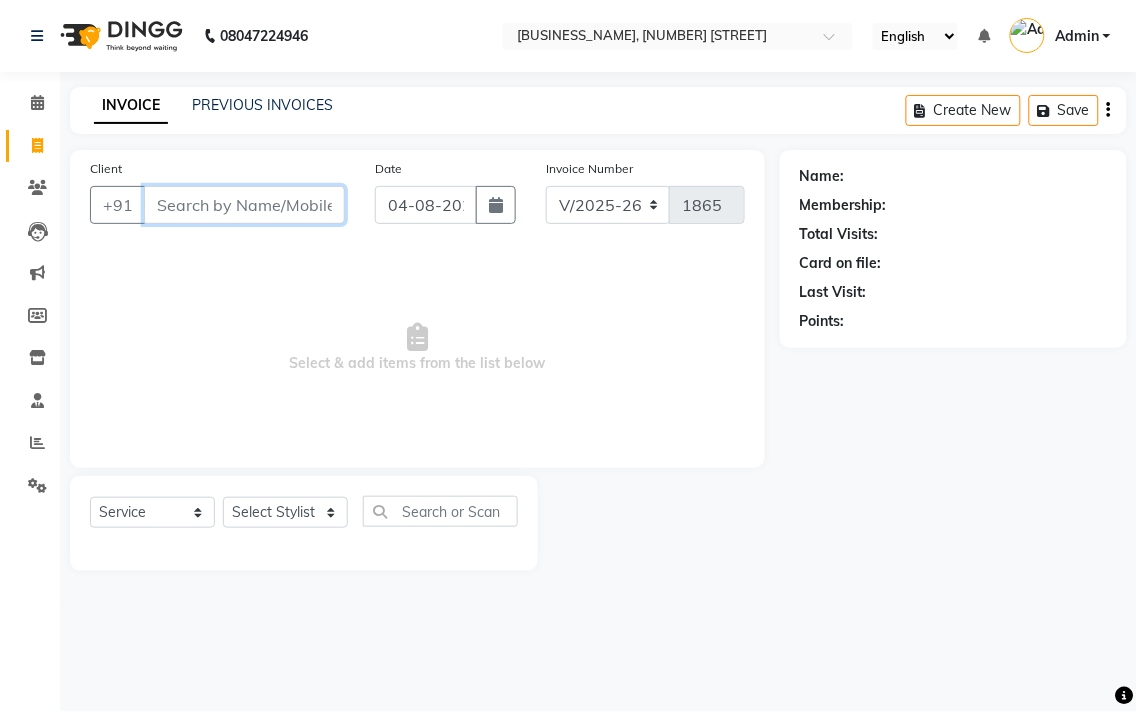paste on "[PHONE]" 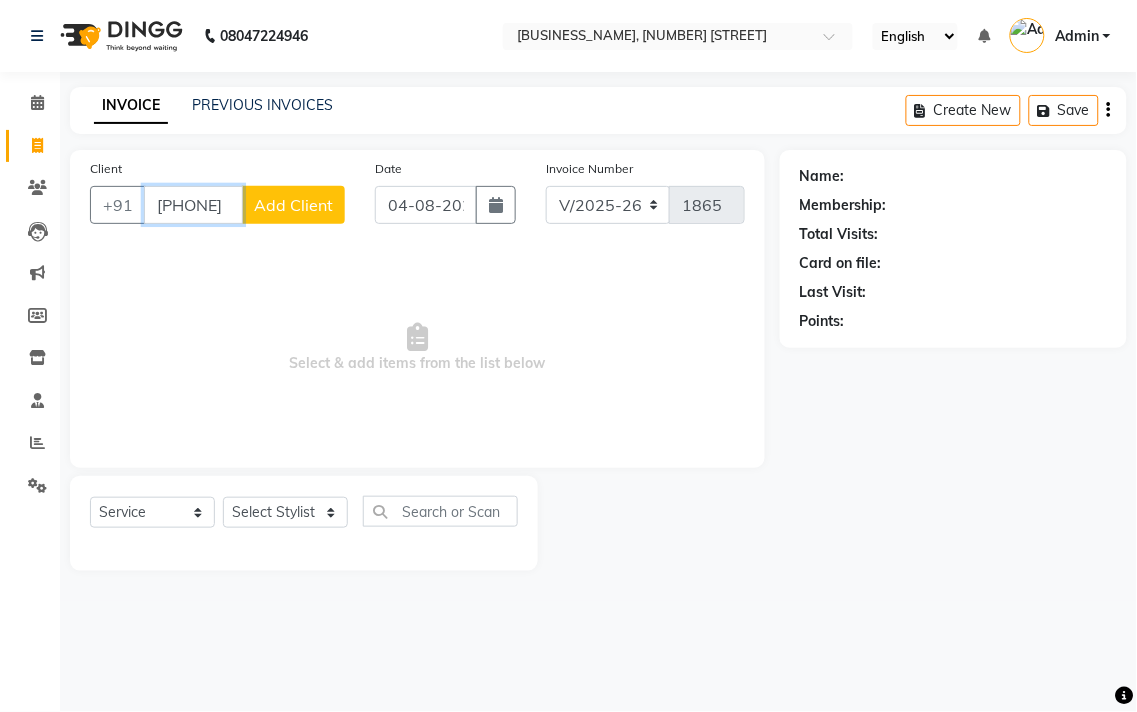 type on "[PHONE]" 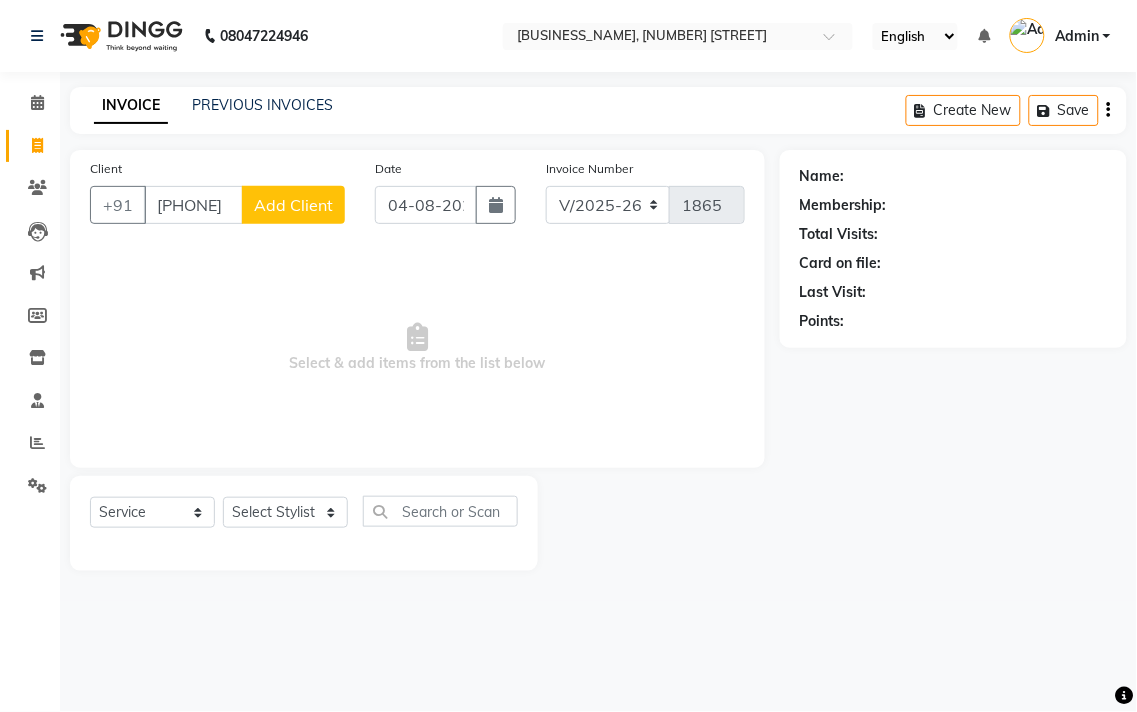 click on "Add Client" 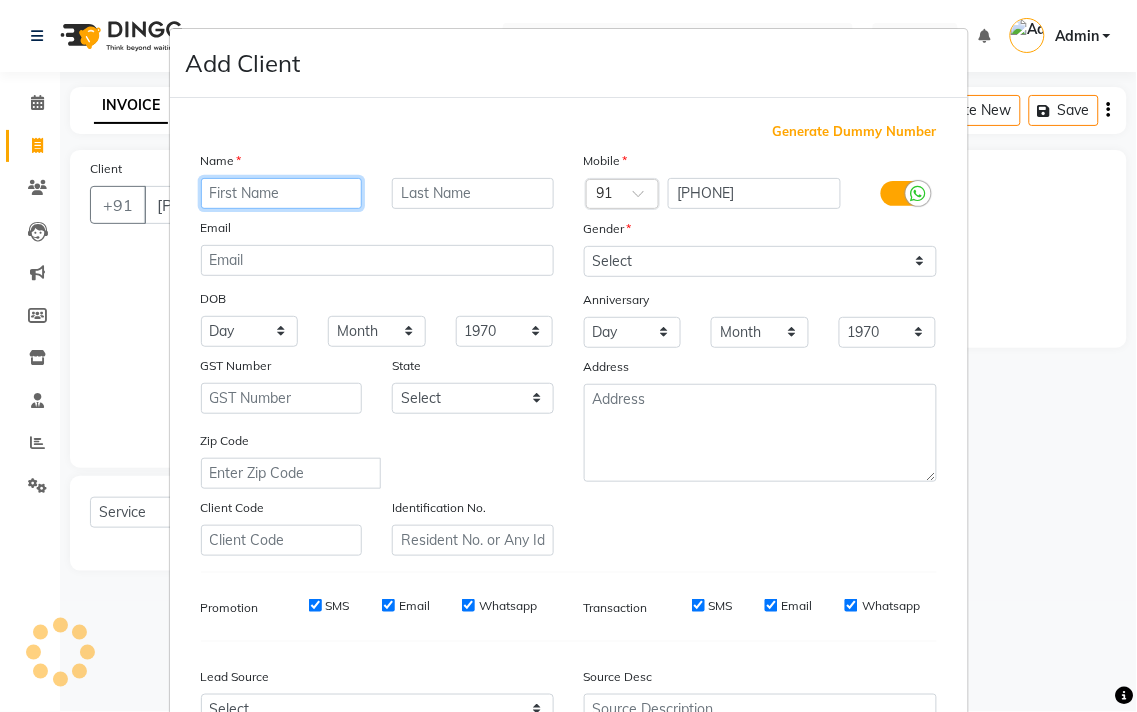 paste on "[FIRST] [TITLE]" 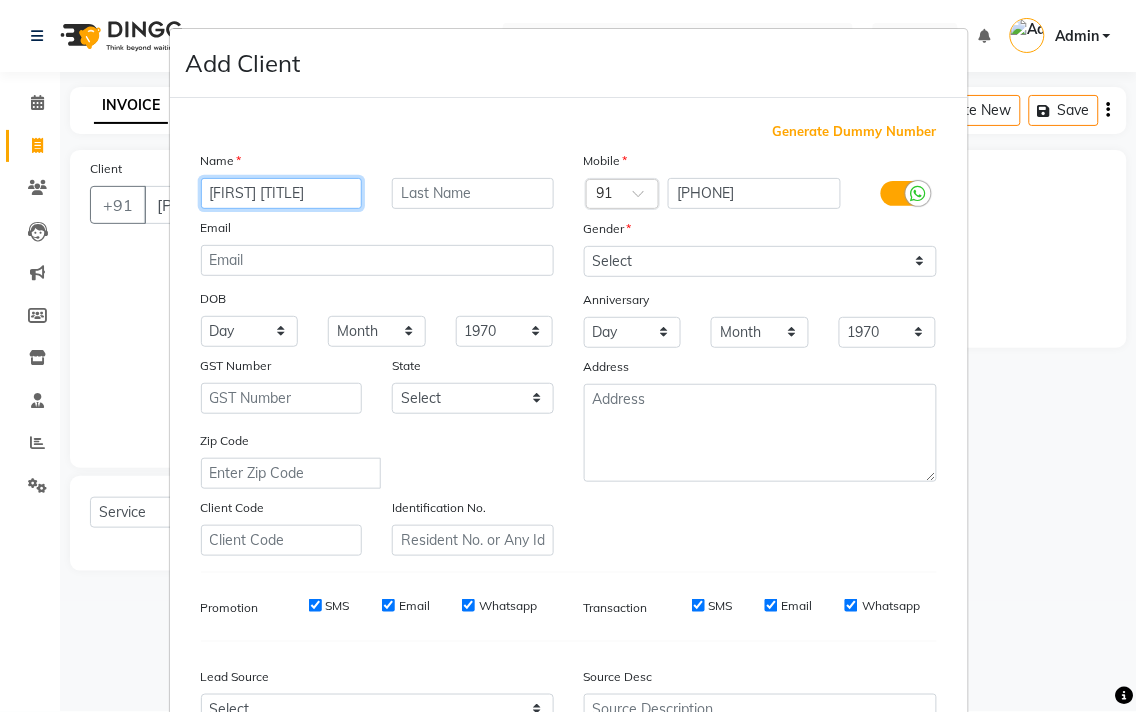 type on "[FIRST] [TITLE]" 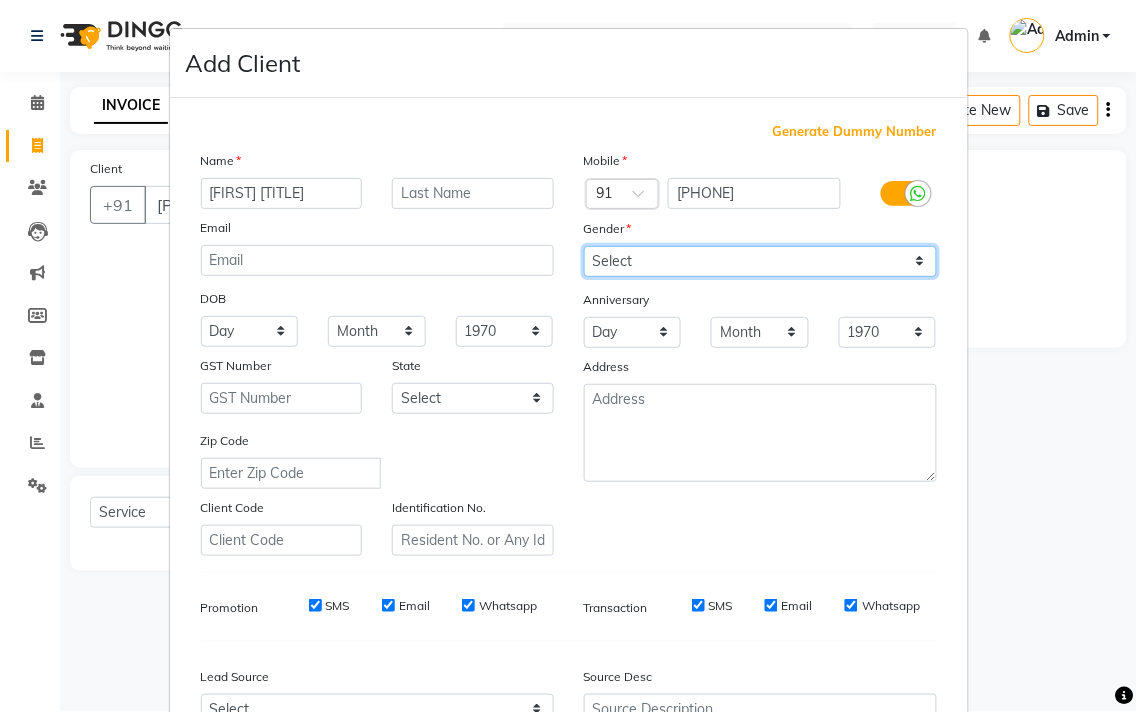 click on "Select Male Female Other Prefer Not To Say" at bounding box center [760, 261] 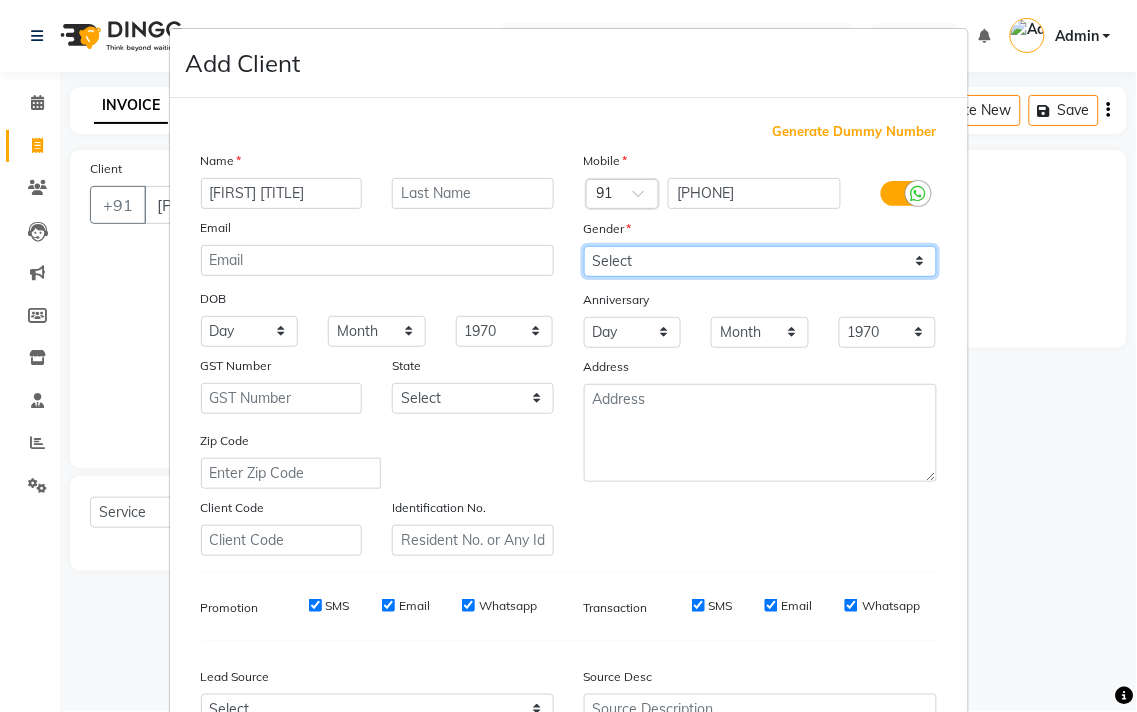 select on "female" 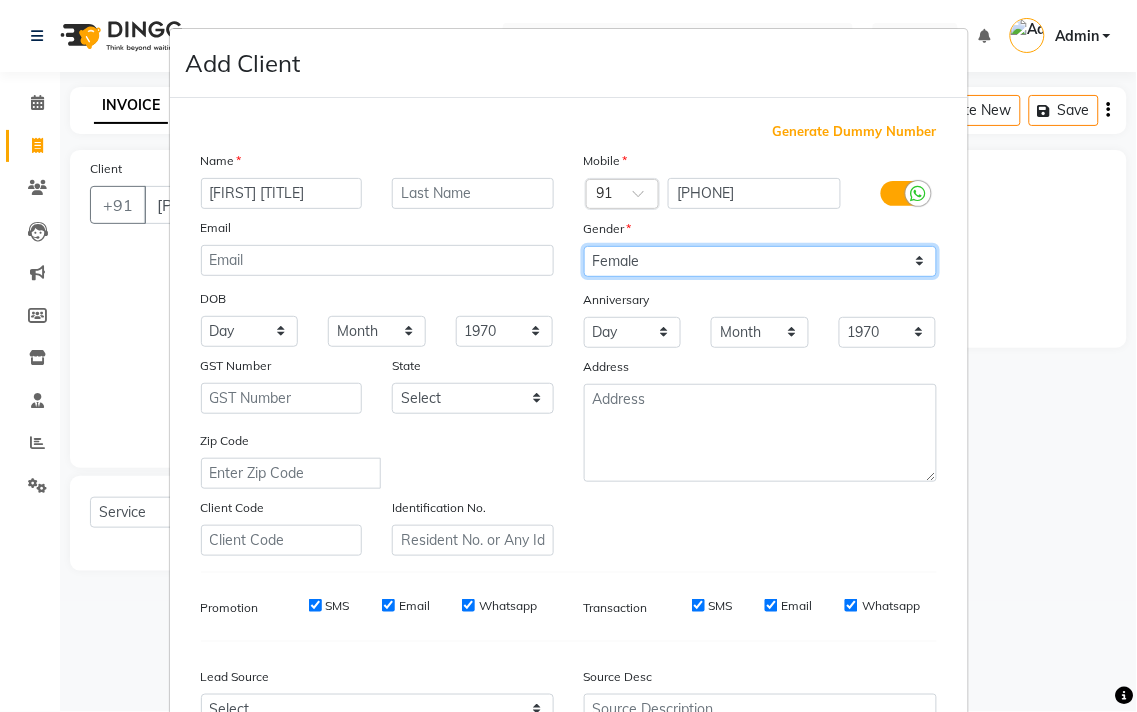 click on "Select Male Female Other Prefer Not To Say" at bounding box center [760, 261] 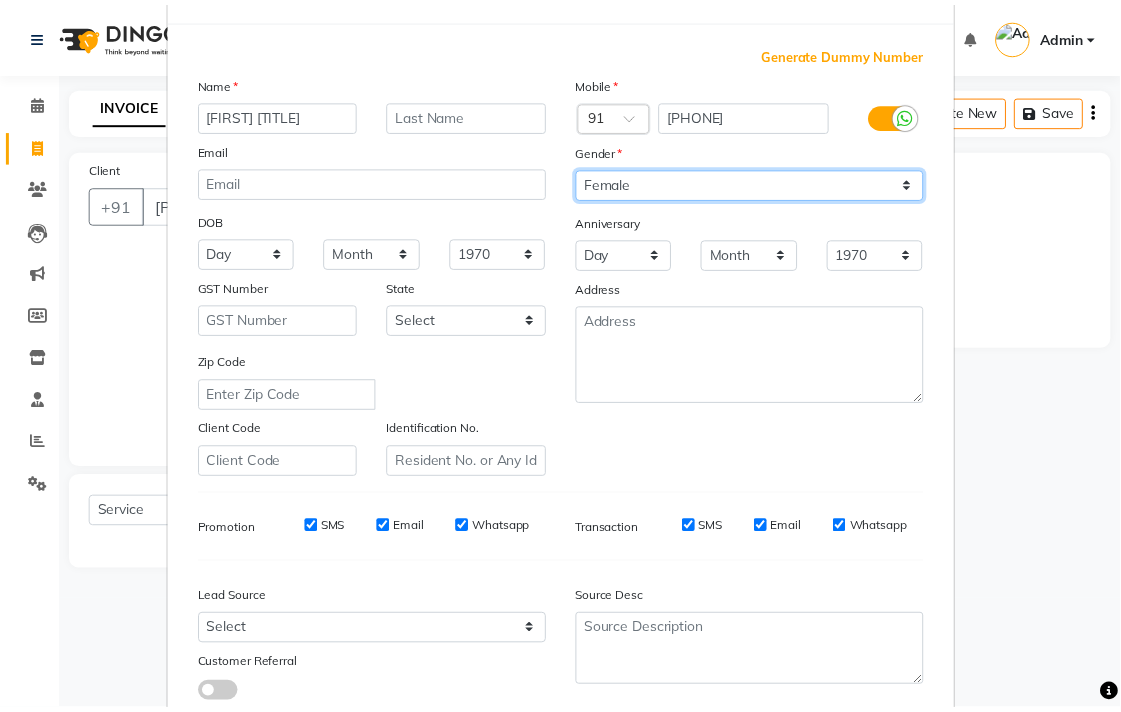 scroll, scrollTop: 212, scrollLeft: 0, axis: vertical 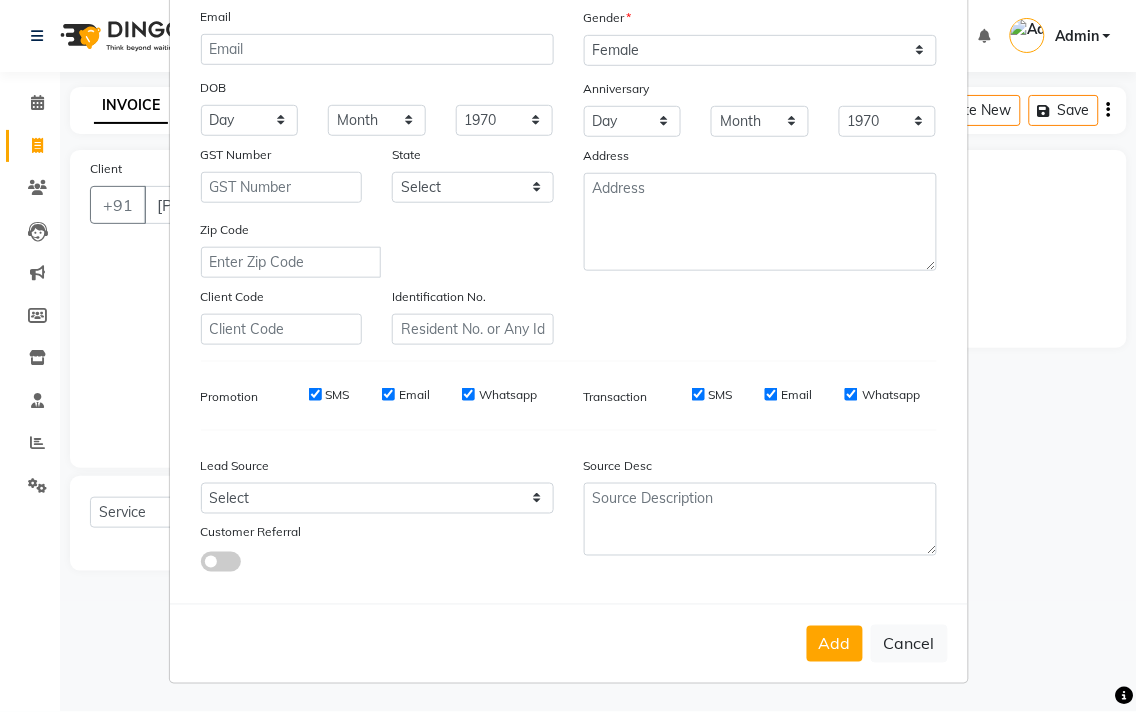 click on "Add" at bounding box center (835, 644) 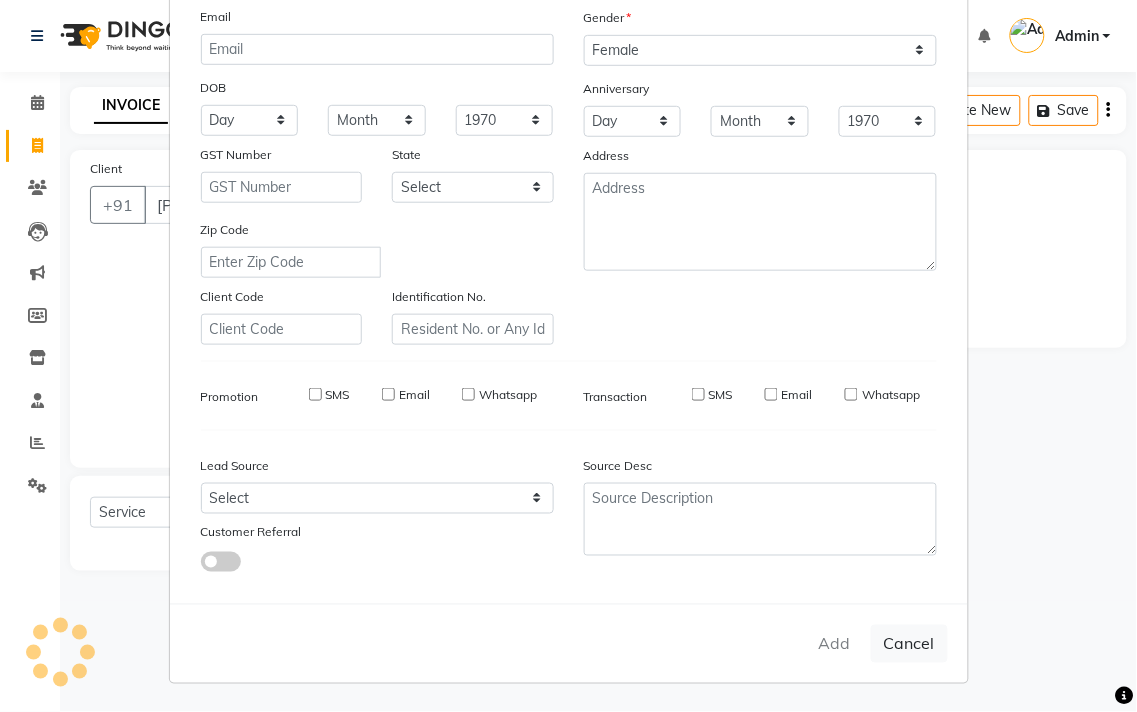 type 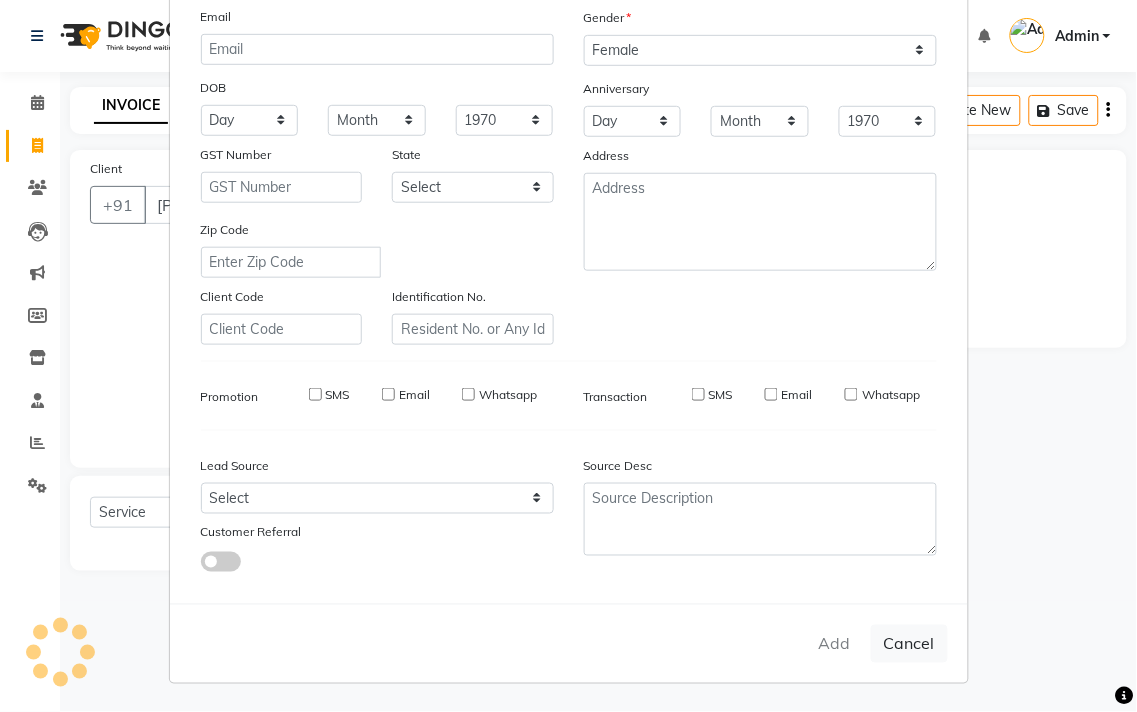 select 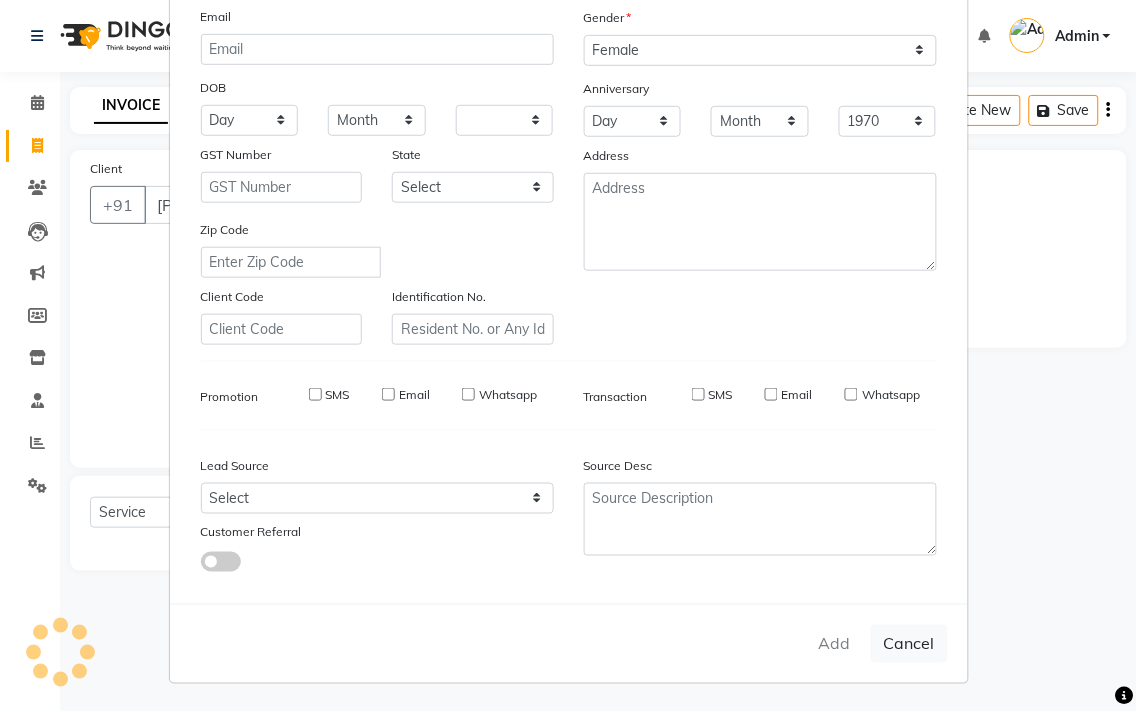 select 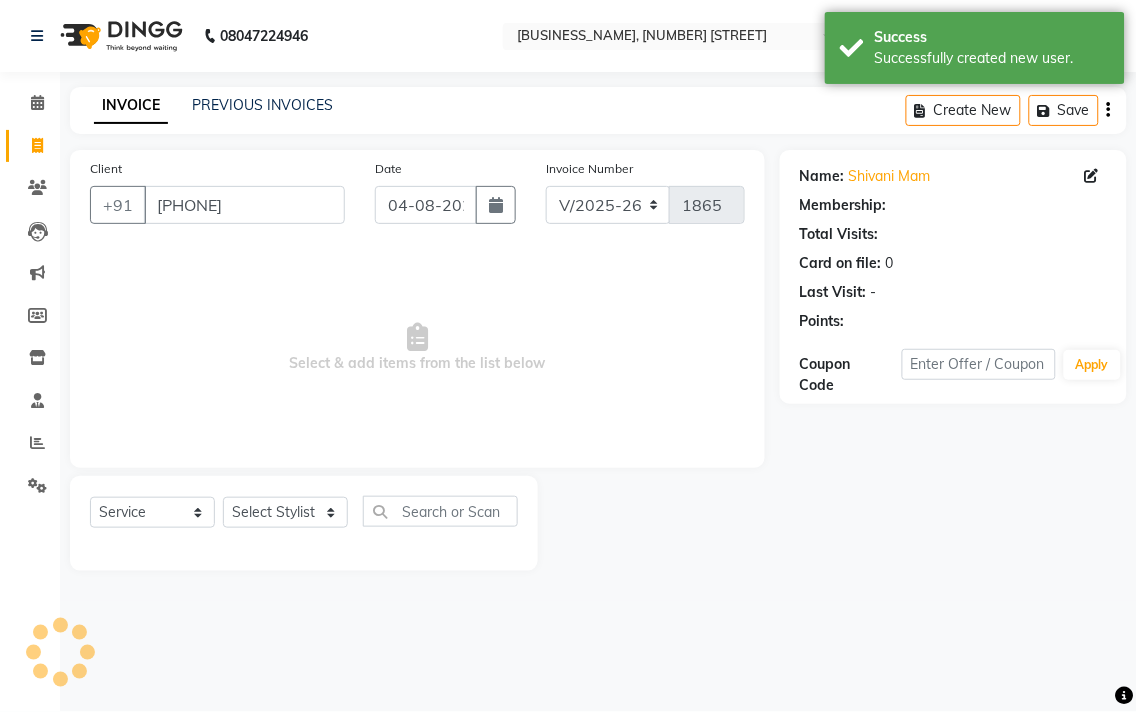select on "1: Object" 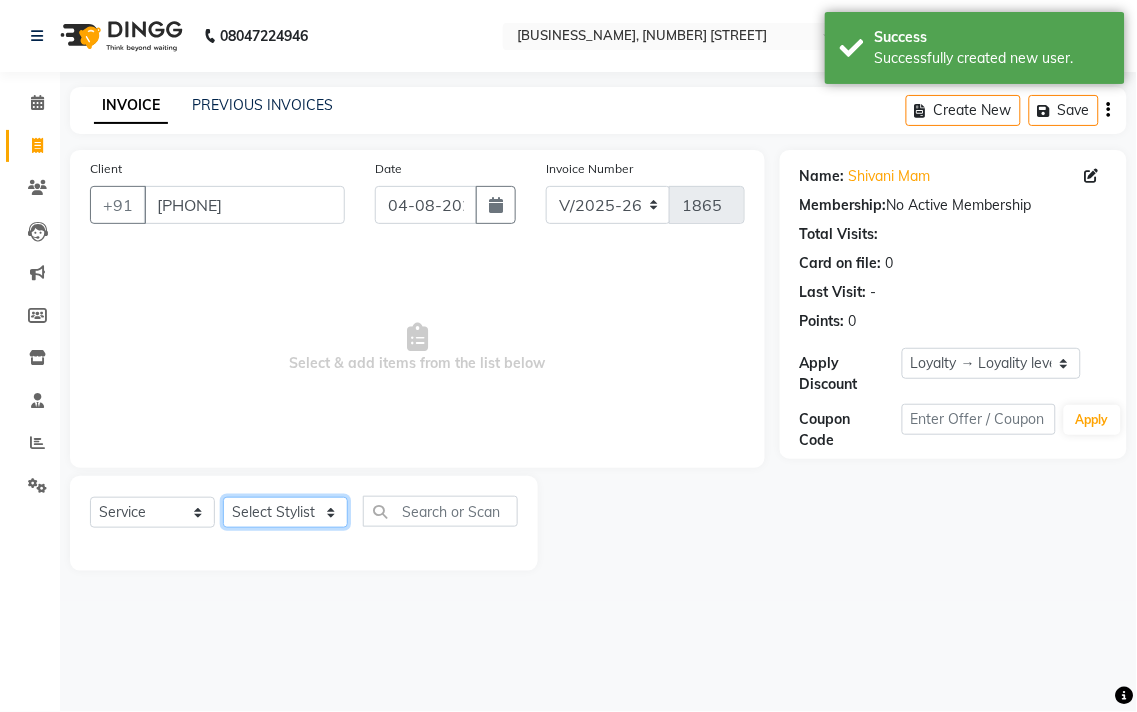 click on "Select Stylist [FIRST] [LAST] [FIRST] [LAST] [FIRST] [LAST] [FIRST] [LAST] [FIRST] [LAST] [FIRST] [LAST] [FIRST] [LAST] [FIRST] [LAST] [FIRST] [LAST] [FIRST] [LAST] [FIRST] [LAST] [FIRST] [LAST]" 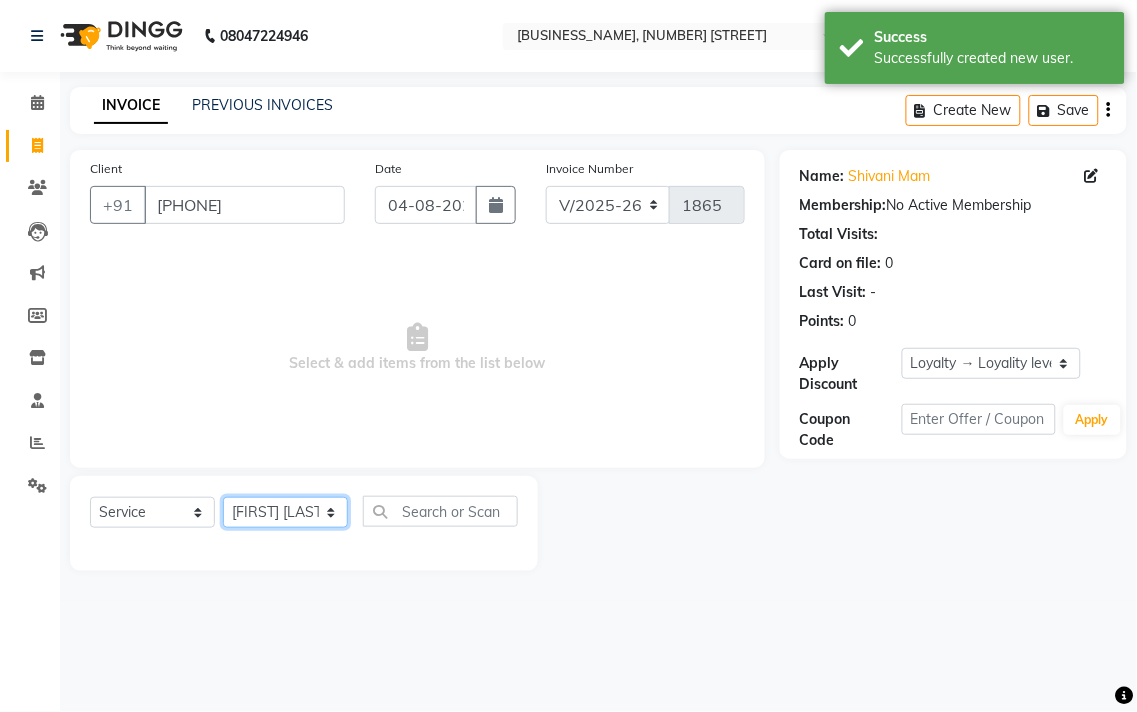 click on "Select Stylist [FIRST] [LAST] [FIRST] [LAST] [FIRST] [LAST] [FIRST] [LAST] [FIRST] [LAST] [FIRST] [LAST] [FIRST] [LAST] [FIRST] [LAST] [FIRST] [LAST] [FIRST] [LAST] [FIRST] [LAST] [FIRST] [LAST]" 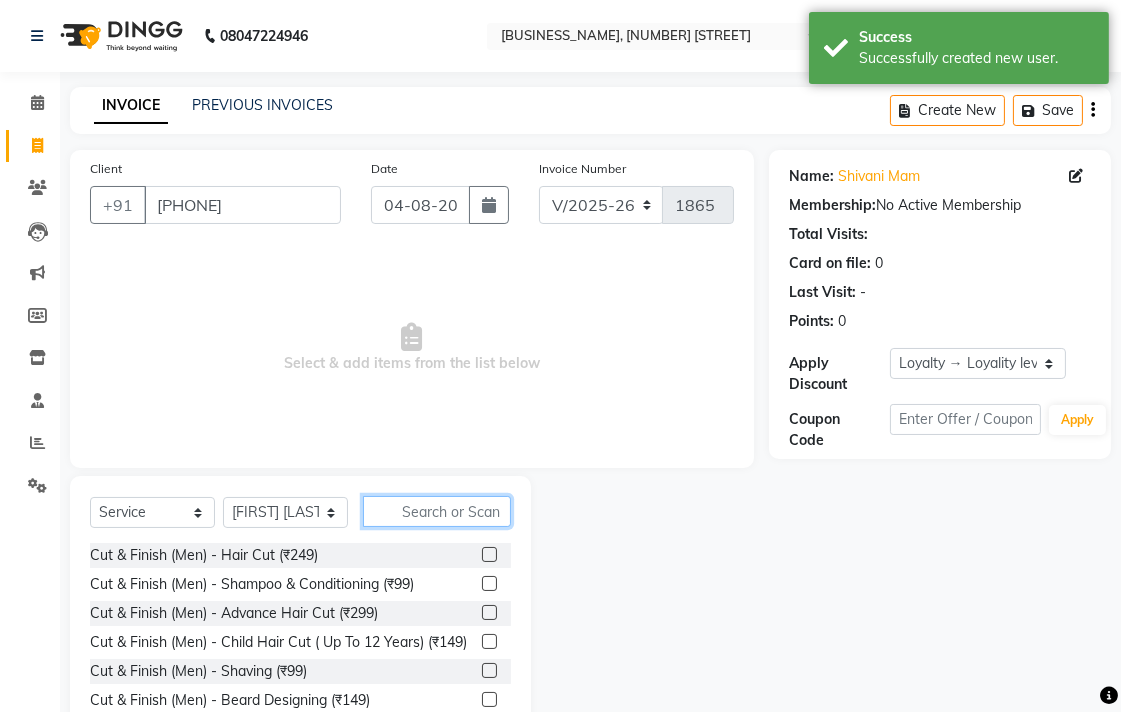 click 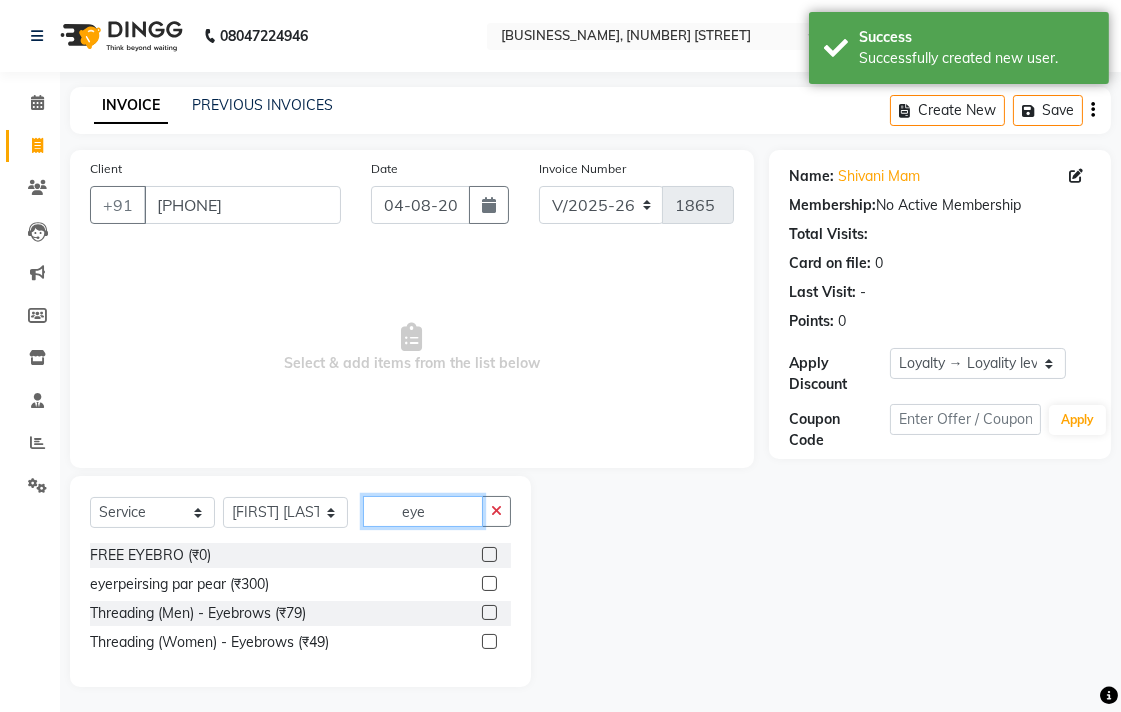type on "eye" 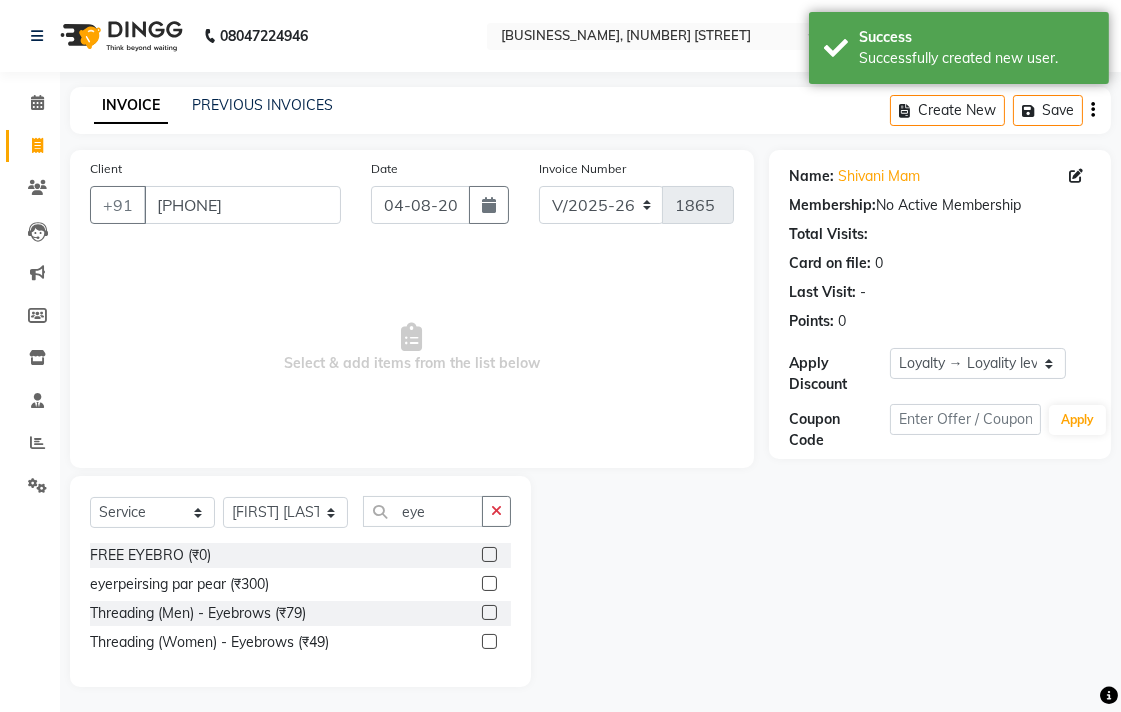 click 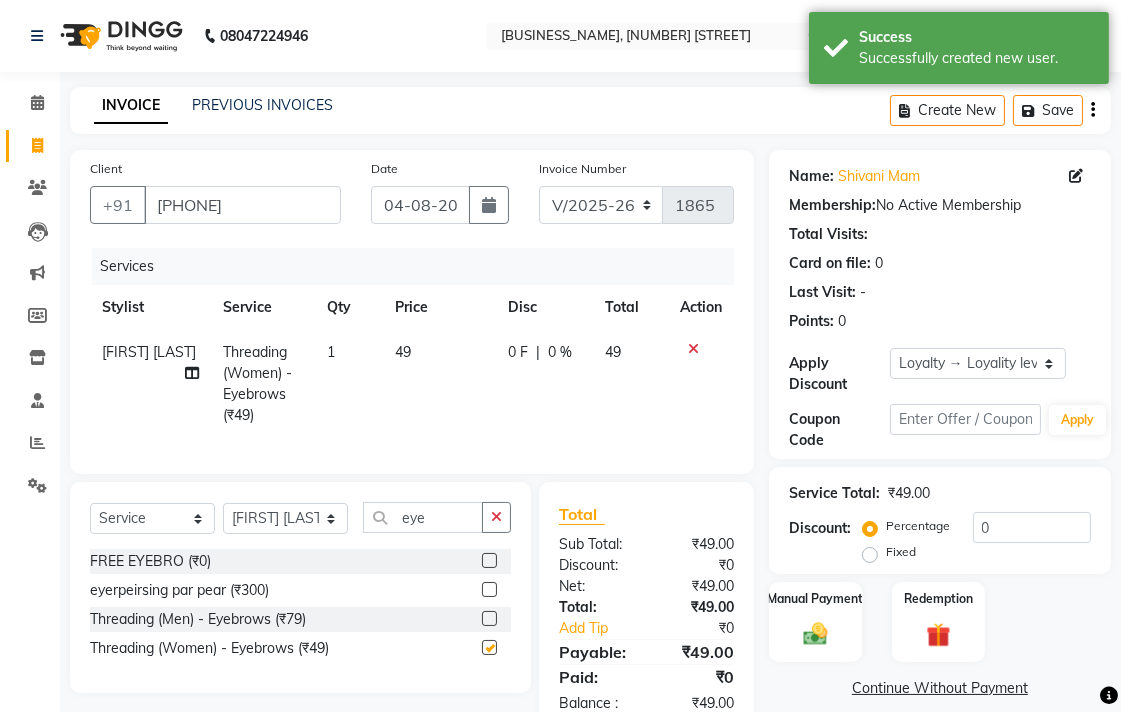 checkbox on "false" 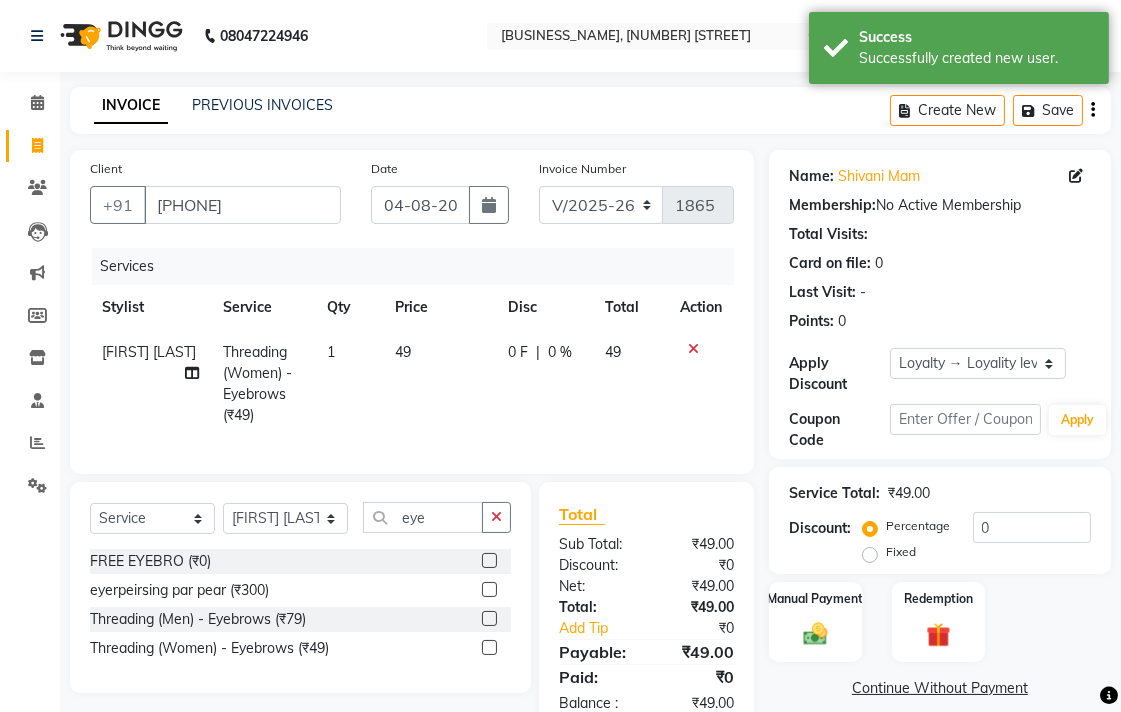 drag, startPoint x: 448, startPoint y: 382, endPoint x: 475, endPoint y: 367, distance: 30.88689 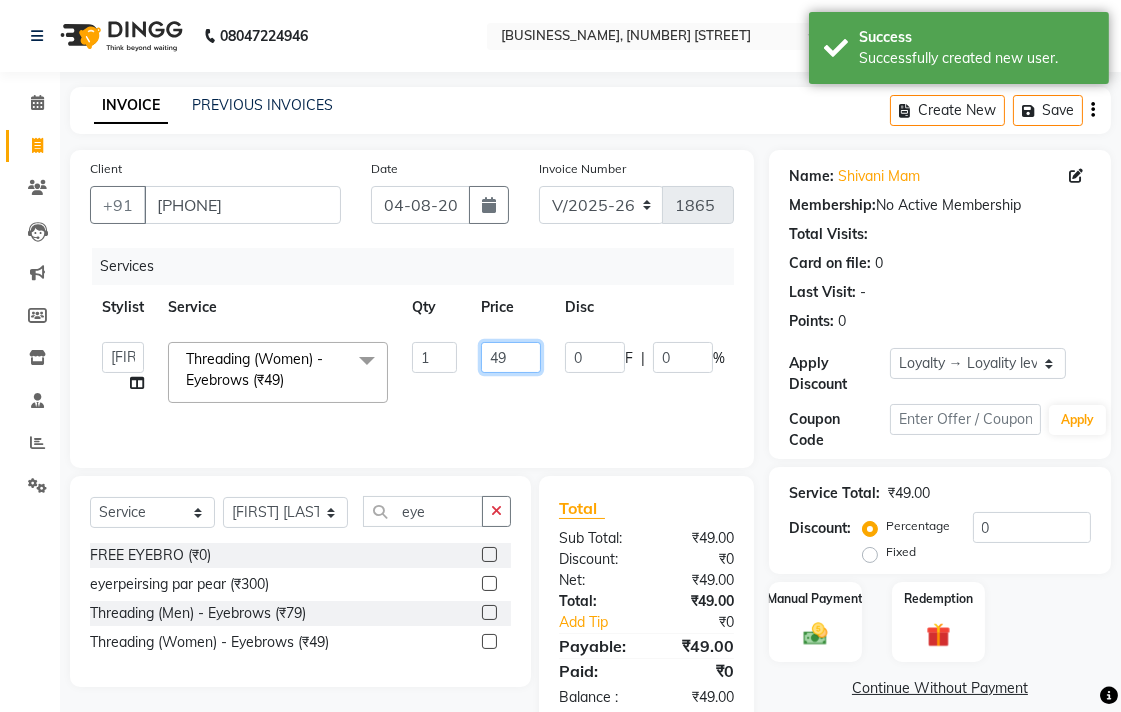click on "49" 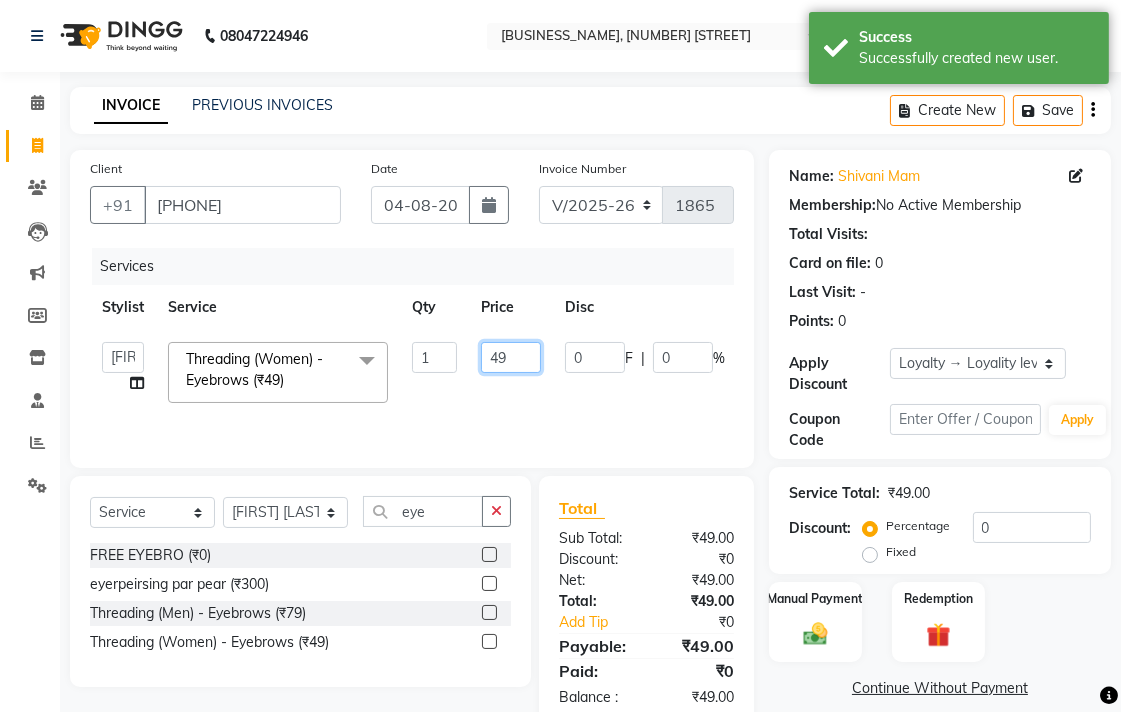 type on "4" 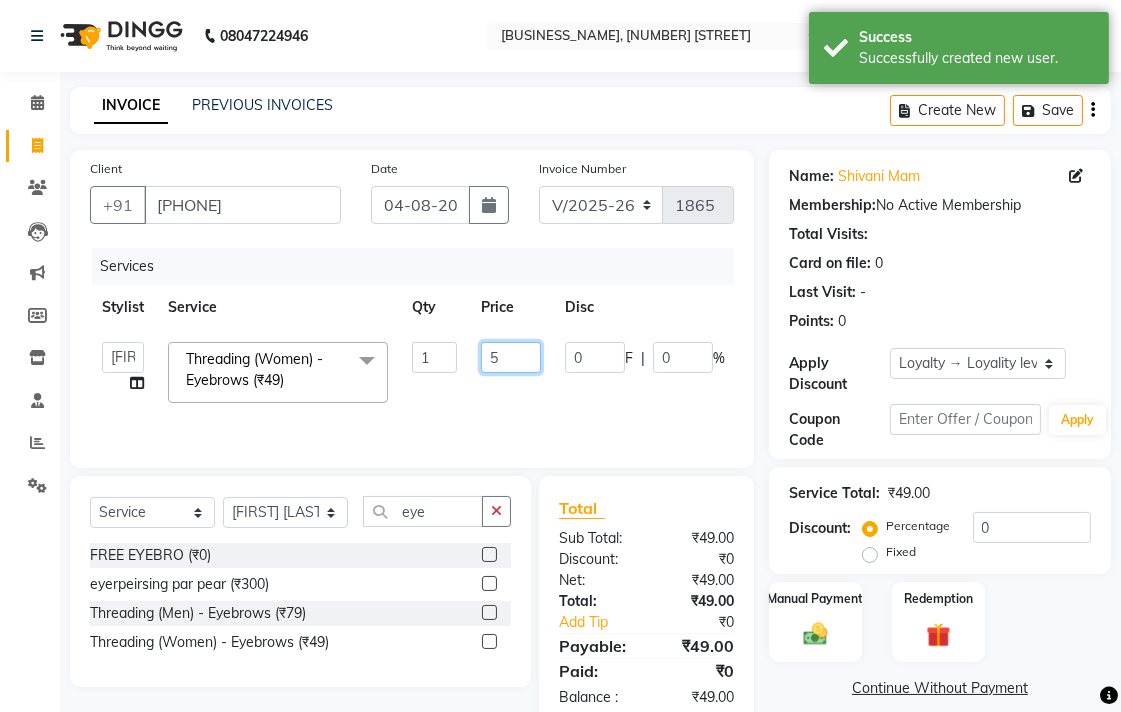 type on "50" 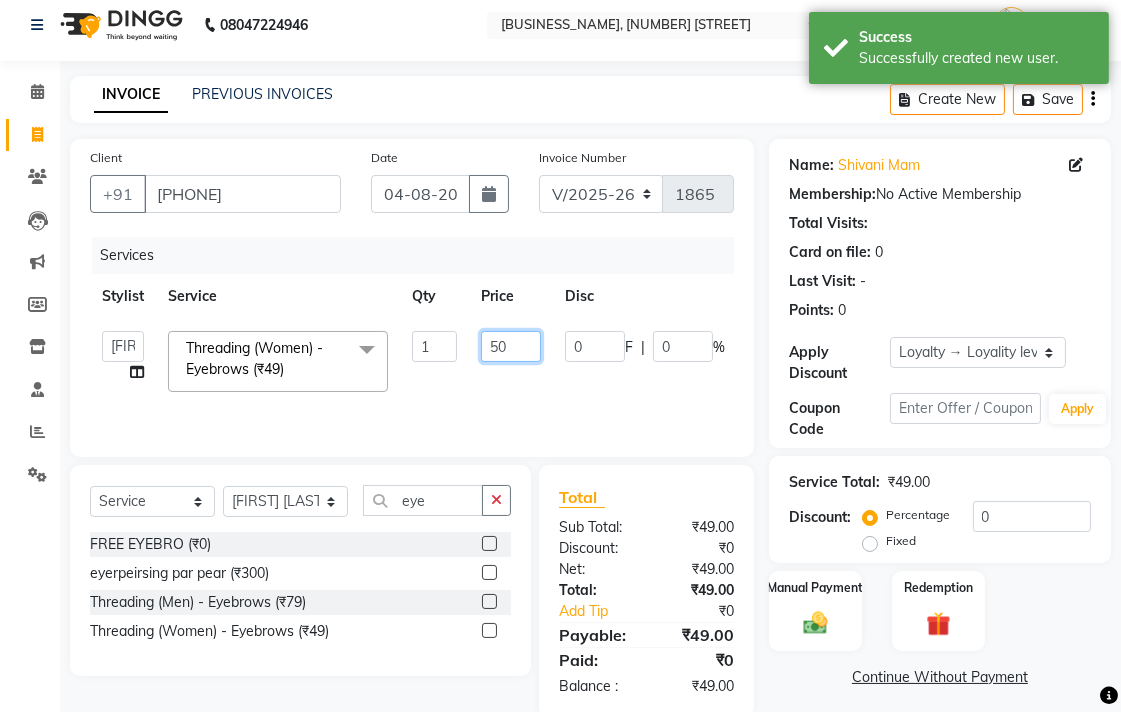 scroll, scrollTop: 46, scrollLeft: 0, axis: vertical 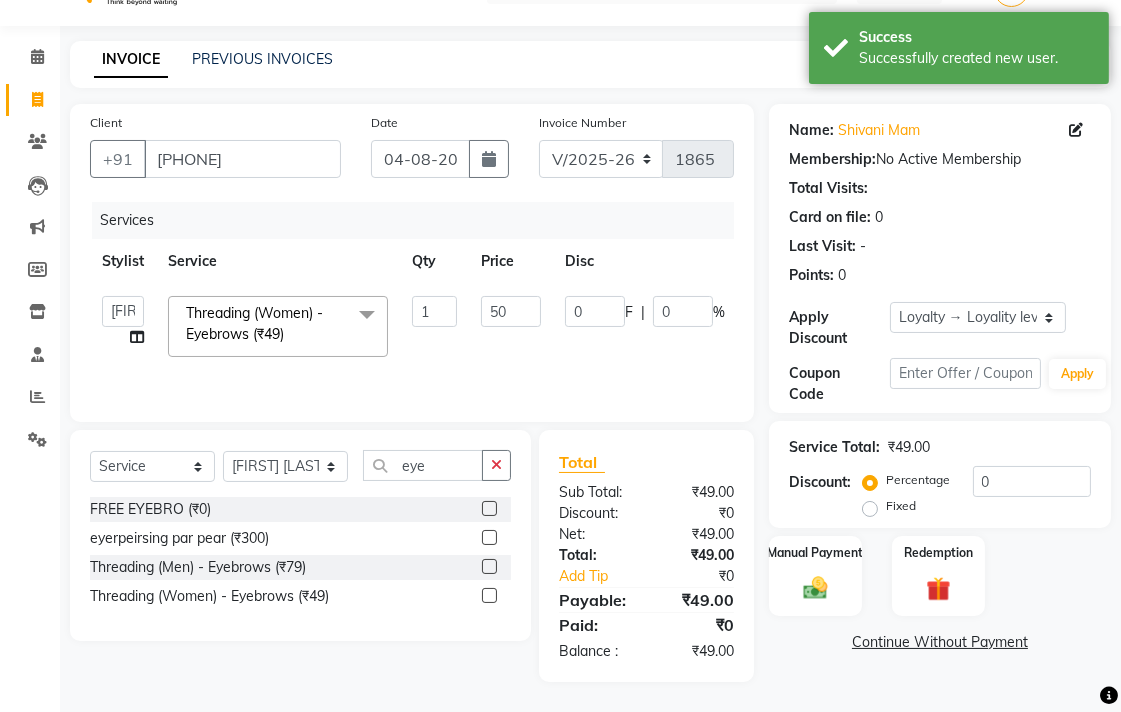 drag, startPoint x: 810, startPoint y: 701, endPoint x: 747, endPoint y: 677, distance: 67.41662 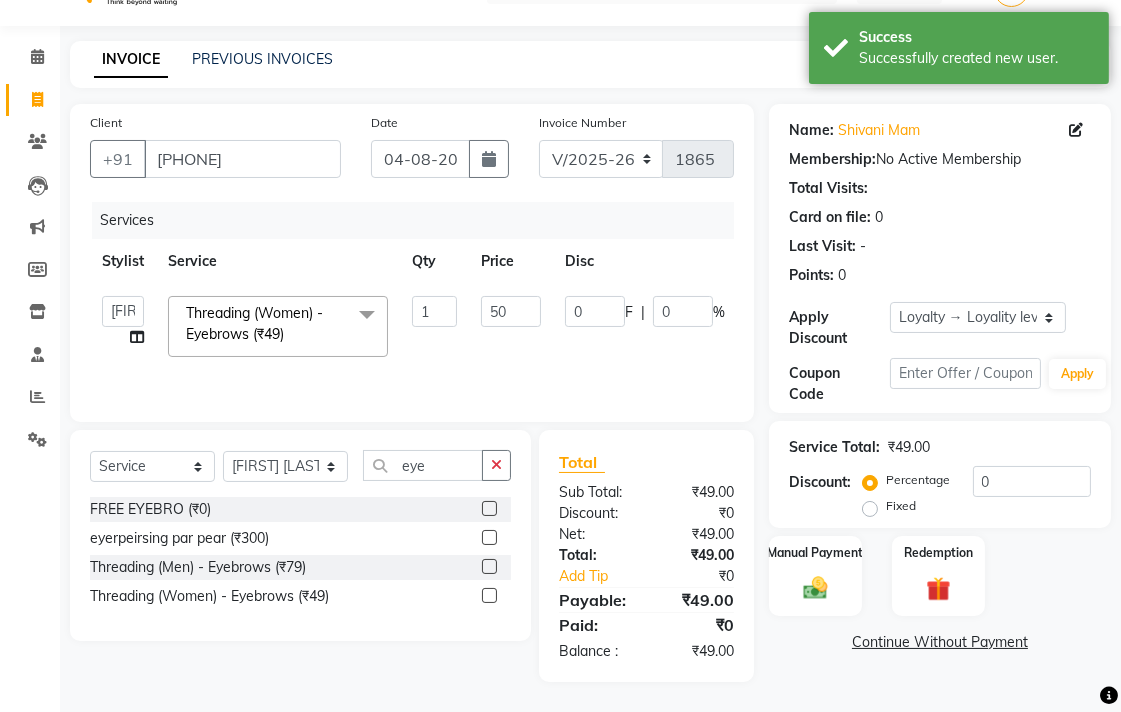 click on "INVOICE PREVIOUS INVOICES Create New   Save  Client +91 [PHONE] Date 04-08-2025 Invoice Number V/2025 V/2025-26 1865 Services Stylist Service Qty Price Disc Total Action  [FIRST] [LAST]   [FIRST] [LAST]   [FIRST] [LAST]   [FIRST] [LAST]   [FIRST] [LAST]   [FIRST] [LAST]   [FIRST] [LAST]   [FIRST] [LAST]   [FIRST] [LAST]   [FIRST] [LAST]   [FIRST] [LAST]  Threading (Women) - Eyebrows (₹49)  x Cut & Finish (Men) - Hair Cut (₹249) Cut & Finish (Men) - Shampoo & Conditioning (₹99) Cut & Finish (Men) - Advance Hair Cut (₹299) Cut & Finish (Men) - Child Hair Cut ( Up To 12 Years) (₹149) Cut & Finish (Men) - Shaving (₹99) Cut & Finish (Men) - Beard Designing (₹149) nail art (₹1900) FREE EYEBRO  (₹0) FACE SCARBING (₹100) pearsing (₹400) beard color (₹199) mustace color (₹99) Fiber complex tretment (₹3500) eyerpeirsing par pear (₹300) shea bater spa men (₹2000) shea bater hair spa women (₹3000) color aply only (₹300) bio plstia  (₹6000) campaki hair spa  (₹3000) beard color(men) (₹250)" 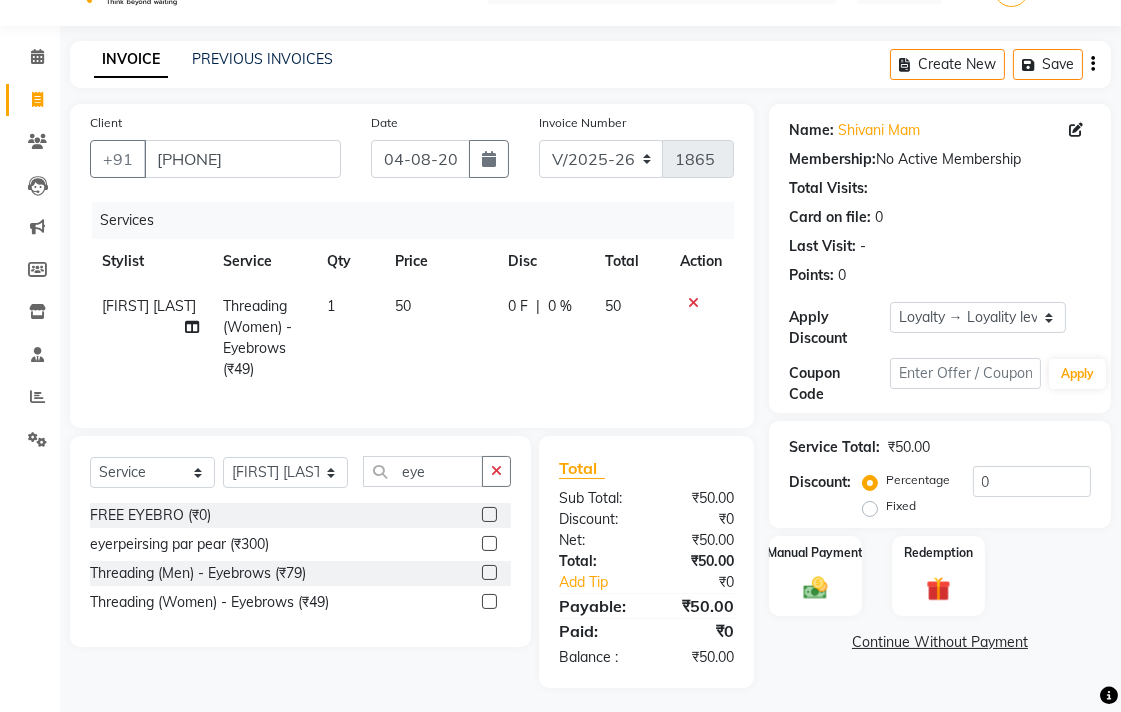 click on "Name: [FIRST] [TITLE]  Membership:  No Active Membership  Total Visits:   Card on file:  0 Last Visit:   - Points:   0  Apply Discount Select  Loyalty → Loyality level 1  Coupon Code Apply Service Total:  ₹50.00  Discount:  Percentage   Fixed  0 Manual Payment Redemption  Continue Without Payment" 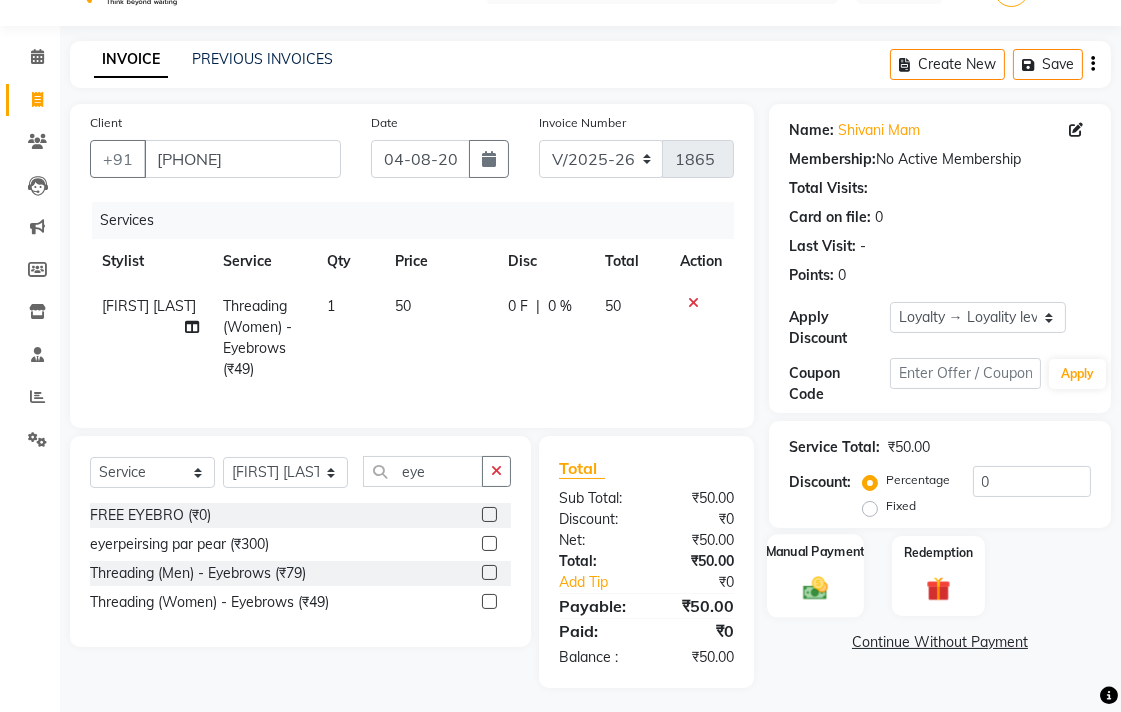 click on "Manual Payment" 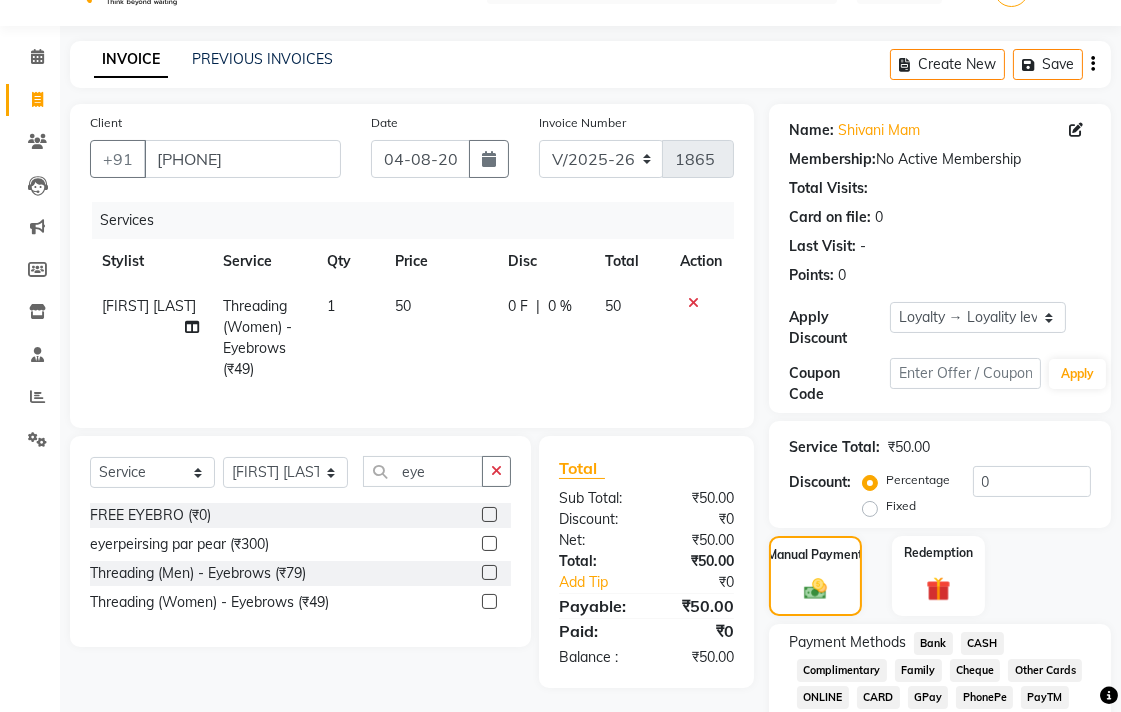 click on "Bank" 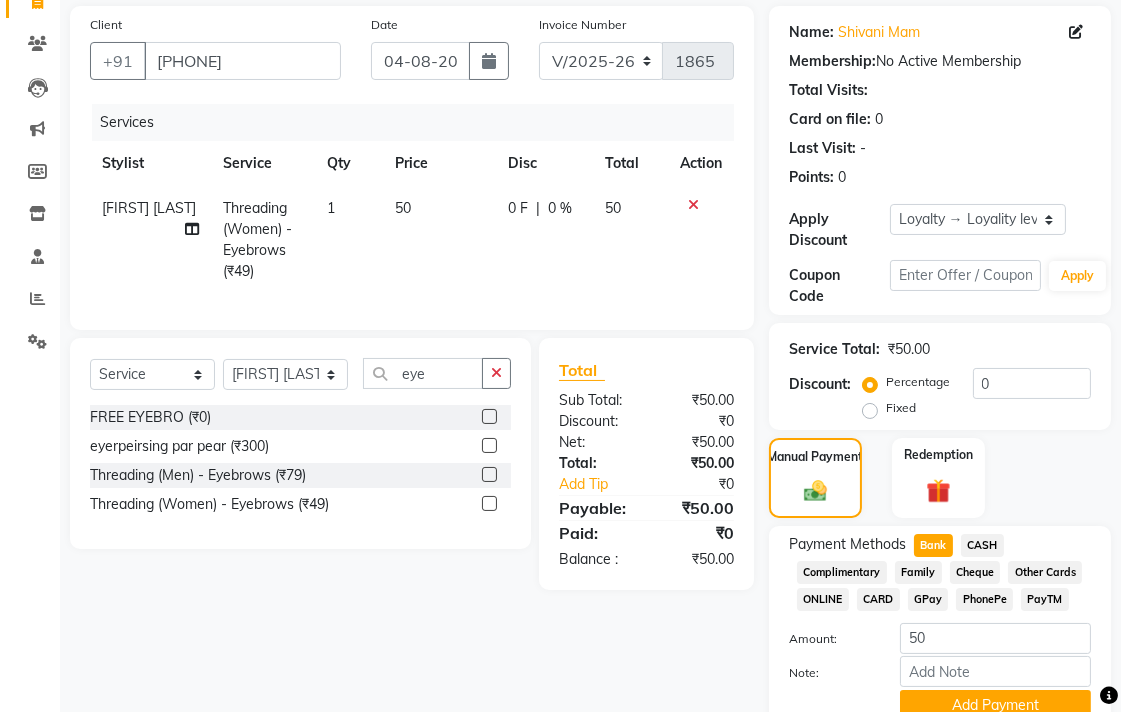 scroll, scrollTop: 233, scrollLeft: 0, axis: vertical 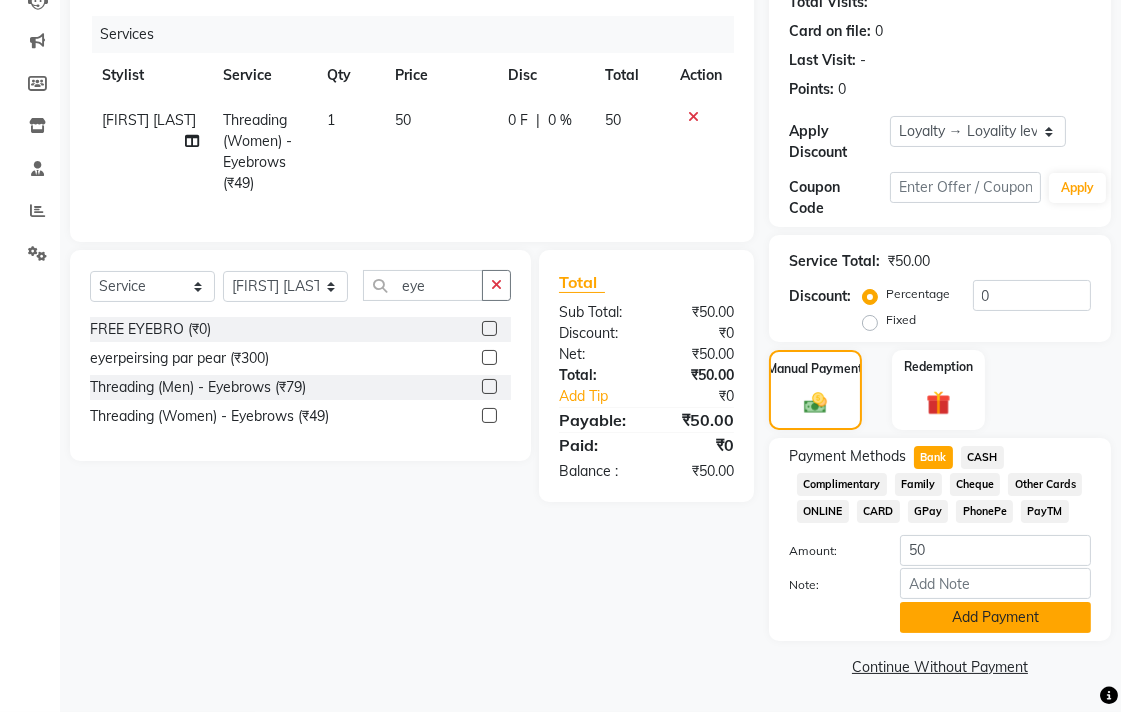 click on "Add Payment" 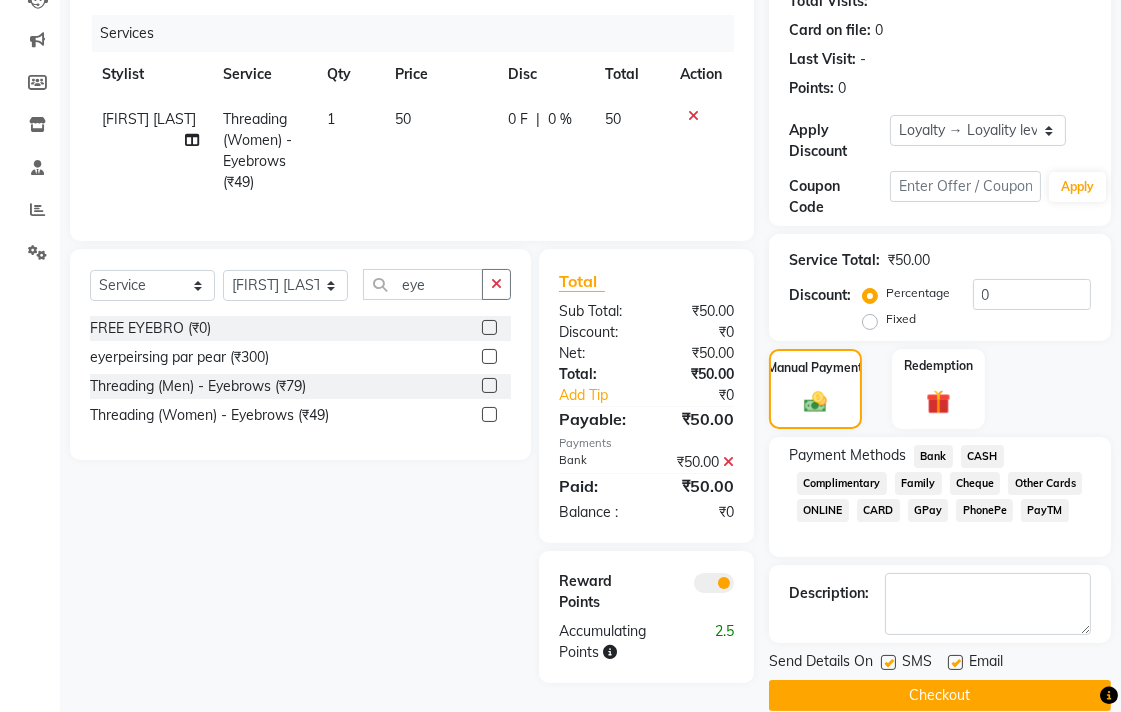 click on "Checkout" 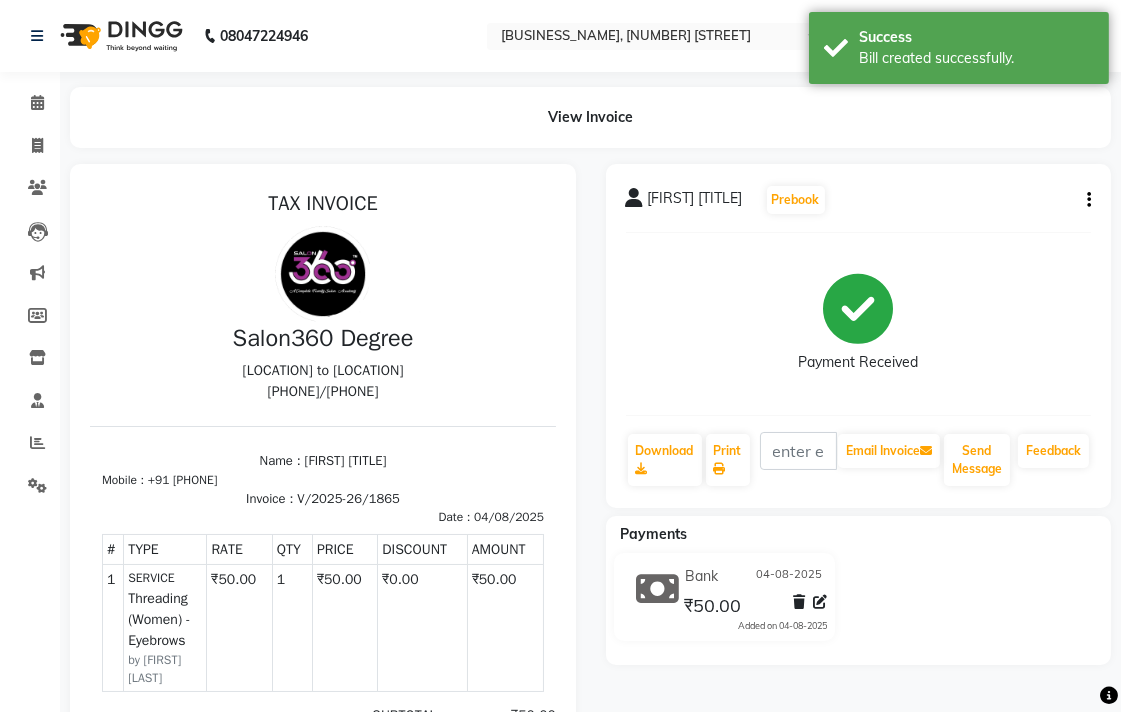 scroll, scrollTop: 0, scrollLeft: 0, axis: both 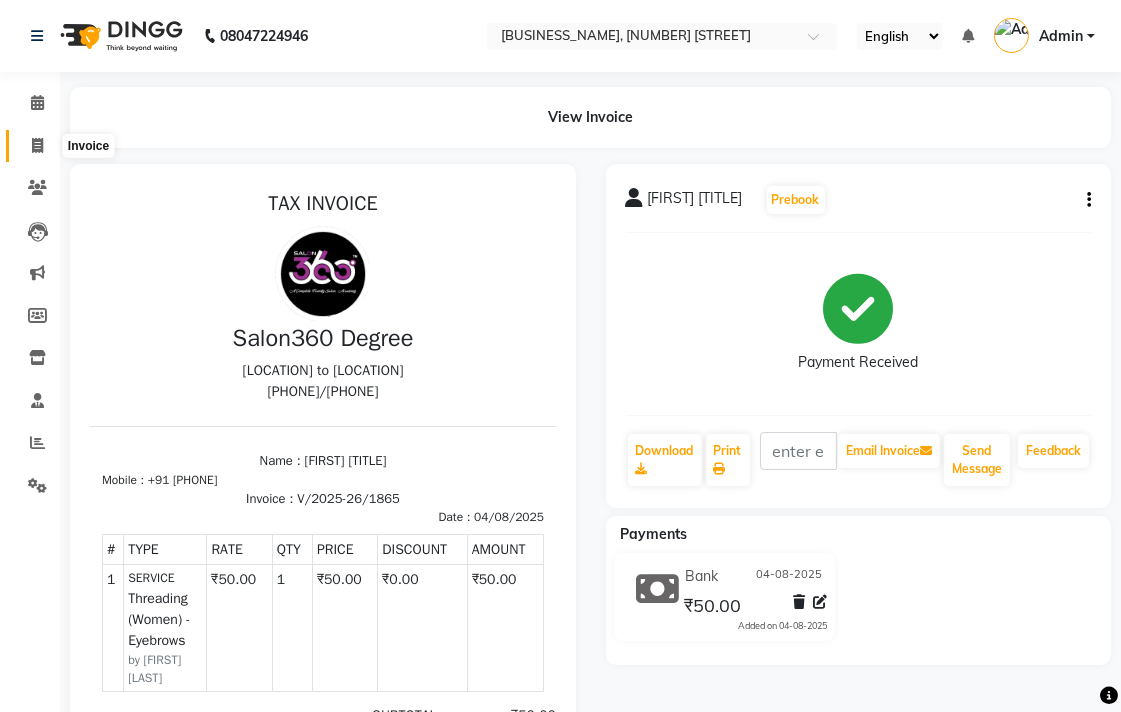 click 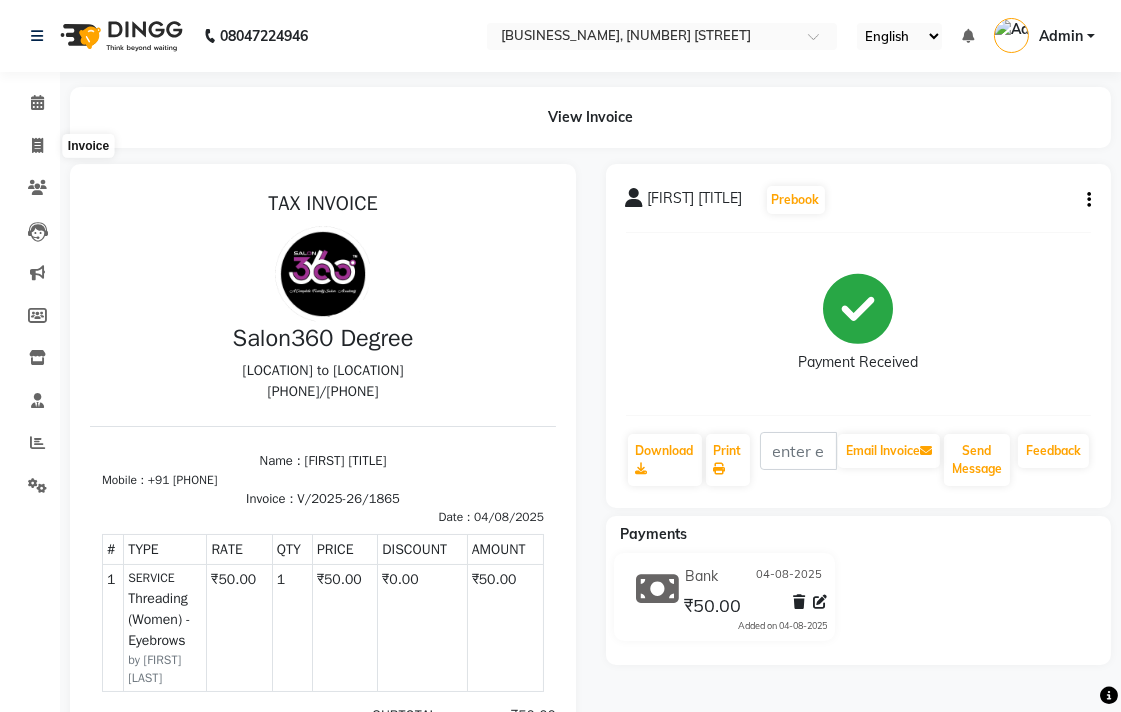 select on "service" 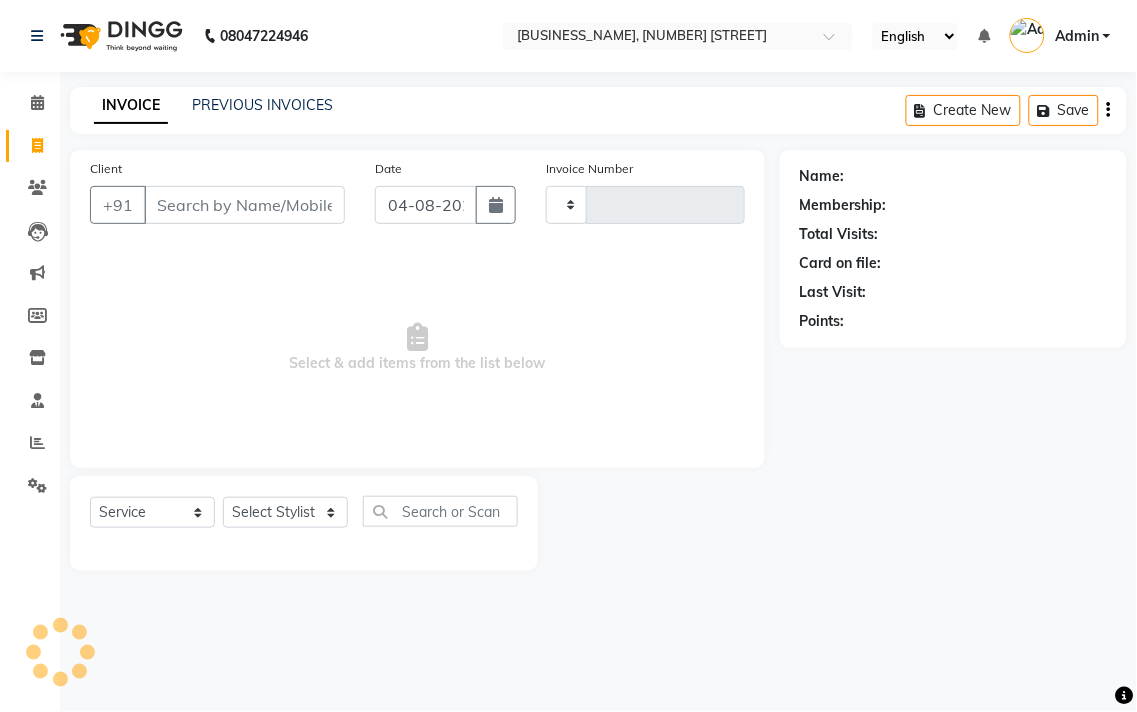 type on "1866" 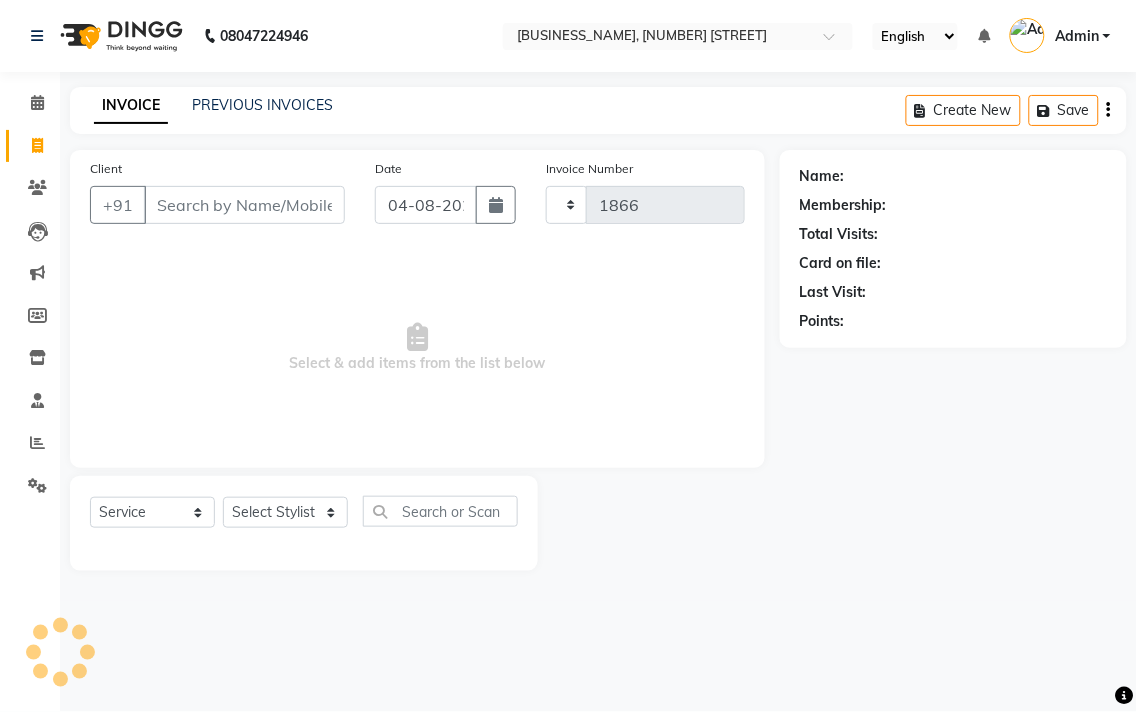 select on "5215" 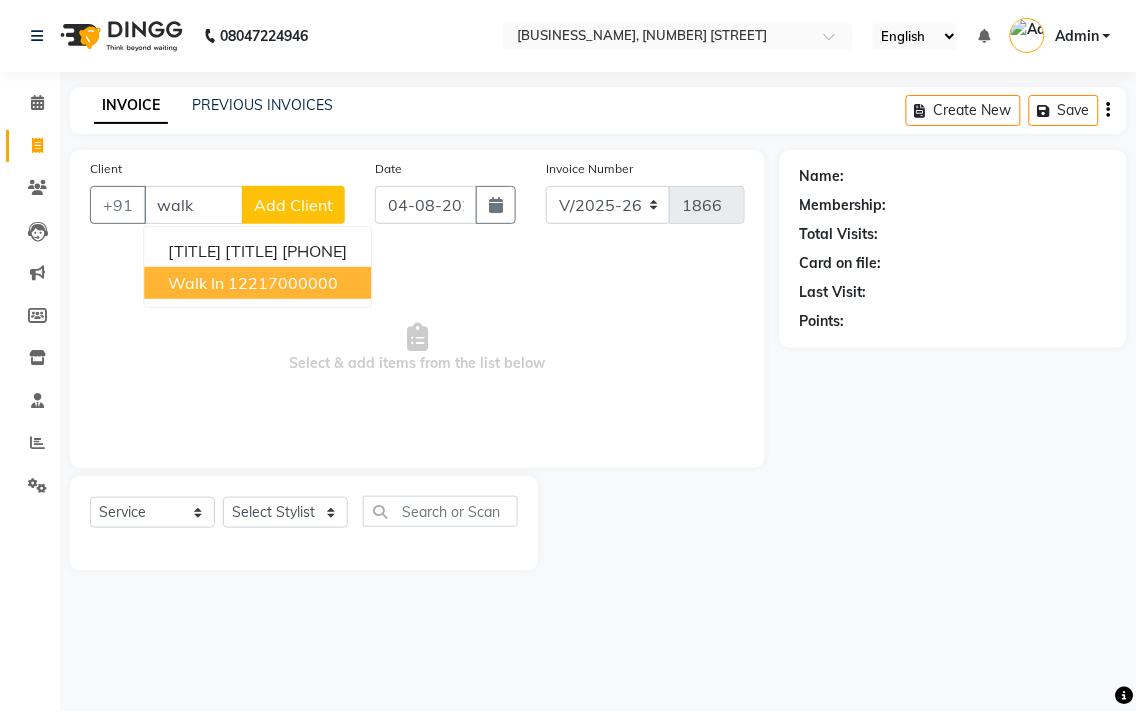 drag, startPoint x: 176, startPoint y: 282, endPoint x: 223, endPoint y: 356, distance: 87.66413 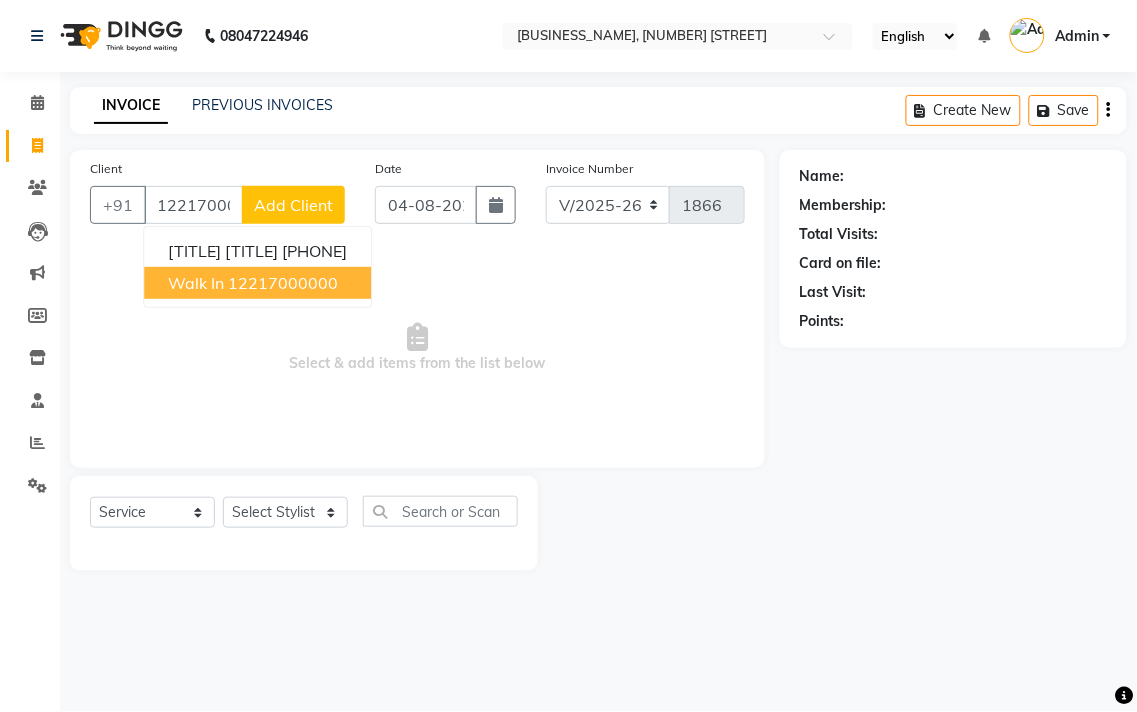 type on "12217000000" 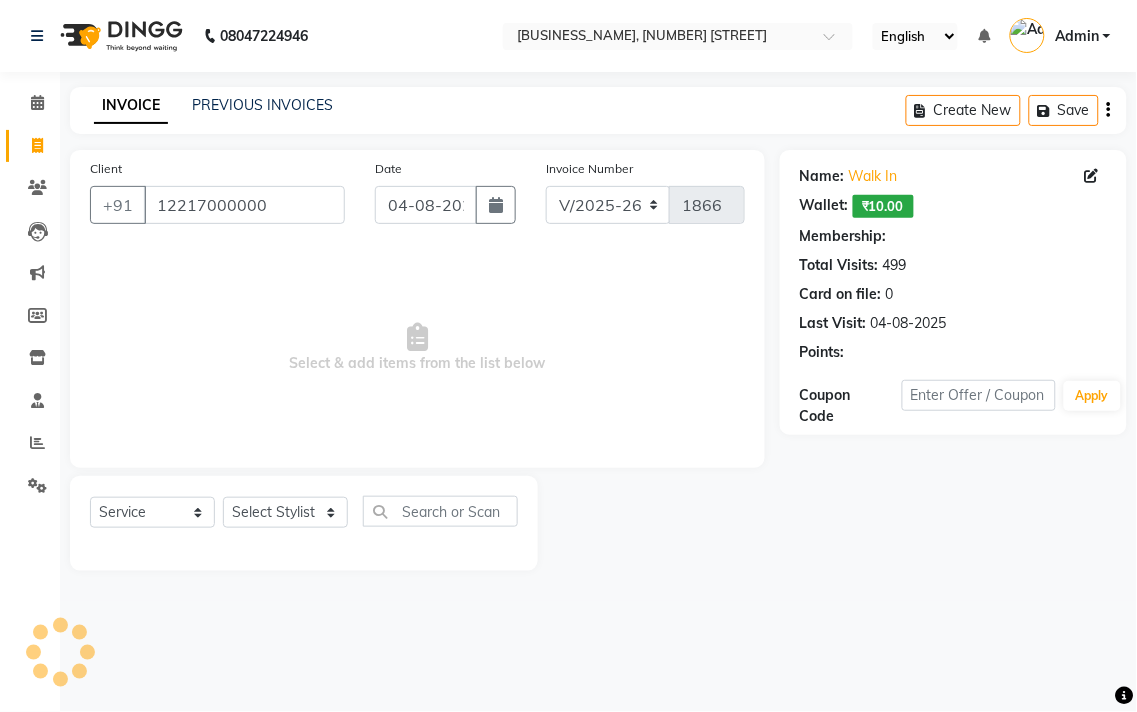 select on "1: Object" 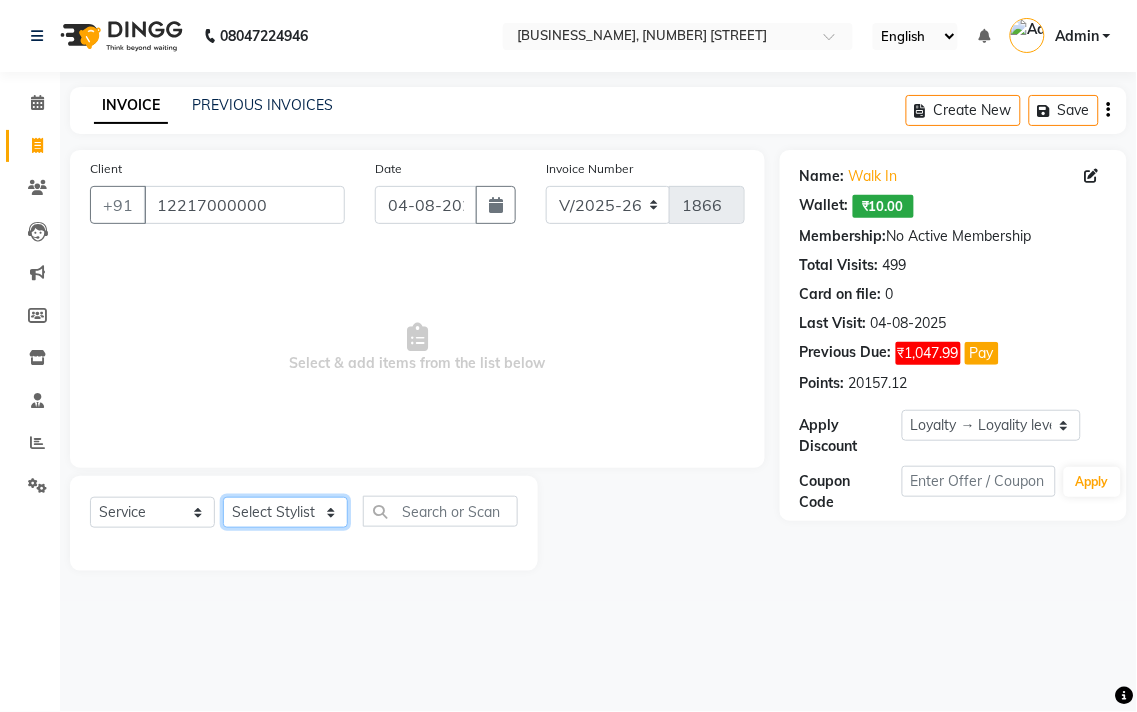 drag, startPoint x: 241, startPoint y: 511, endPoint x: 245, endPoint y: 500, distance: 11.7046995 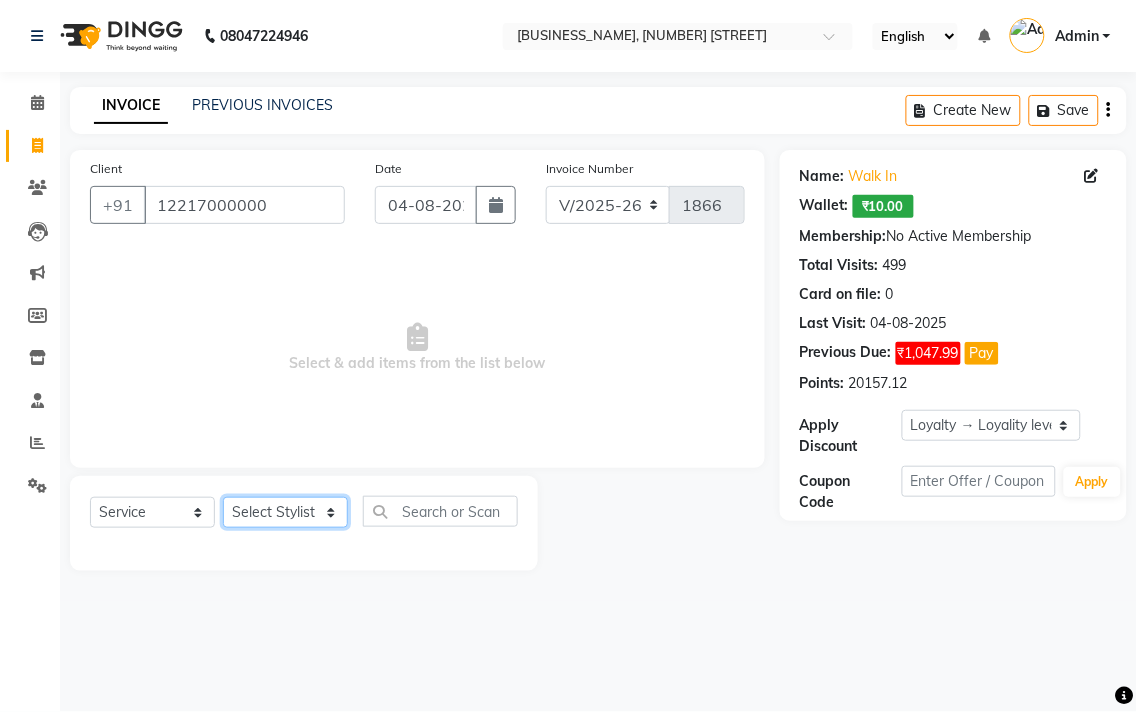 click on "Select Stylist [FIRST] [LAST] [FIRST] [LAST] [FIRST] [LAST] [FIRST] [LAST] [FIRST] [LAST] [FIRST] [LAST] [FIRST] [LAST] [FIRST] [LAST] [FIRST] [LAST] [FIRST] [LAST] [FIRST] [LAST] [FIRST] [LAST]" 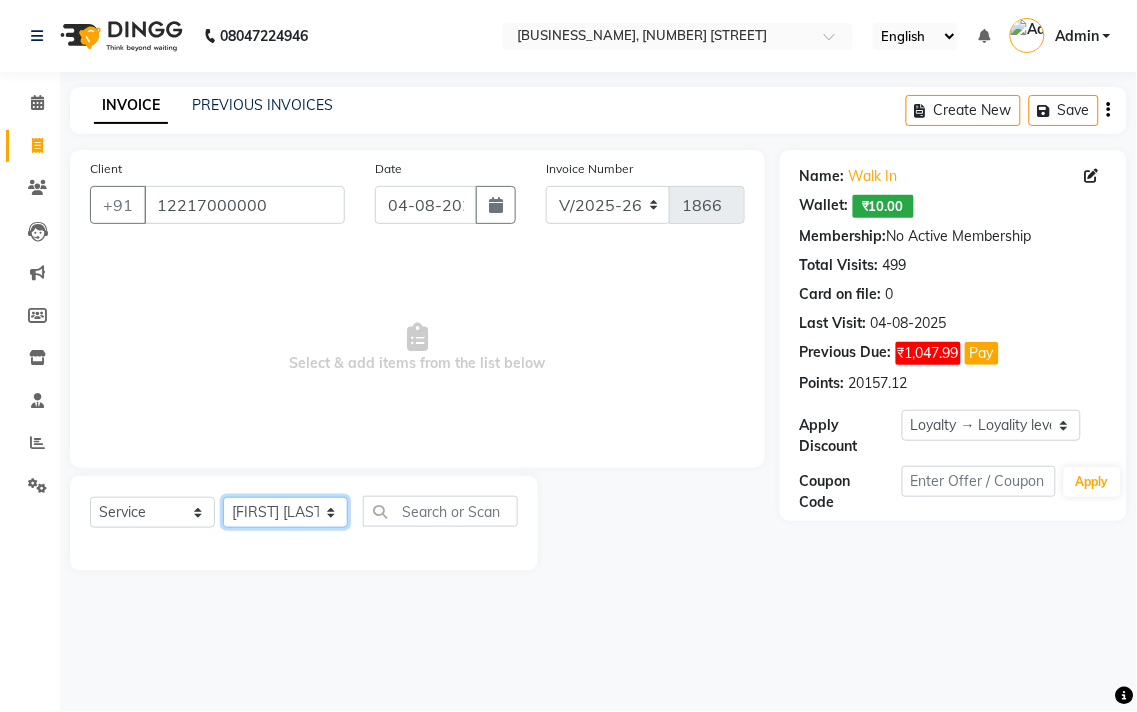 click on "Select Stylist [FIRST] [LAST] [FIRST] [LAST] [FIRST] [LAST] [FIRST] [LAST] [FIRST] [LAST] [FIRST] [LAST] [FIRST] [LAST] [FIRST] [LAST] [FIRST] [LAST] [FIRST] [LAST] [FIRST] [LAST] [FIRST] [LAST]" 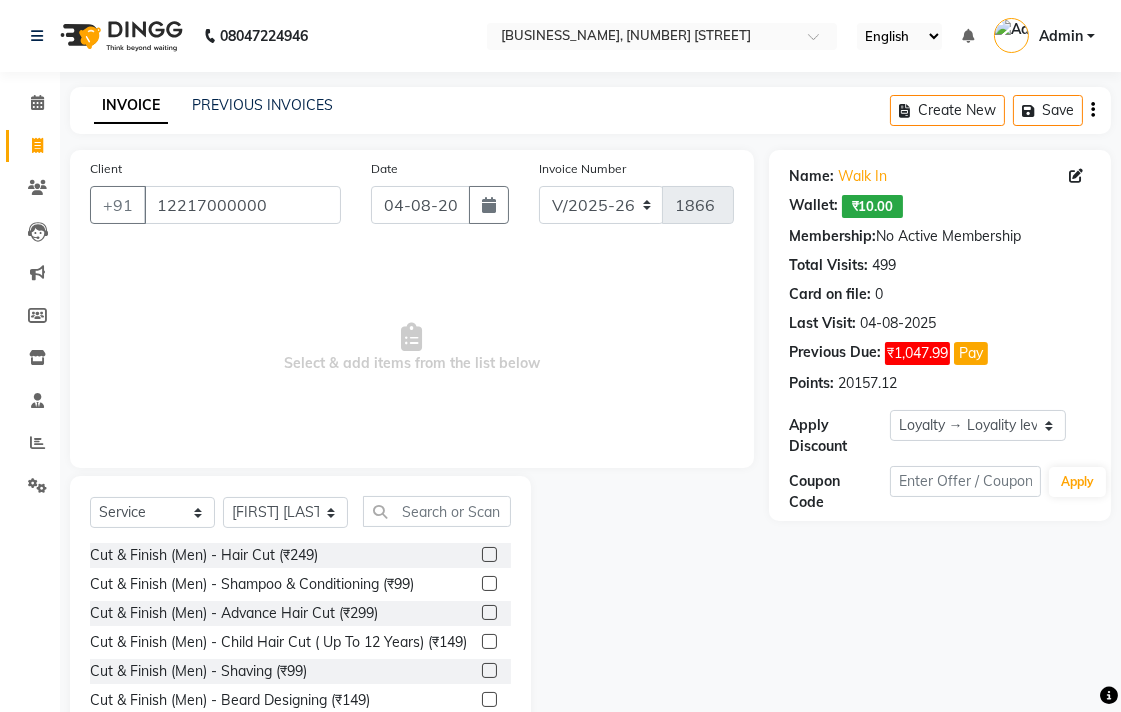 click 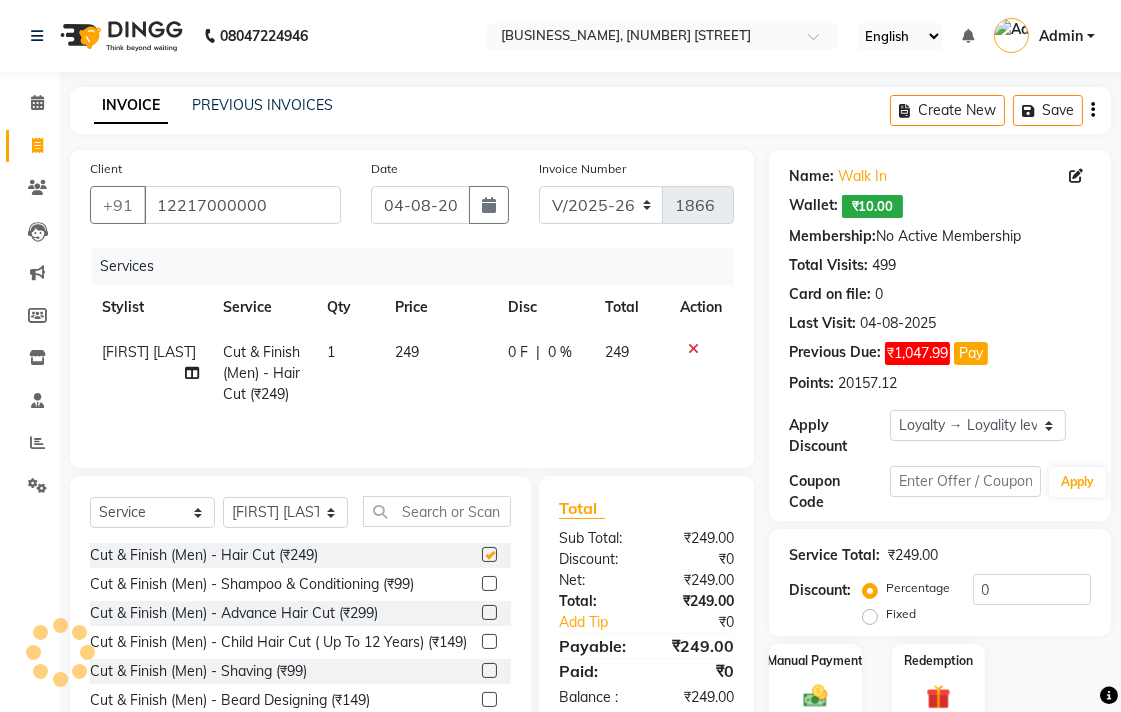 drag, startPoint x: 453, startPoint y: 471, endPoint x: 476, endPoint y: 345, distance: 128.082 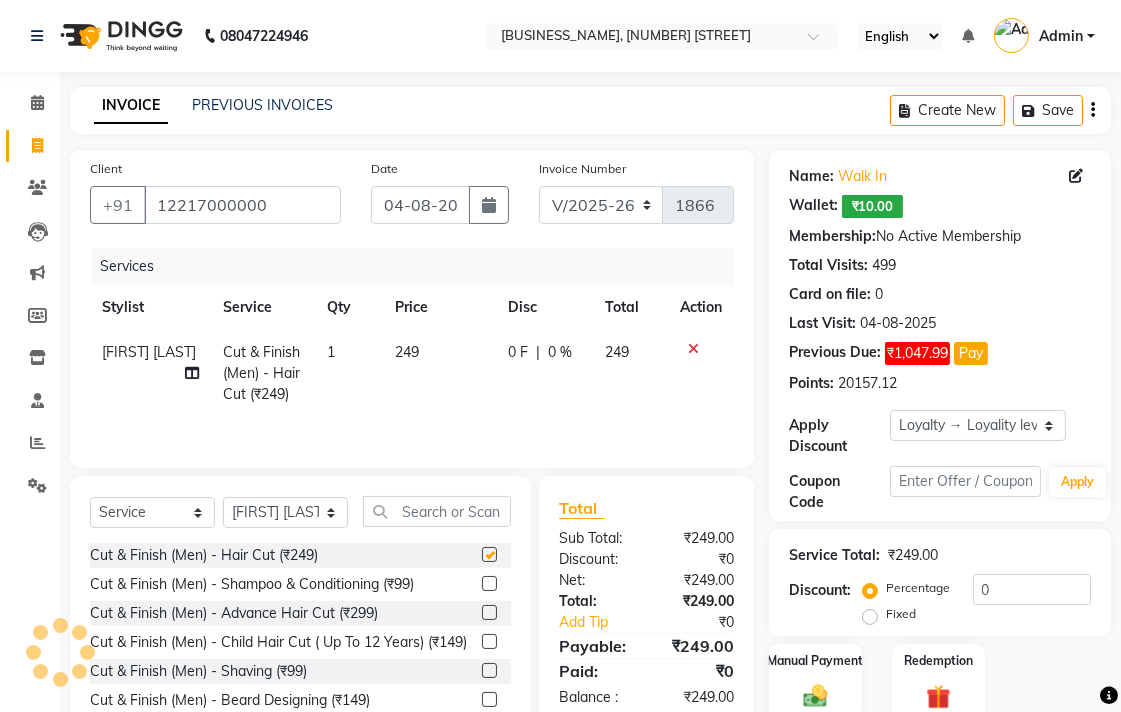 click on "249" 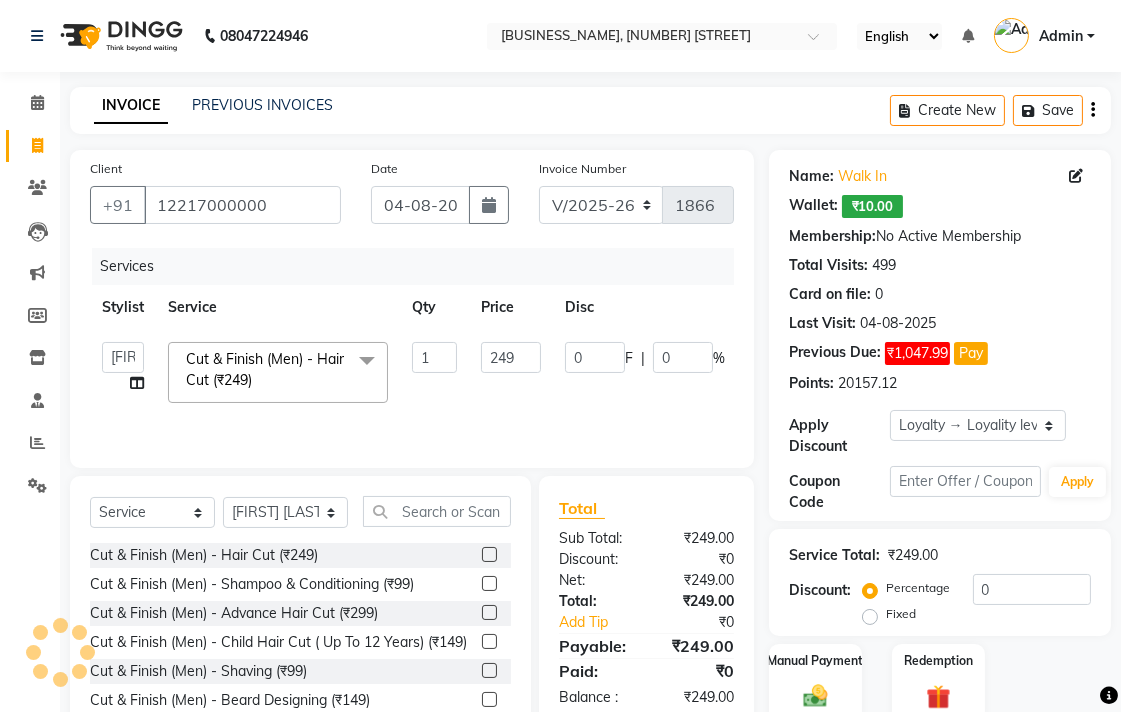 checkbox on "false" 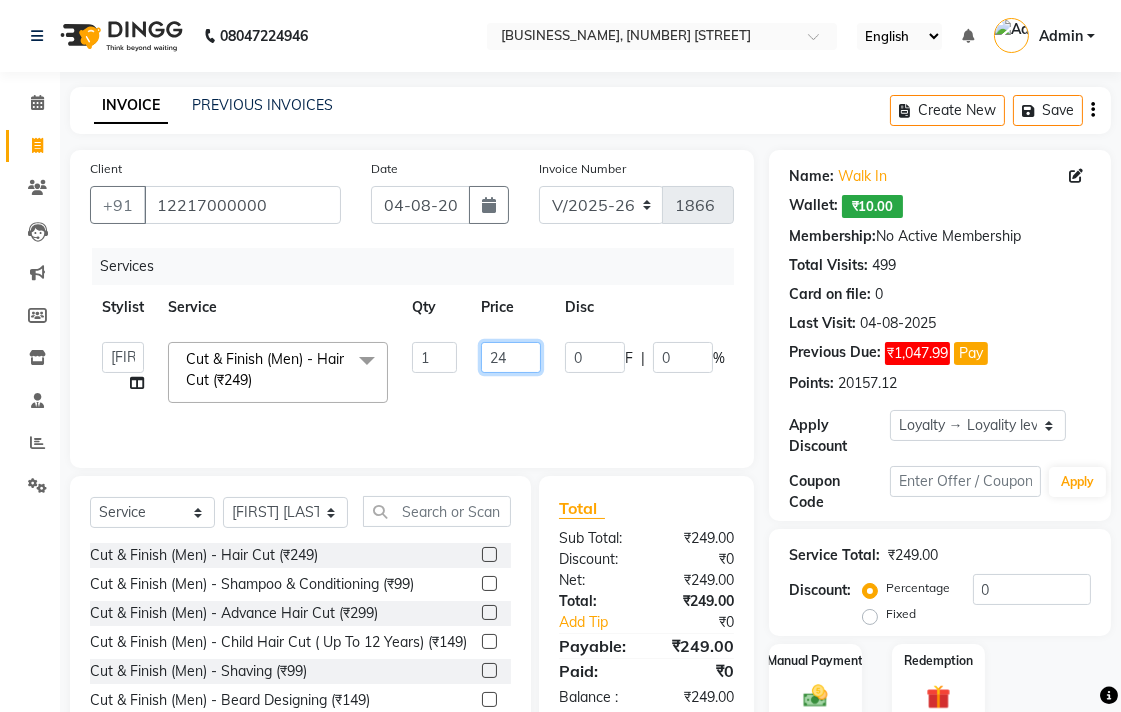 click on "24" 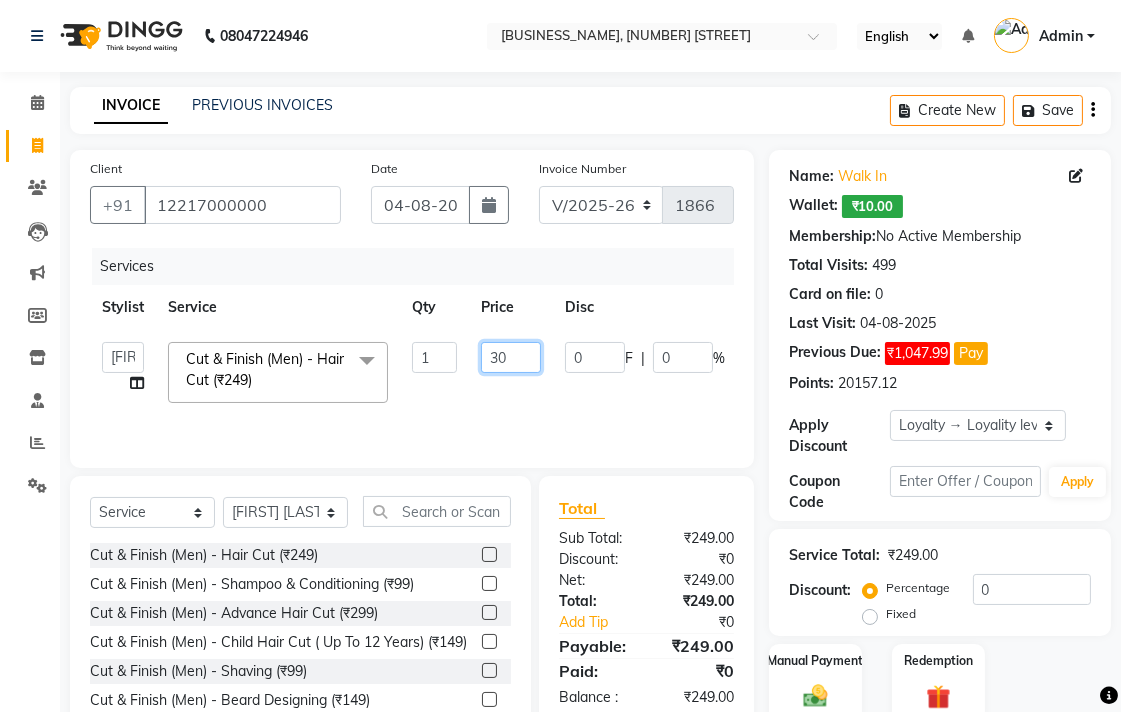 type on "300" 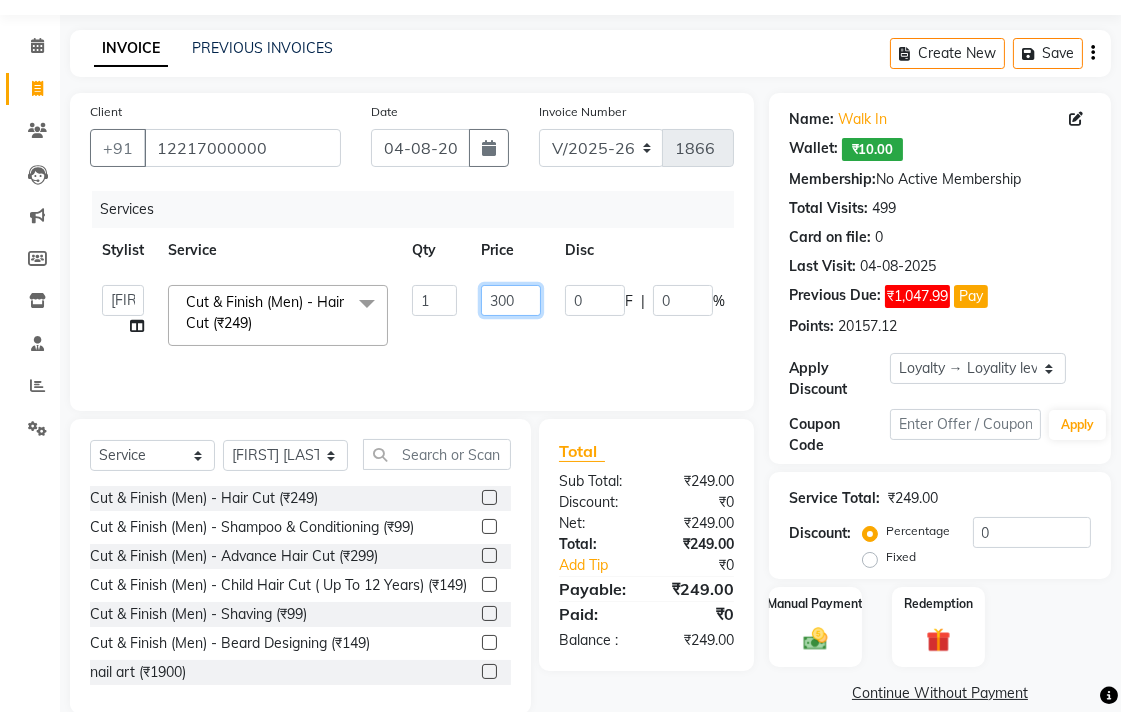 scroll, scrollTop: 88, scrollLeft: 0, axis: vertical 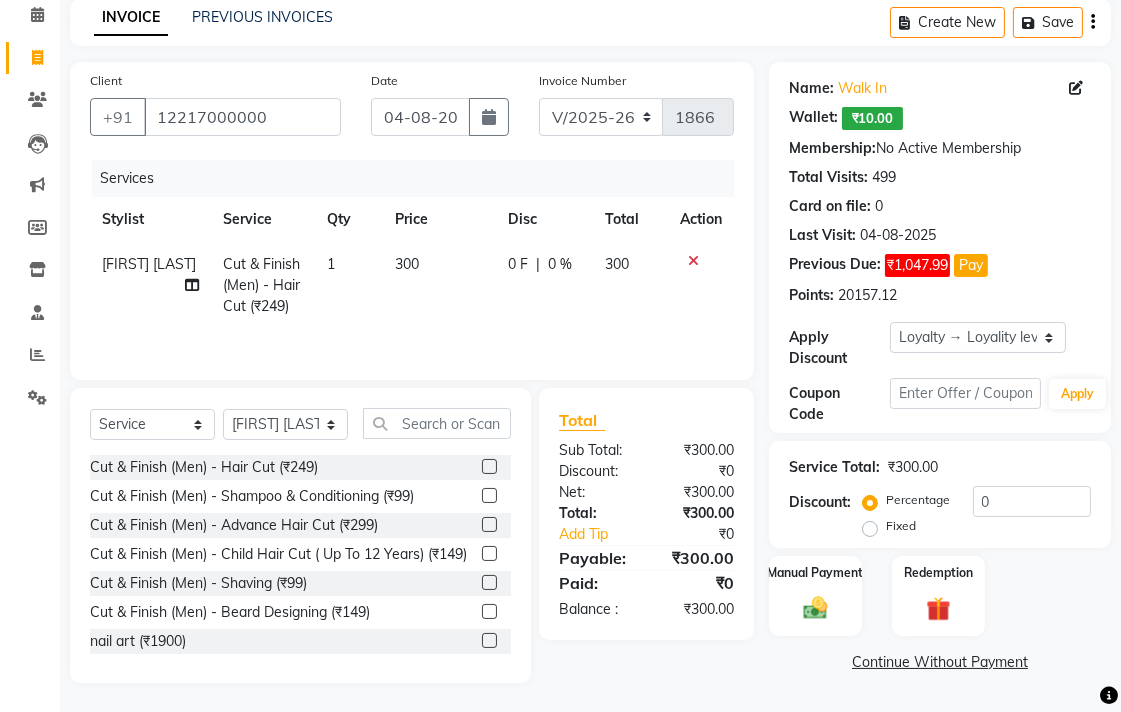click on "Continue Without Payment" 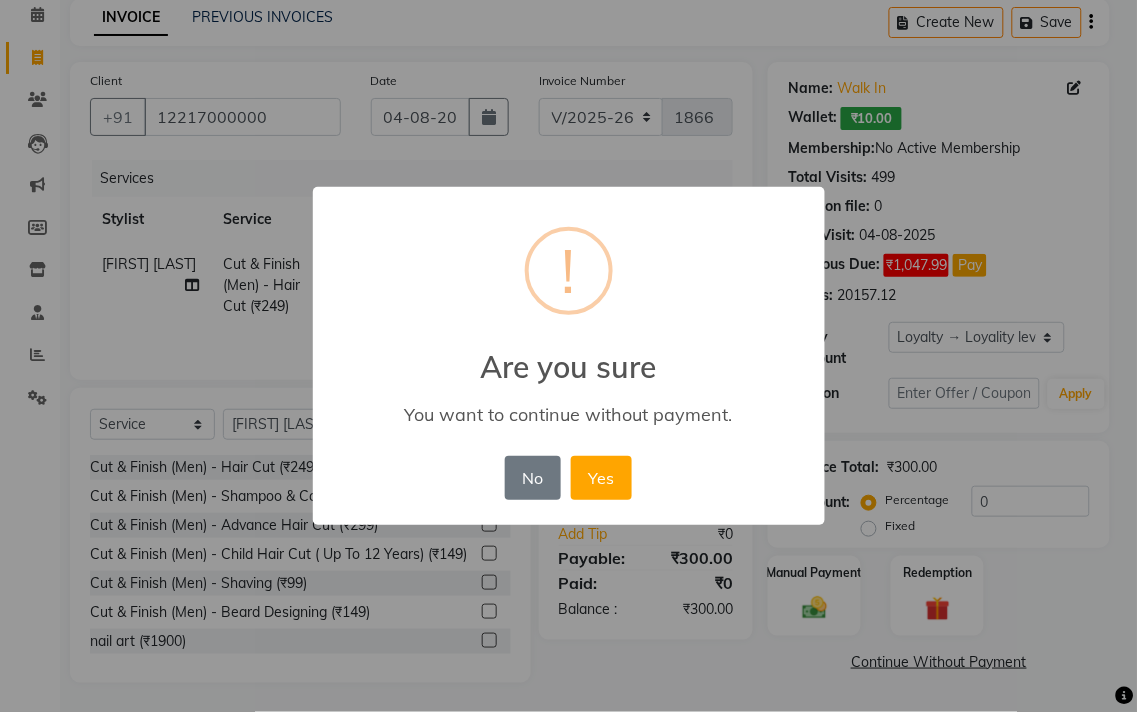 click on "× ! Are you sure You want to continue without payment. No No Yes" at bounding box center [568, 356] 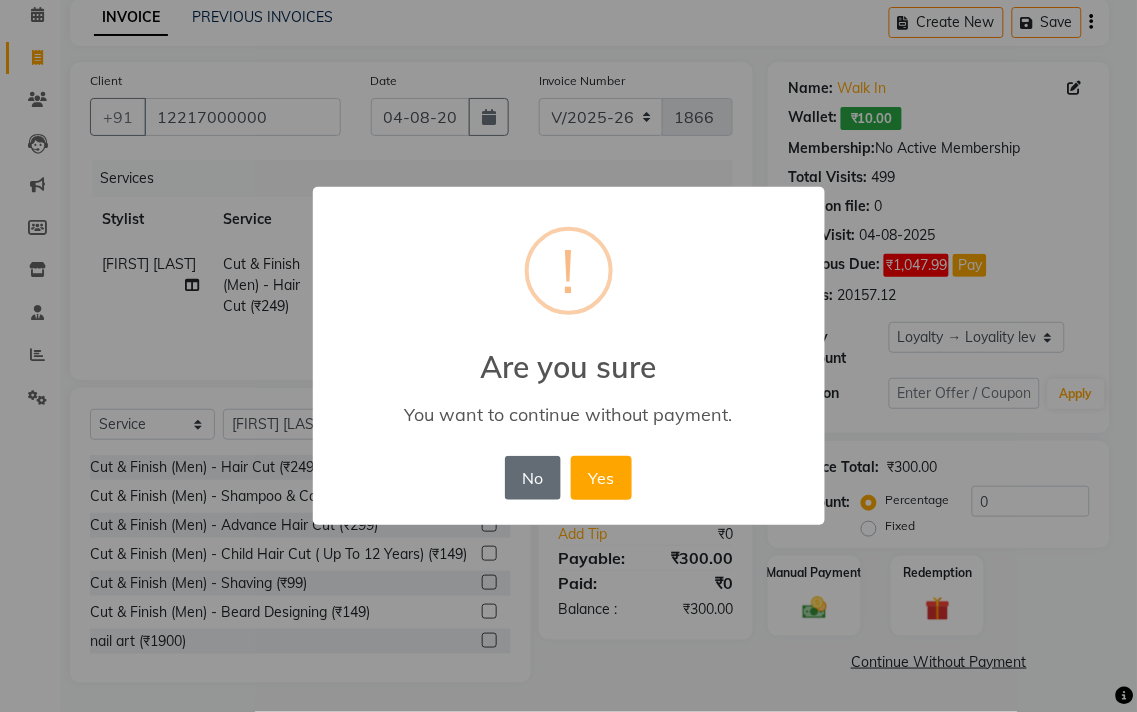 click on "No" at bounding box center [533, 478] 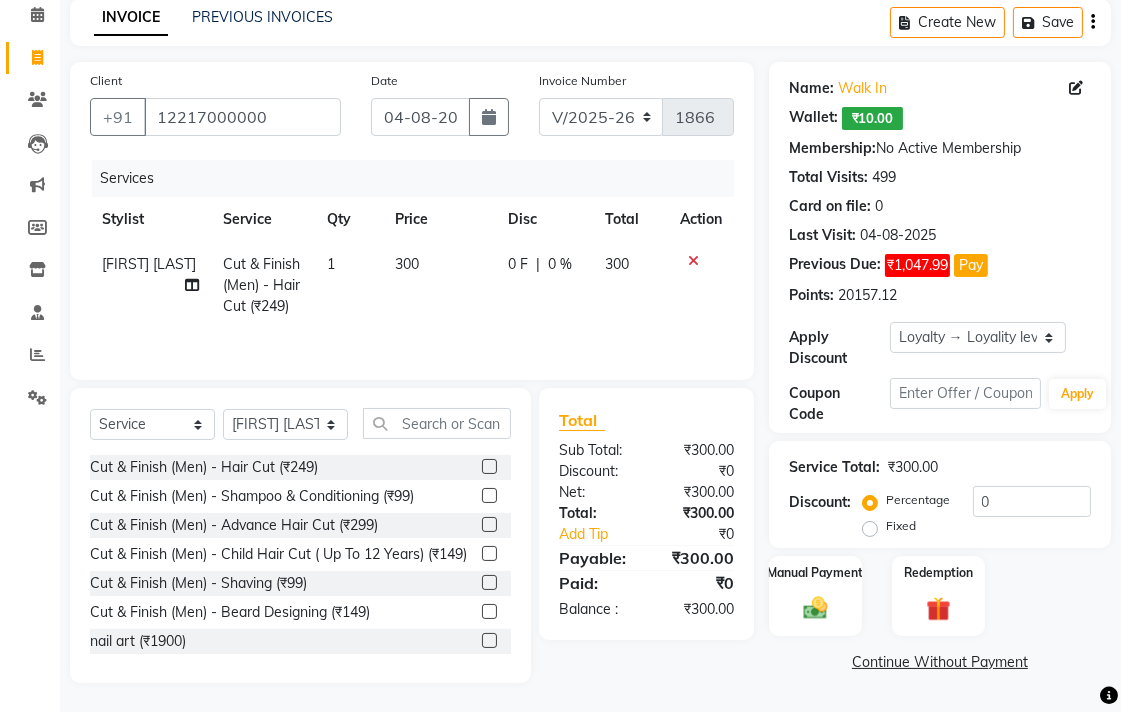 drag, startPoint x: 796, startPoint y: 601, endPoint x: 872, endPoint y: 626, distance: 80.00625 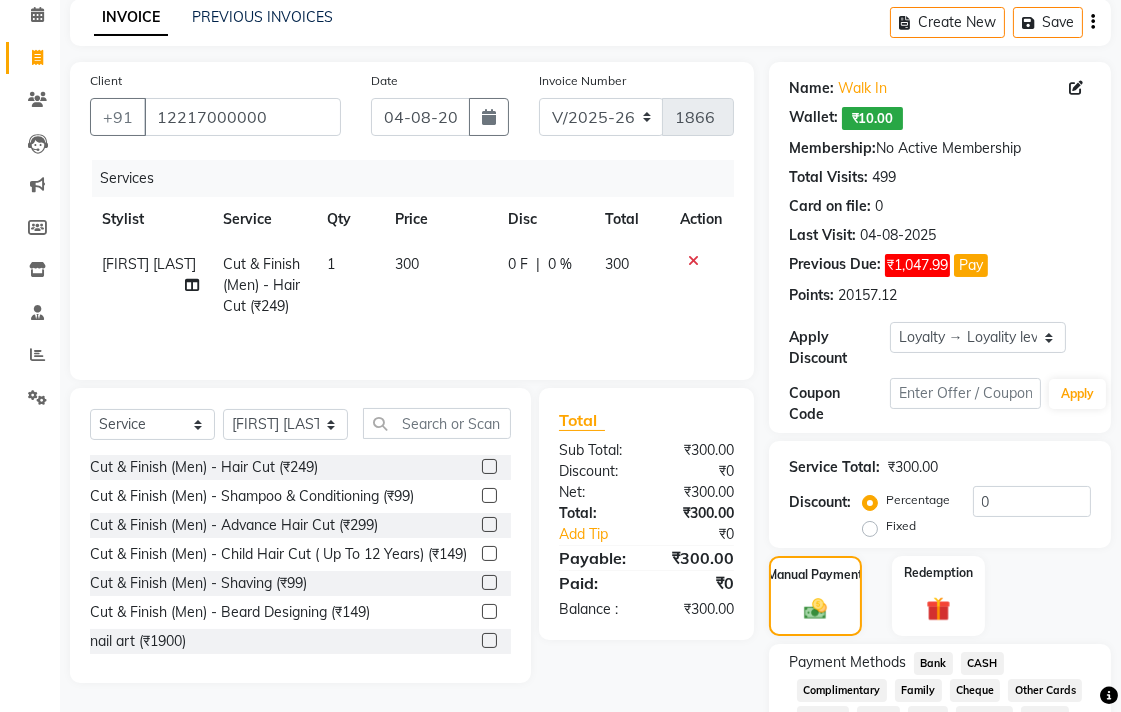 click on "CASH" 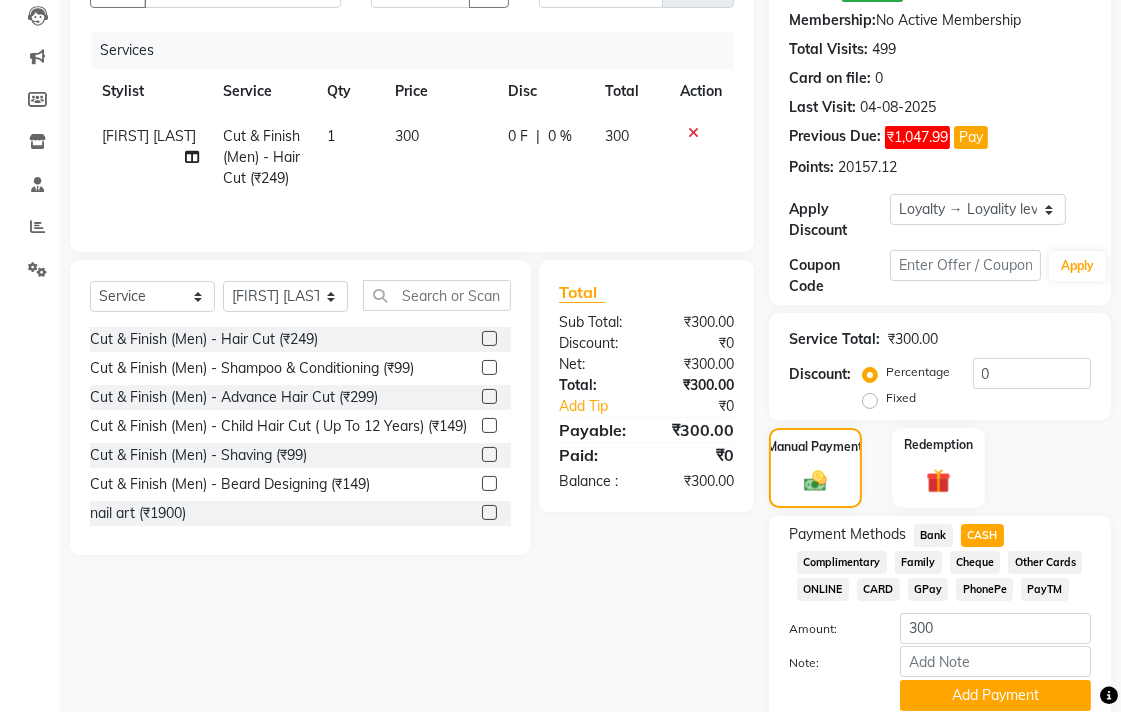 scroll, scrollTop: 295, scrollLeft: 0, axis: vertical 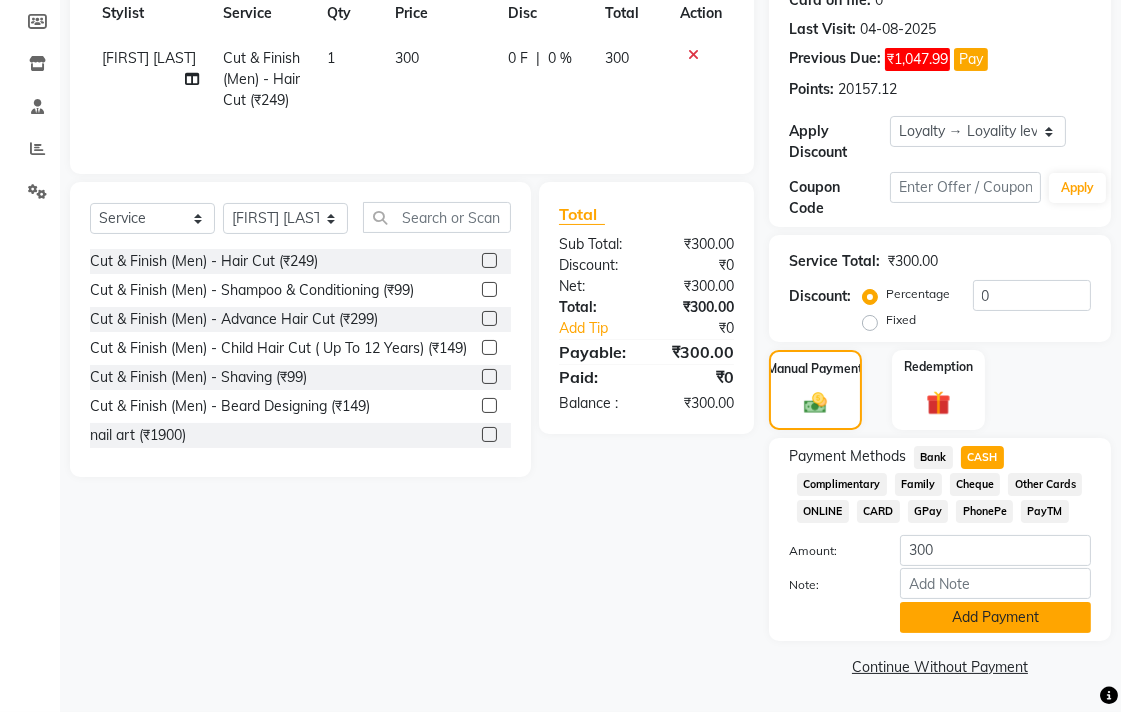 click on "Add Payment" 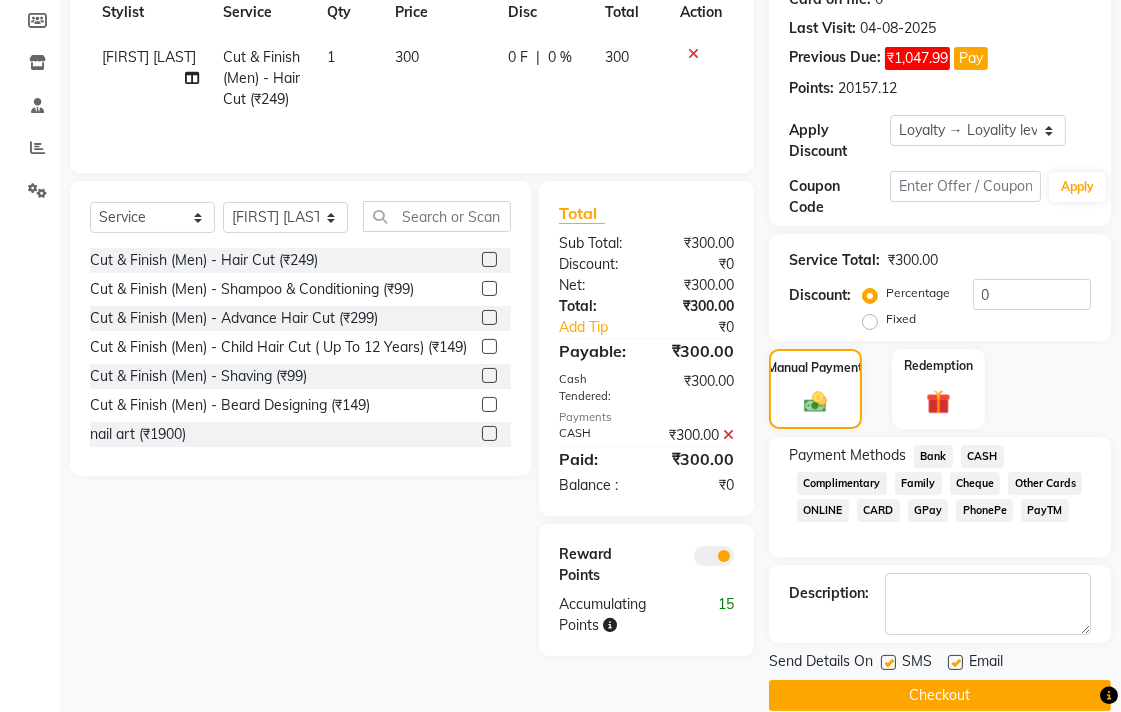click on "Checkout" 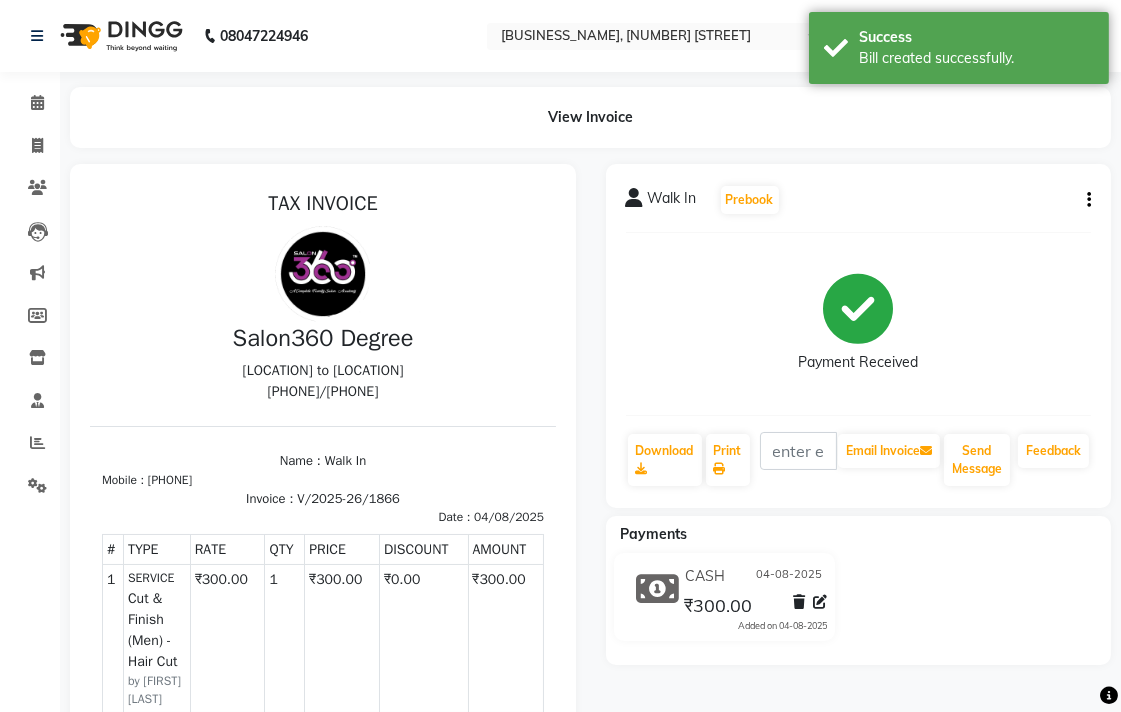 scroll, scrollTop: 0, scrollLeft: 0, axis: both 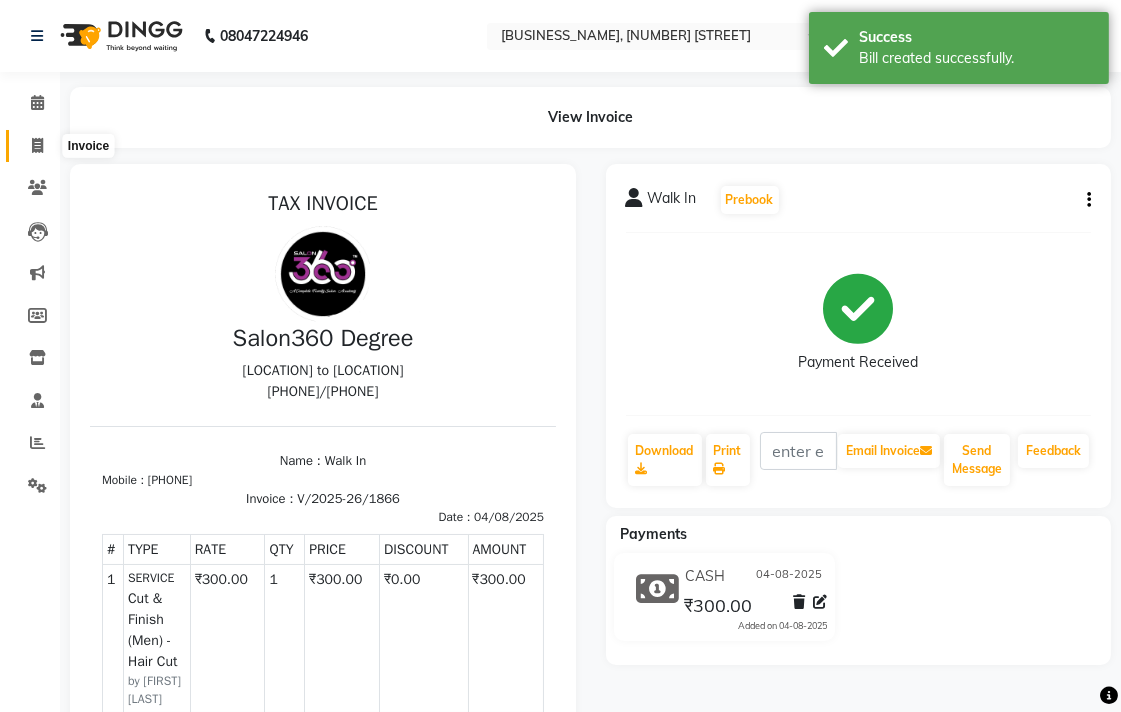 click 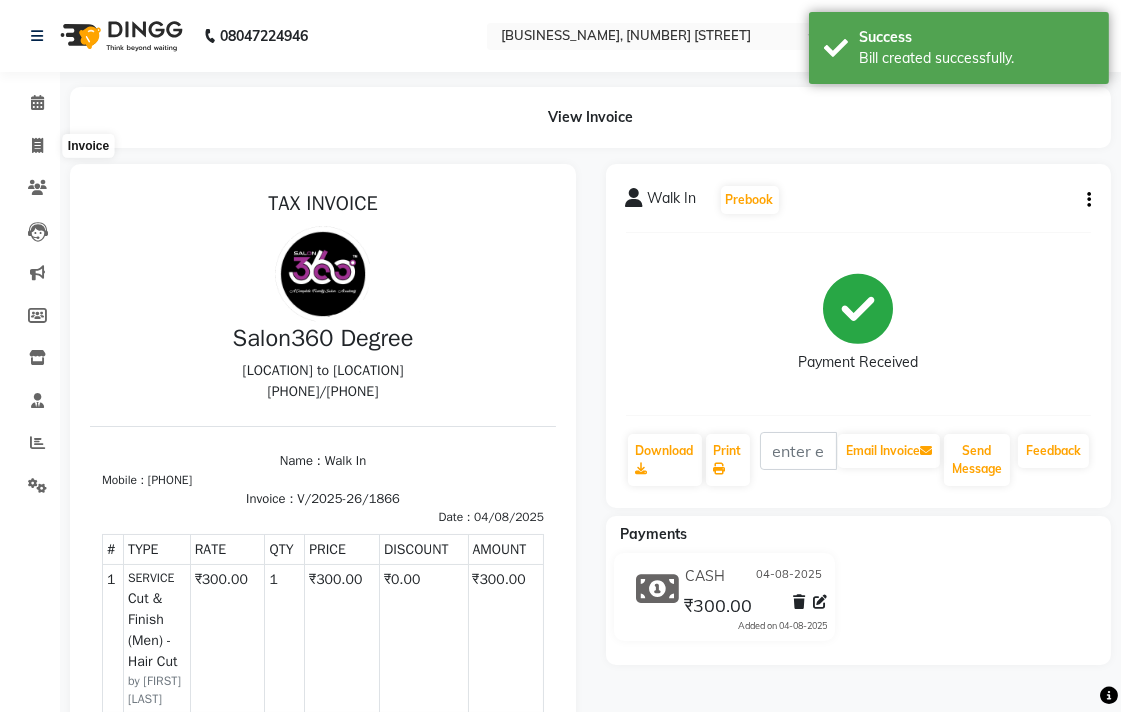 select on "5215" 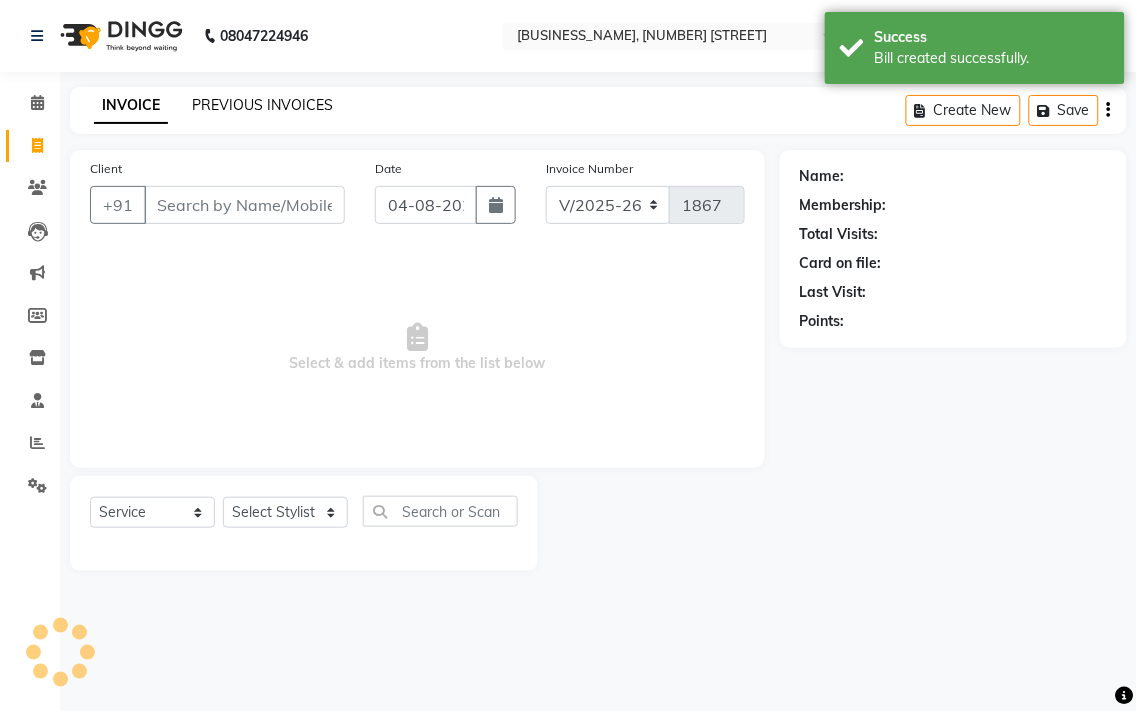 click on "PREVIOUS INVOICES" 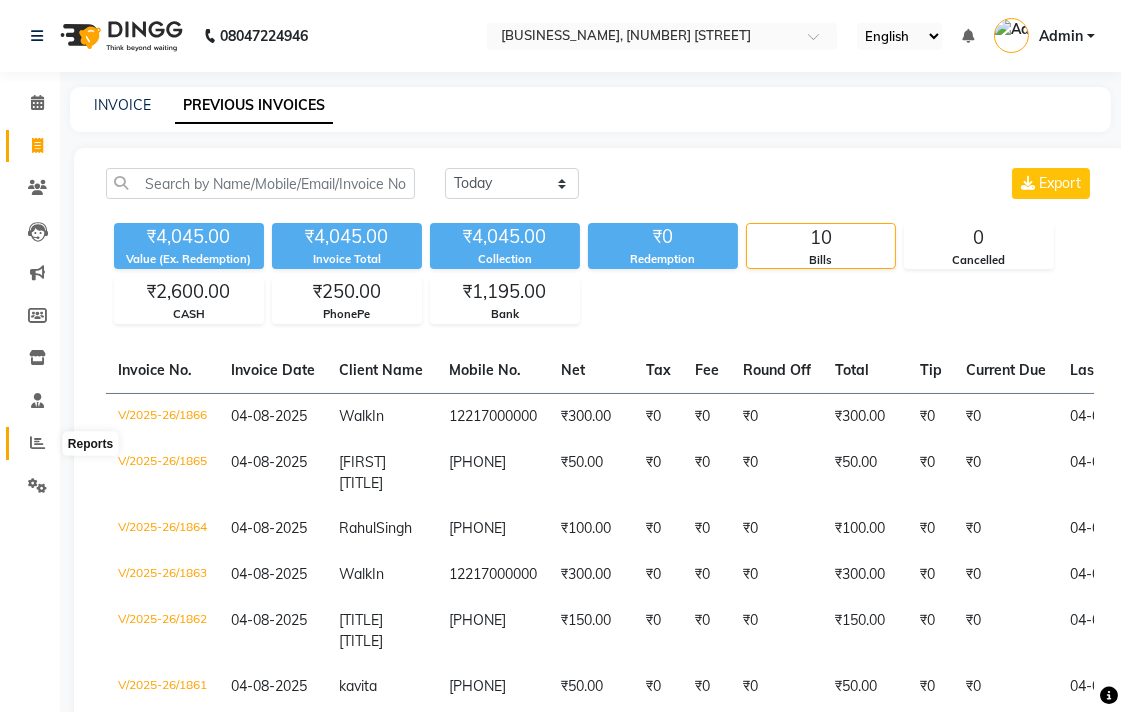 click 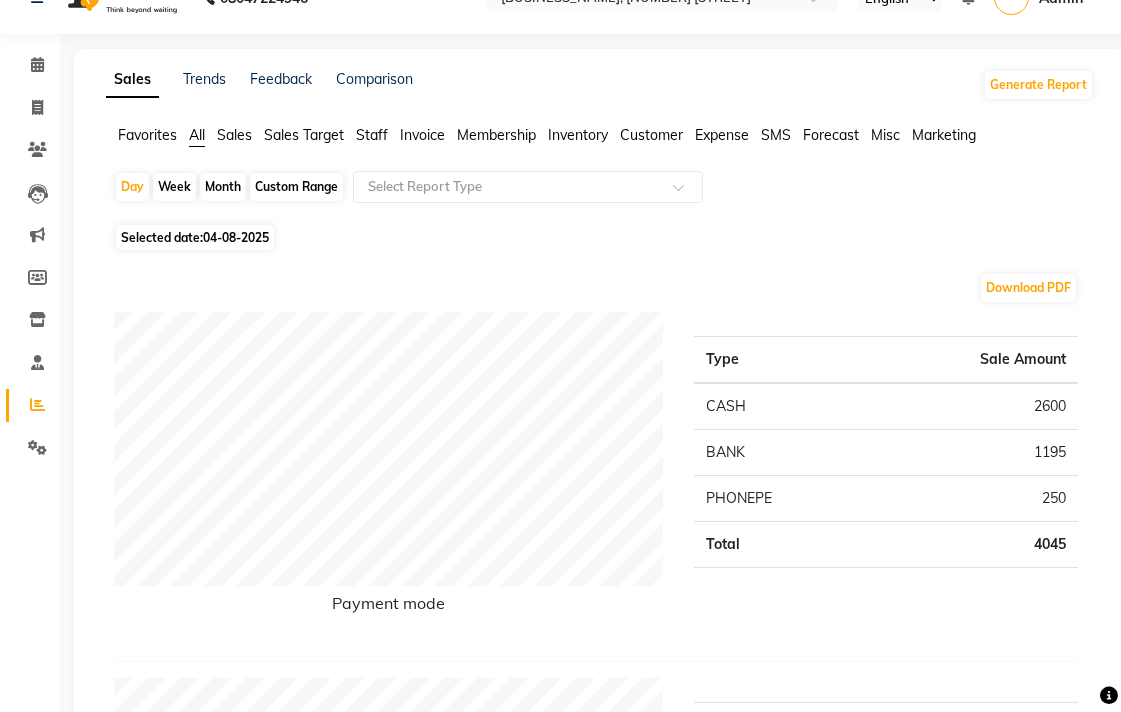 scroll, scrollTop: 0, scrollLeft: 0, axis: both 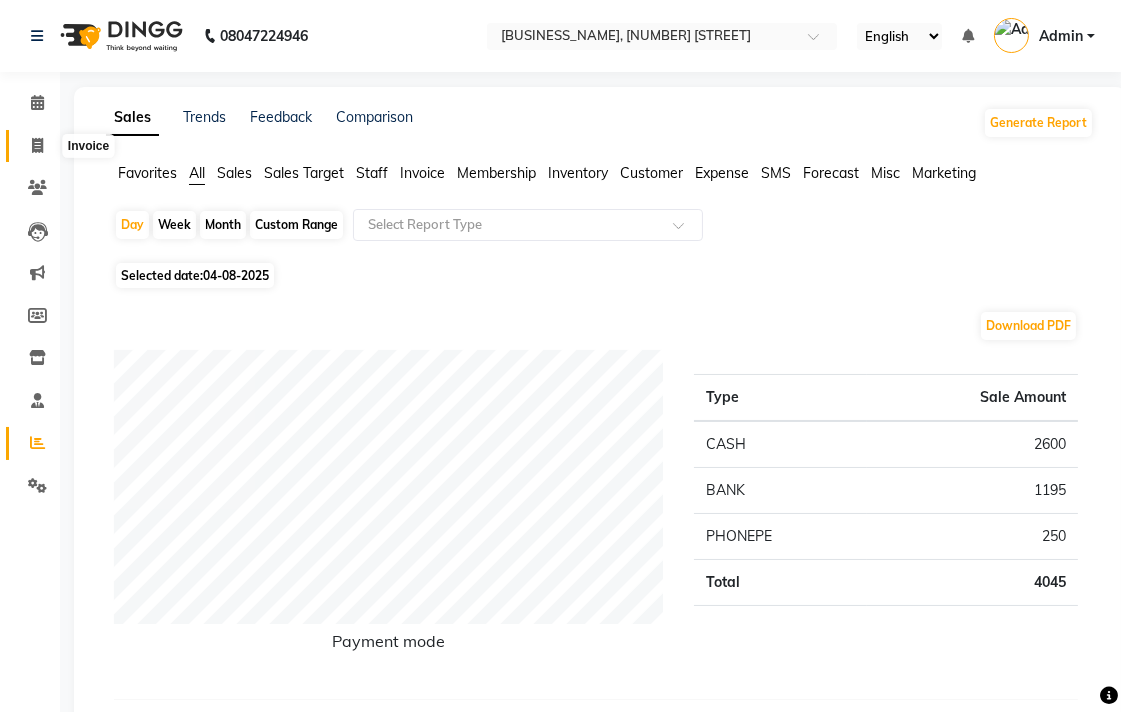 click 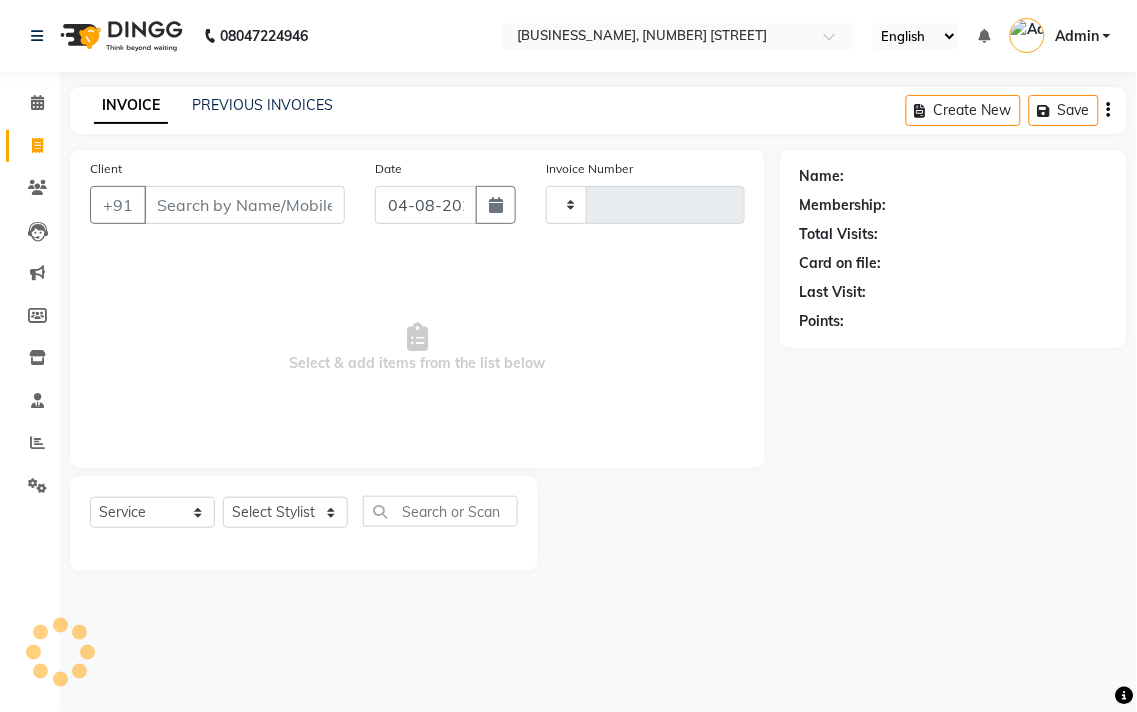 type on "1867" 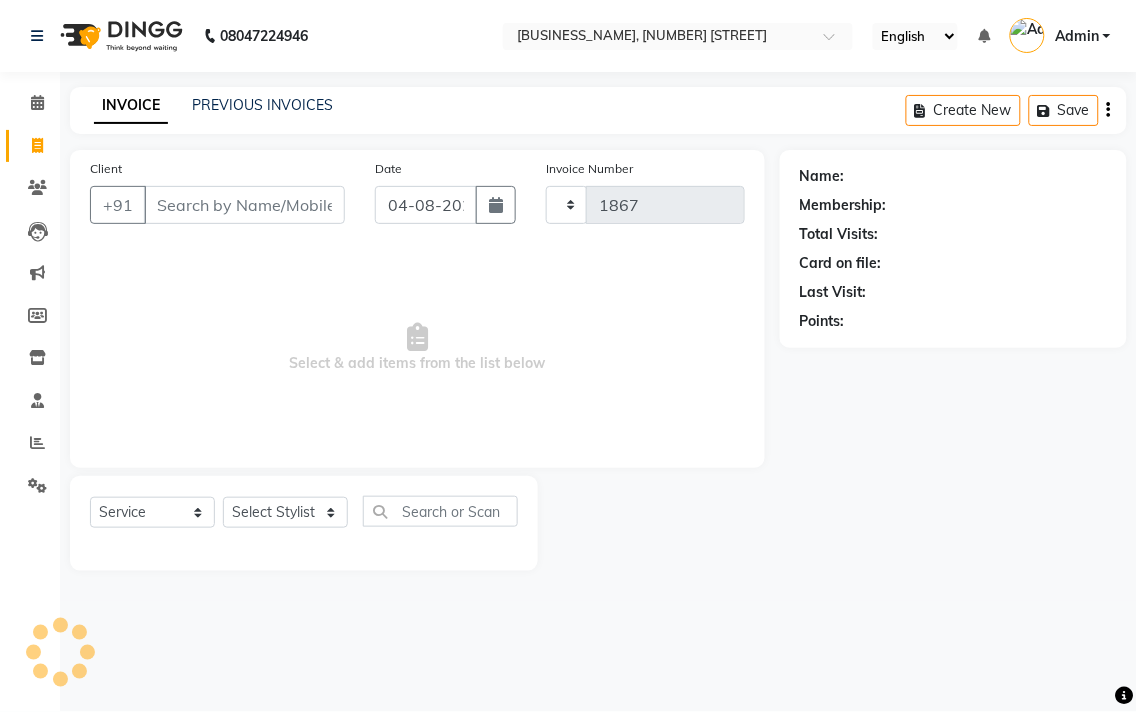select on "5215" 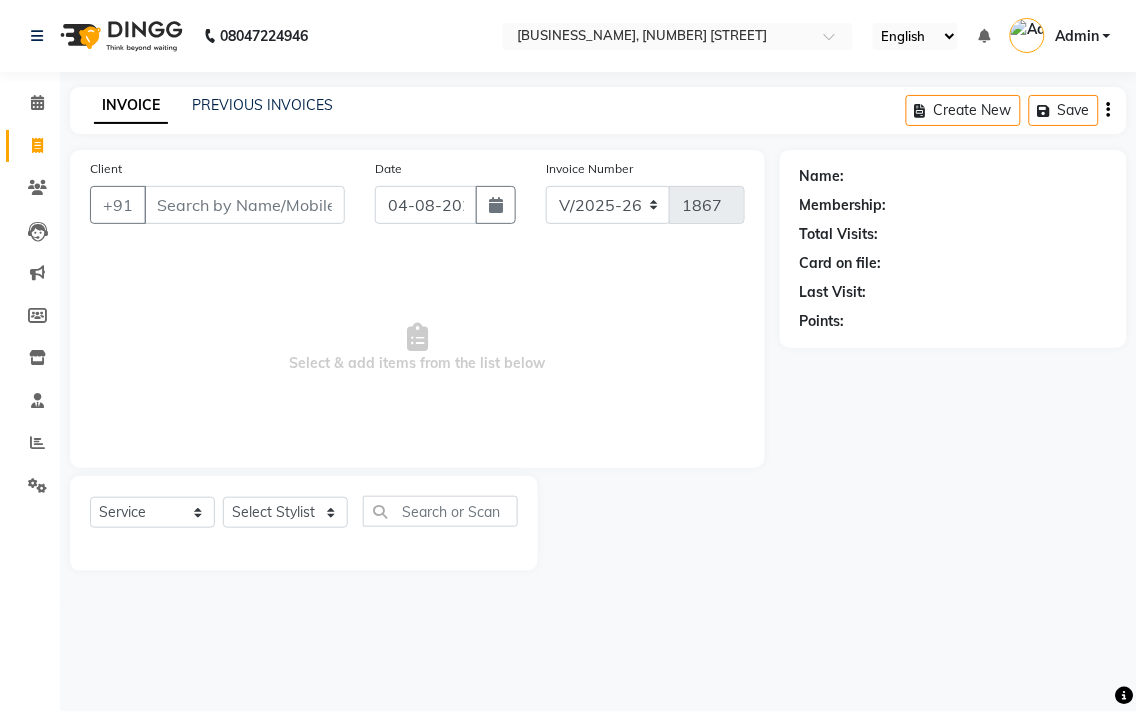 click on "INVOICE PREVIOUS INVOICES Create New   Save" 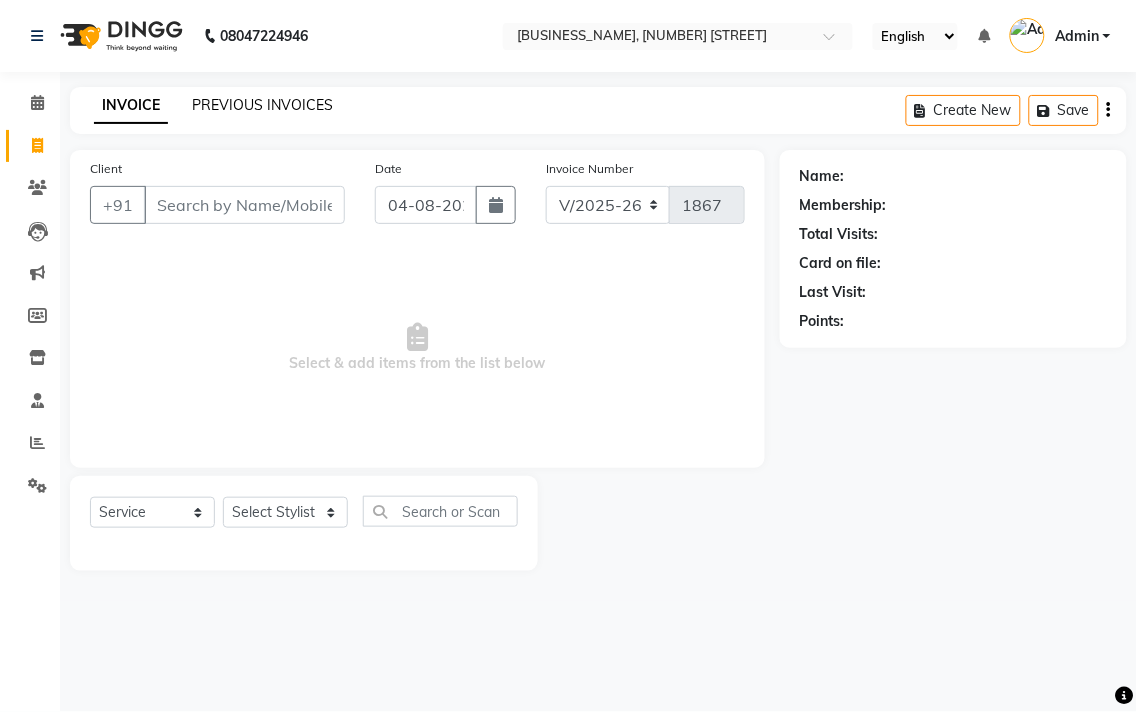 click on "PREVIOUS INVOICES" 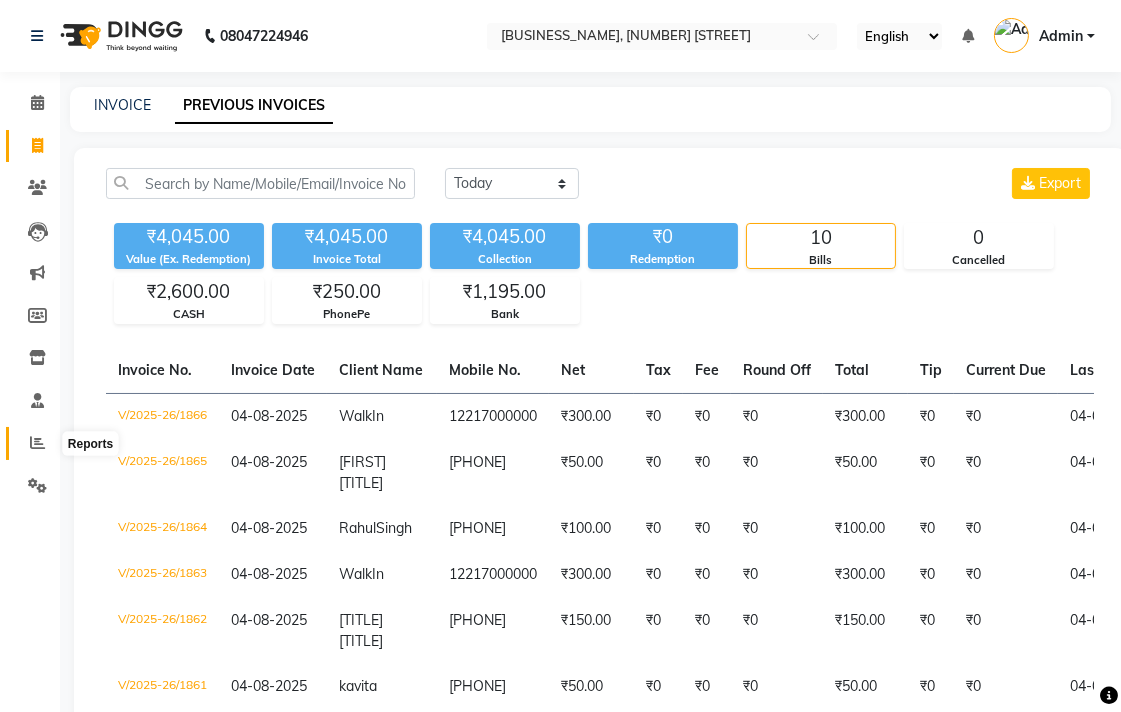 click 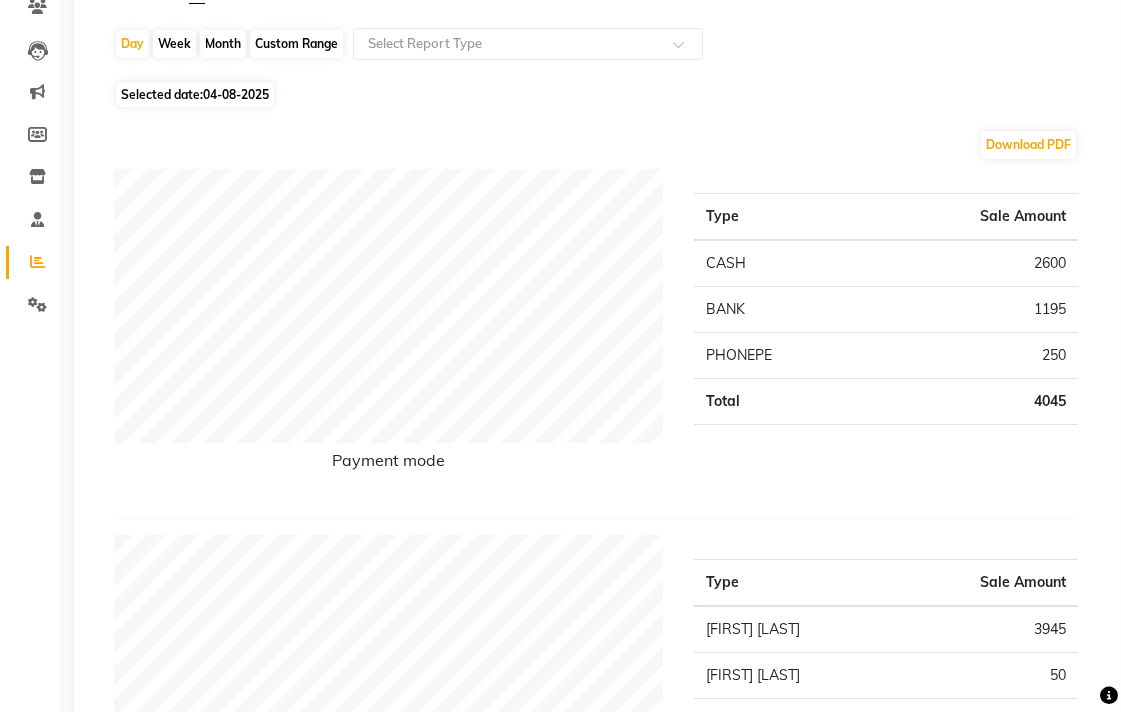 scroll, scrollTop: 0, scrollLeft: 0, axis: both 